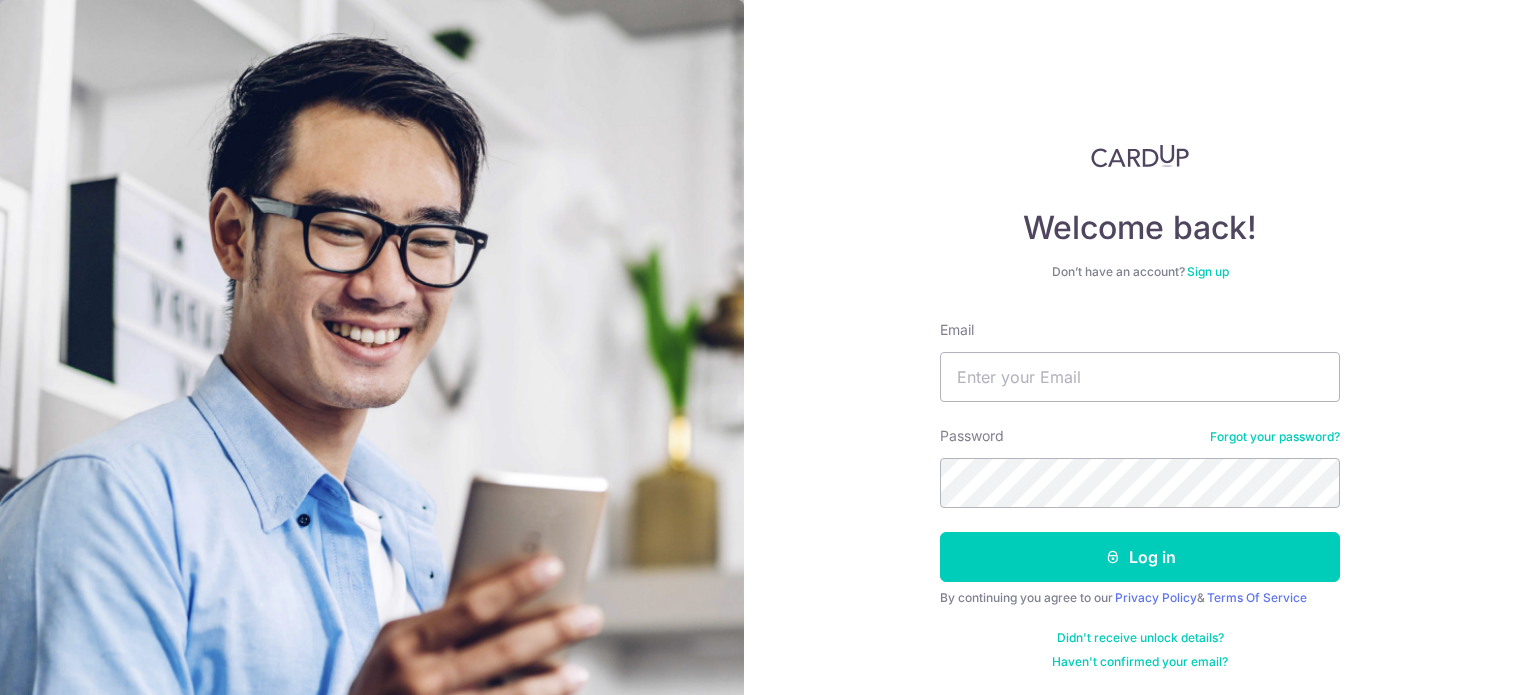 scroll, scrollTop: 0, scrollLeft: 0, axis: both 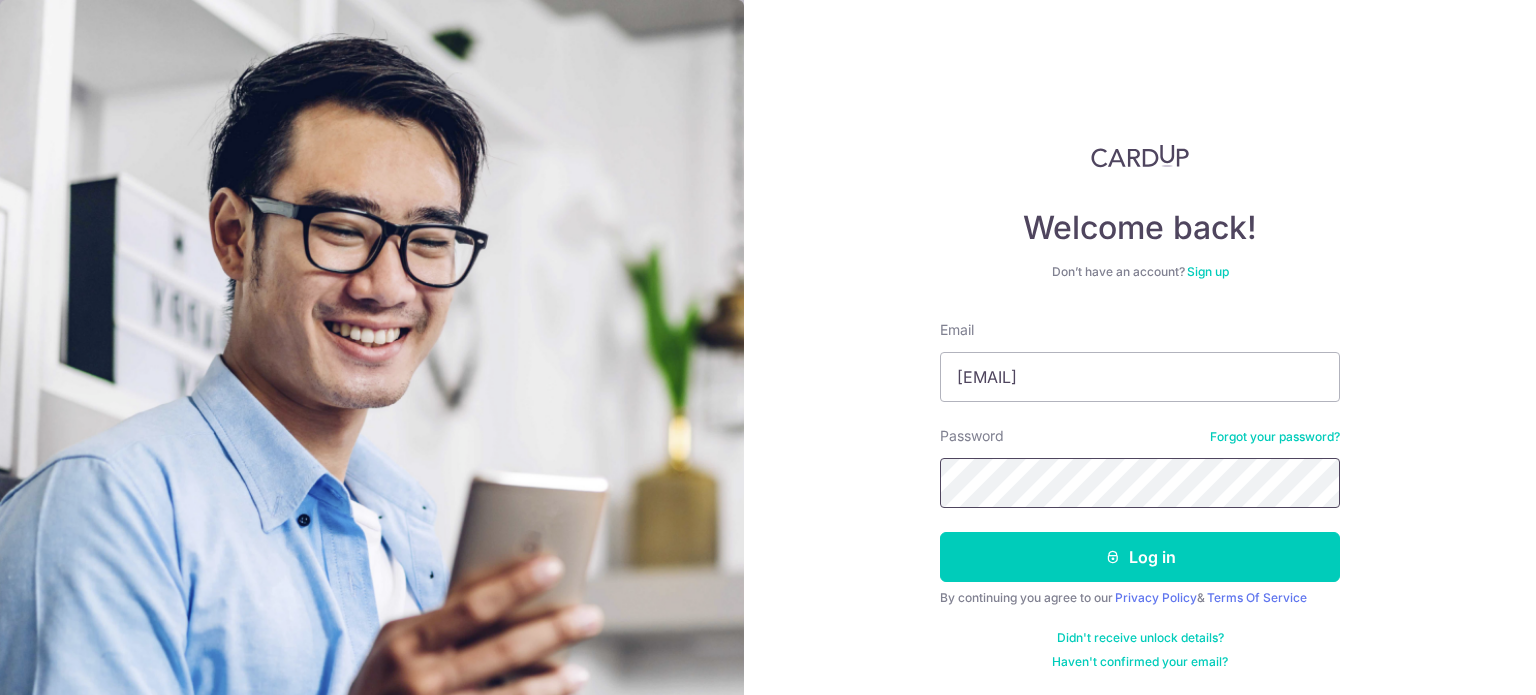 click on "Welcome back!
Don’t have an account?  Sign up
Email
hemal@mac.com
Password
Forgot your password?
Log in
By continuing you agree to our
Privacy Policy
&  Terms Of Service
Didn't receive unlock details?
Haven't confirmed your email?" at bounding box center [1140, 347] 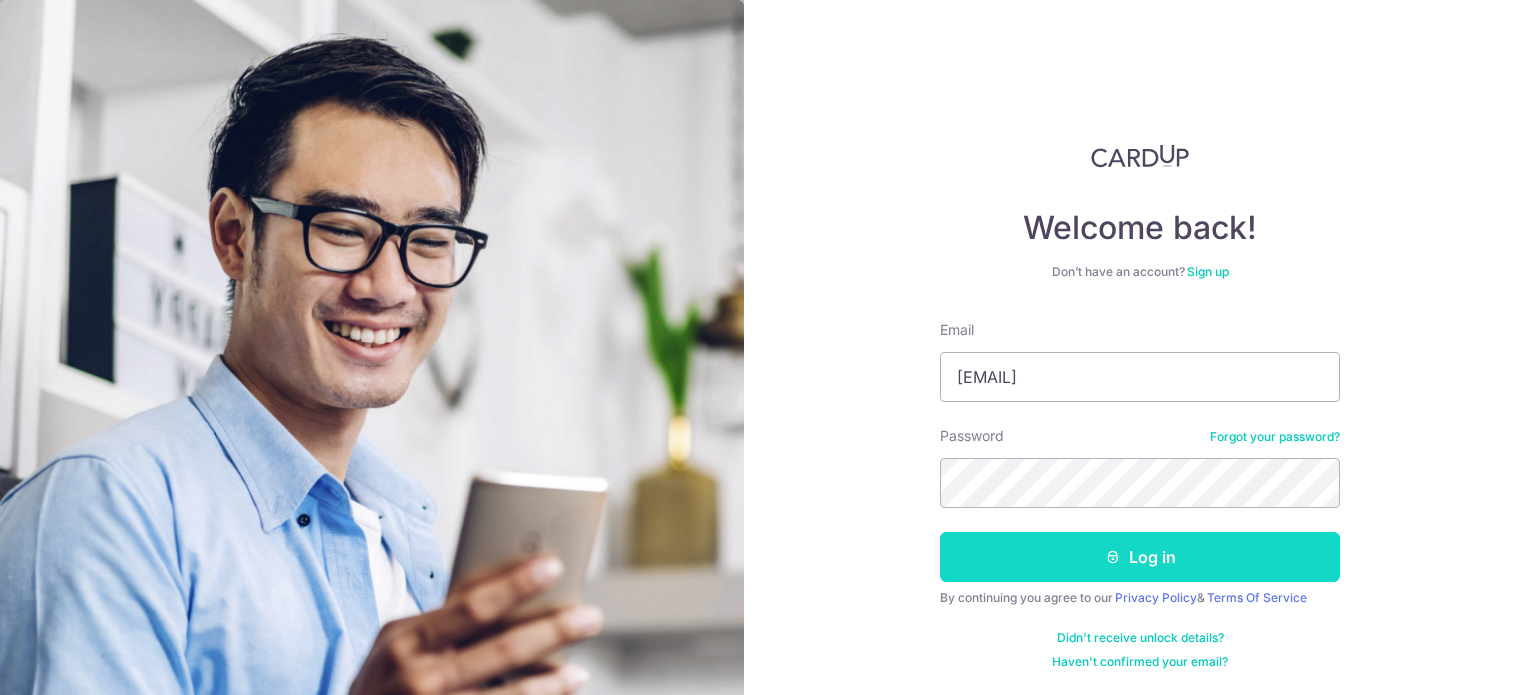 click on "Log in" at bounding box center [1140, 557] 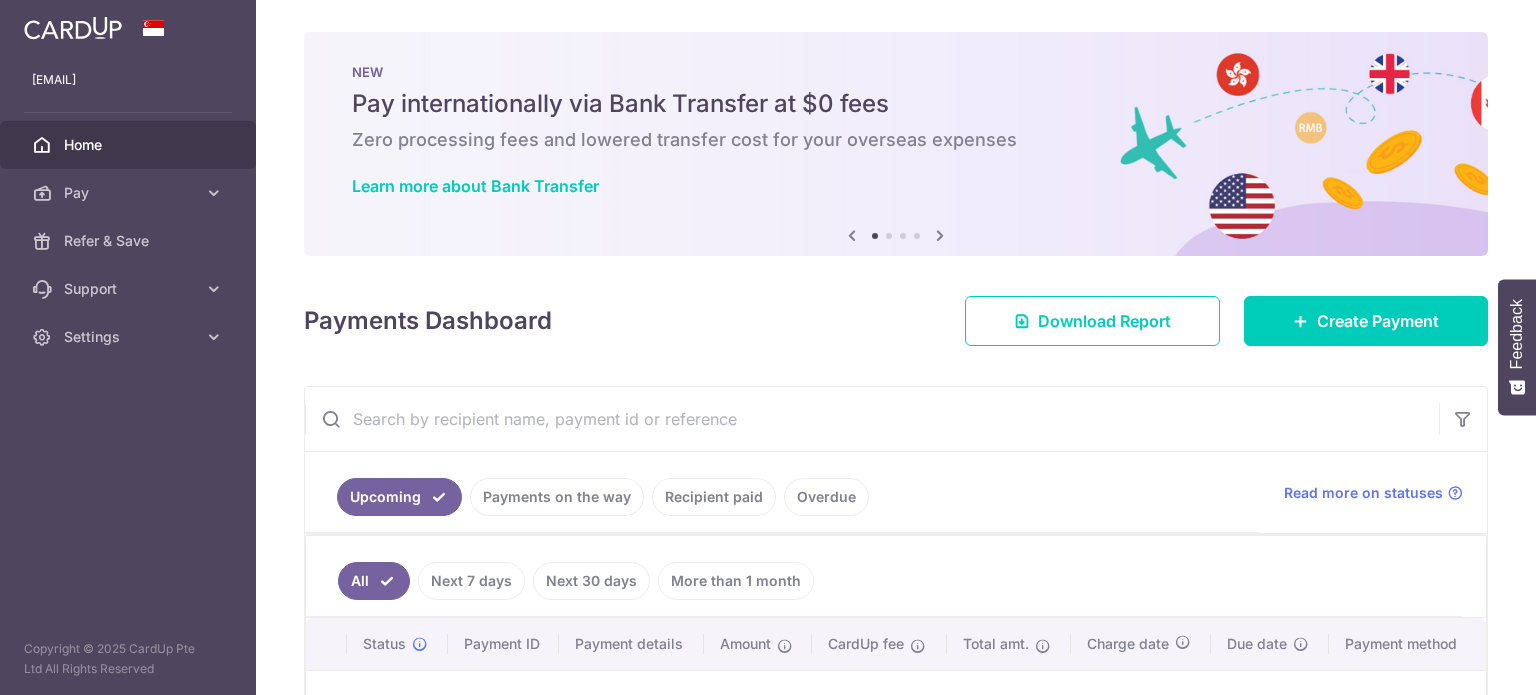 scroll, scrollTop: 0, scrollLeft: 0, axis: both 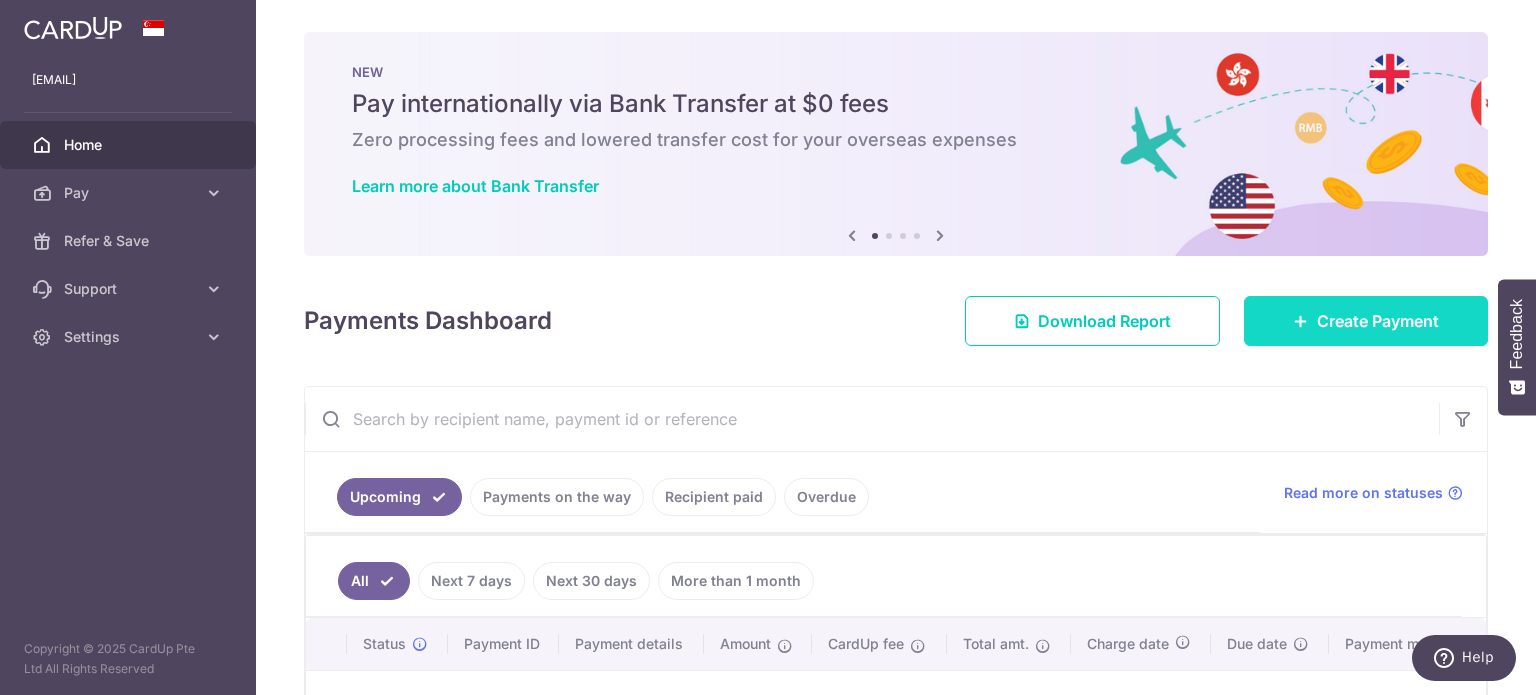 click on "Create Payment" at bounding box center [1378, 321] 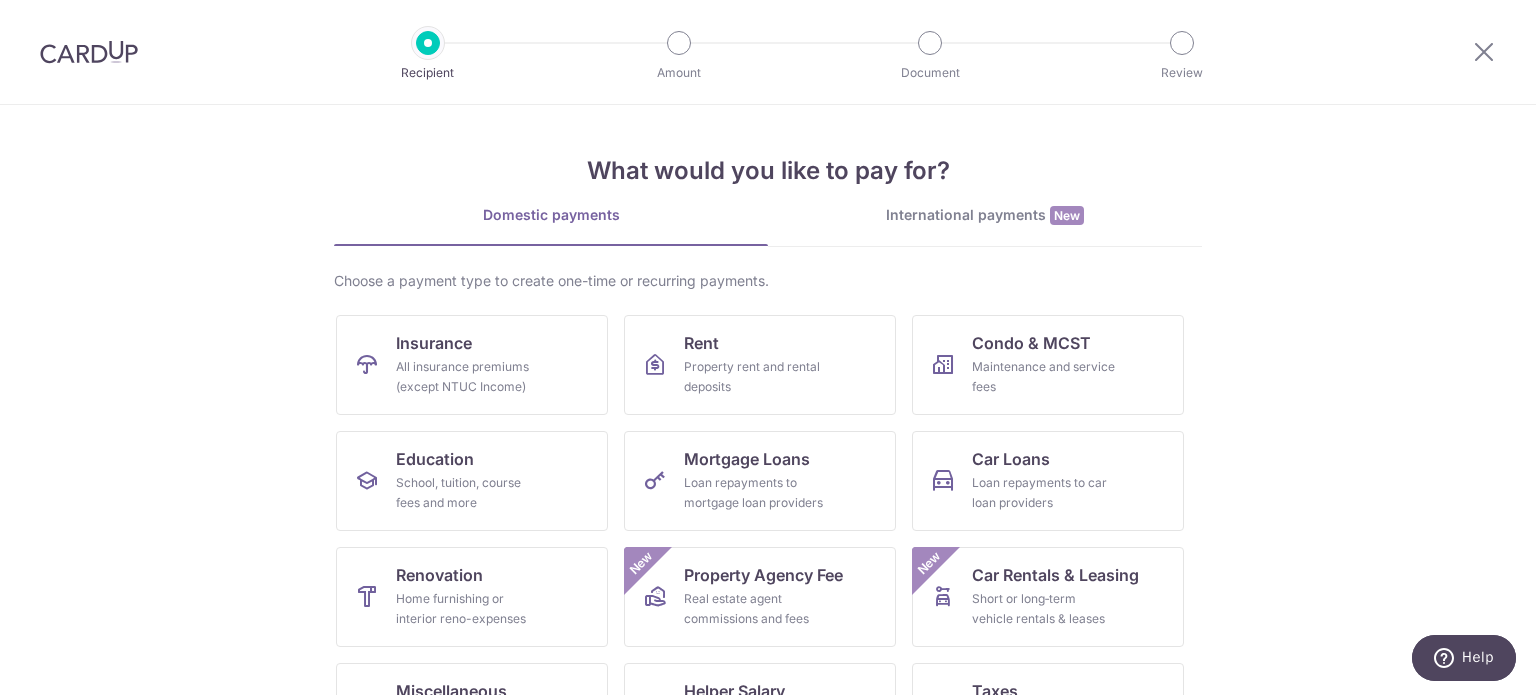 scroll, scrollTop: 0, scrollLeft: 0, axis: both 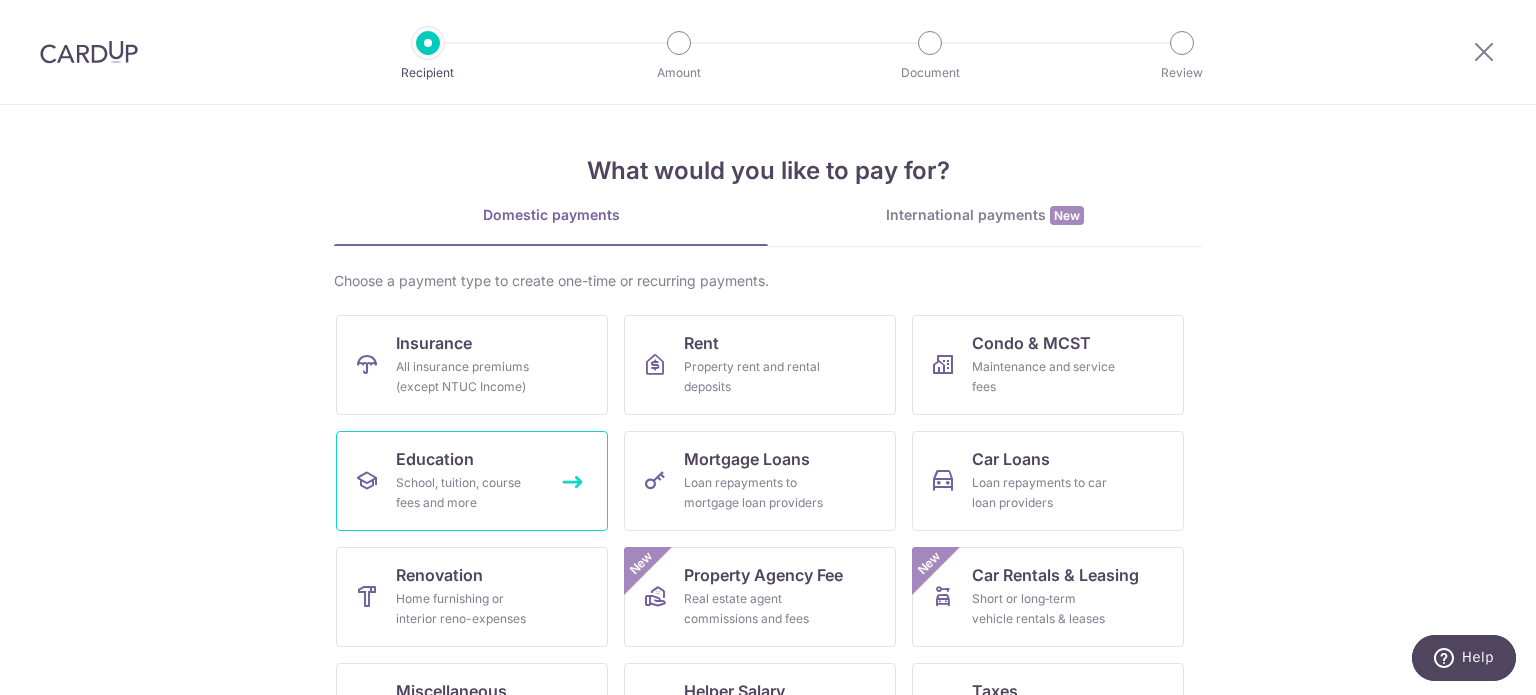 click on "Education" at bounding box center (435, 459) 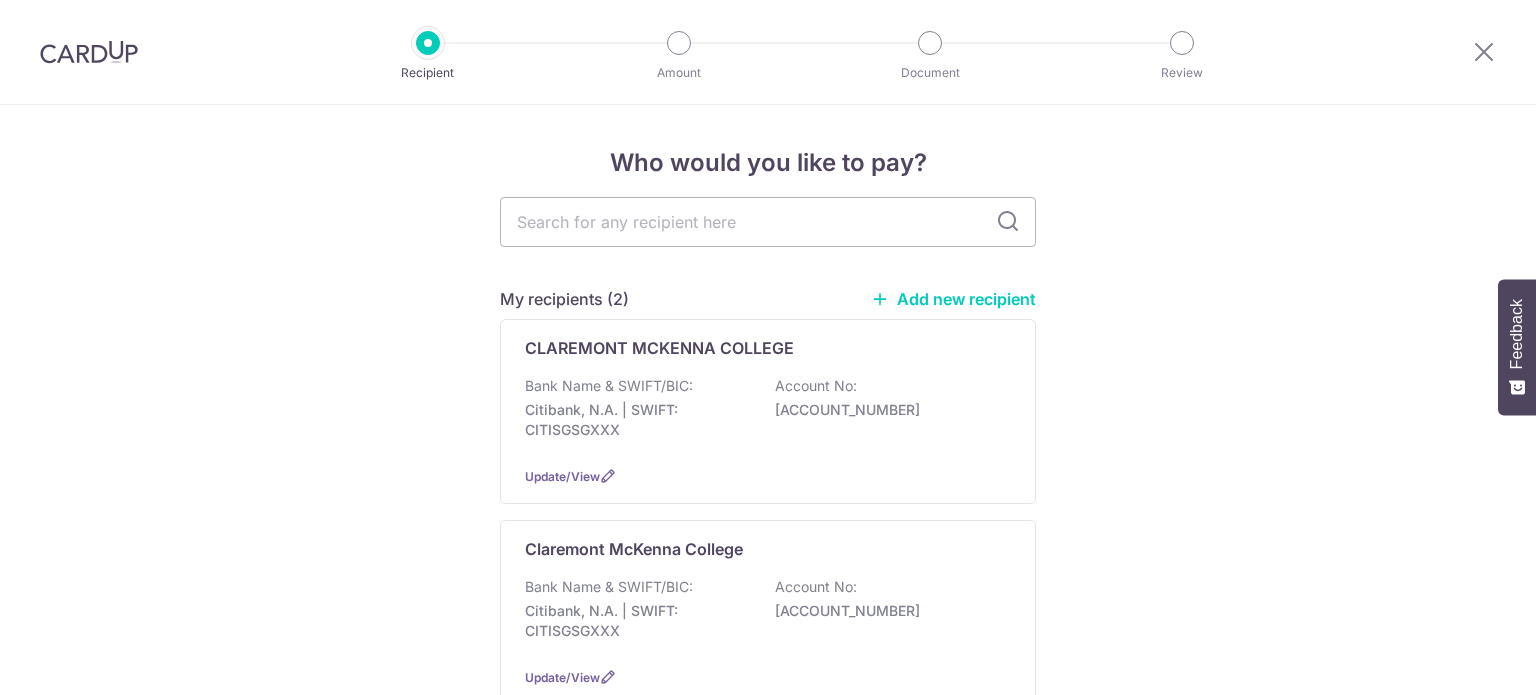 scroll, scrollTop: 0, scrollLeft: 0, axis: both 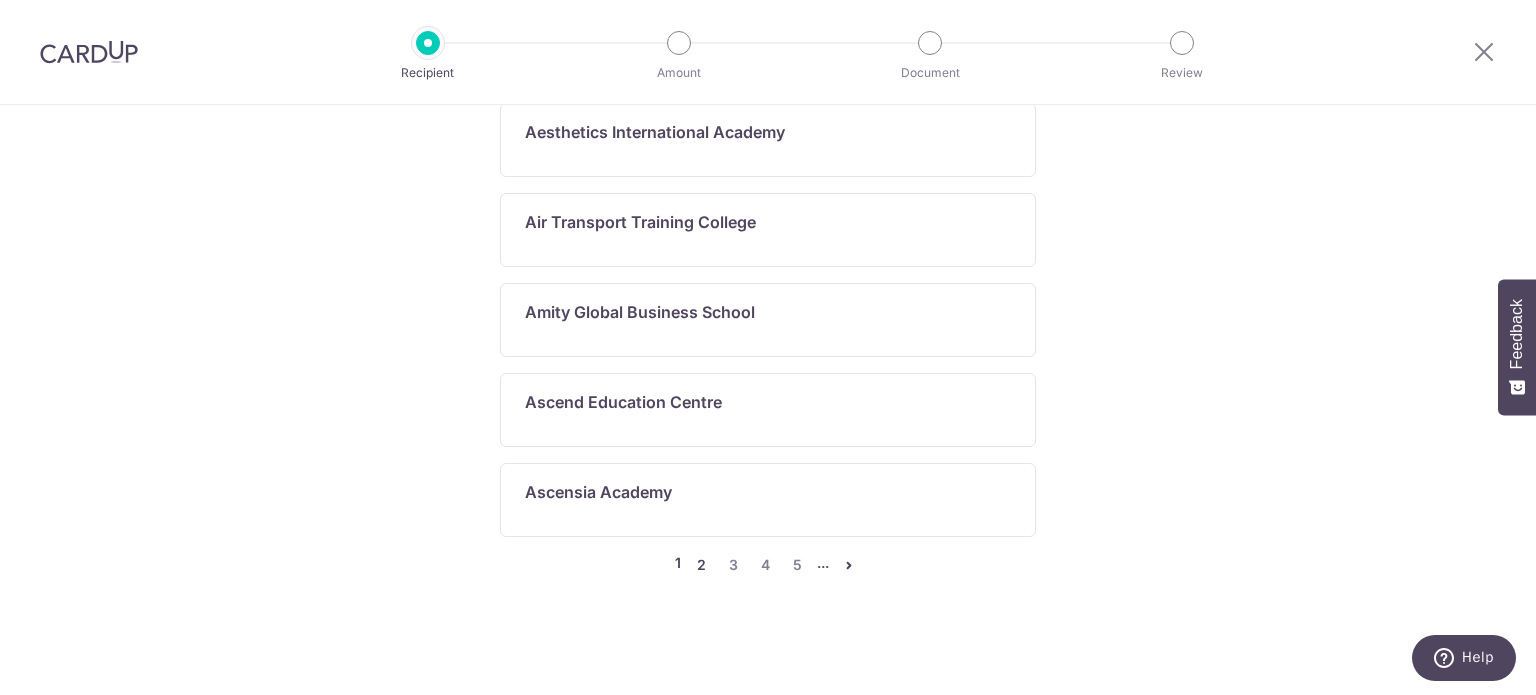 click on "2" at bounding box center (701, 565) 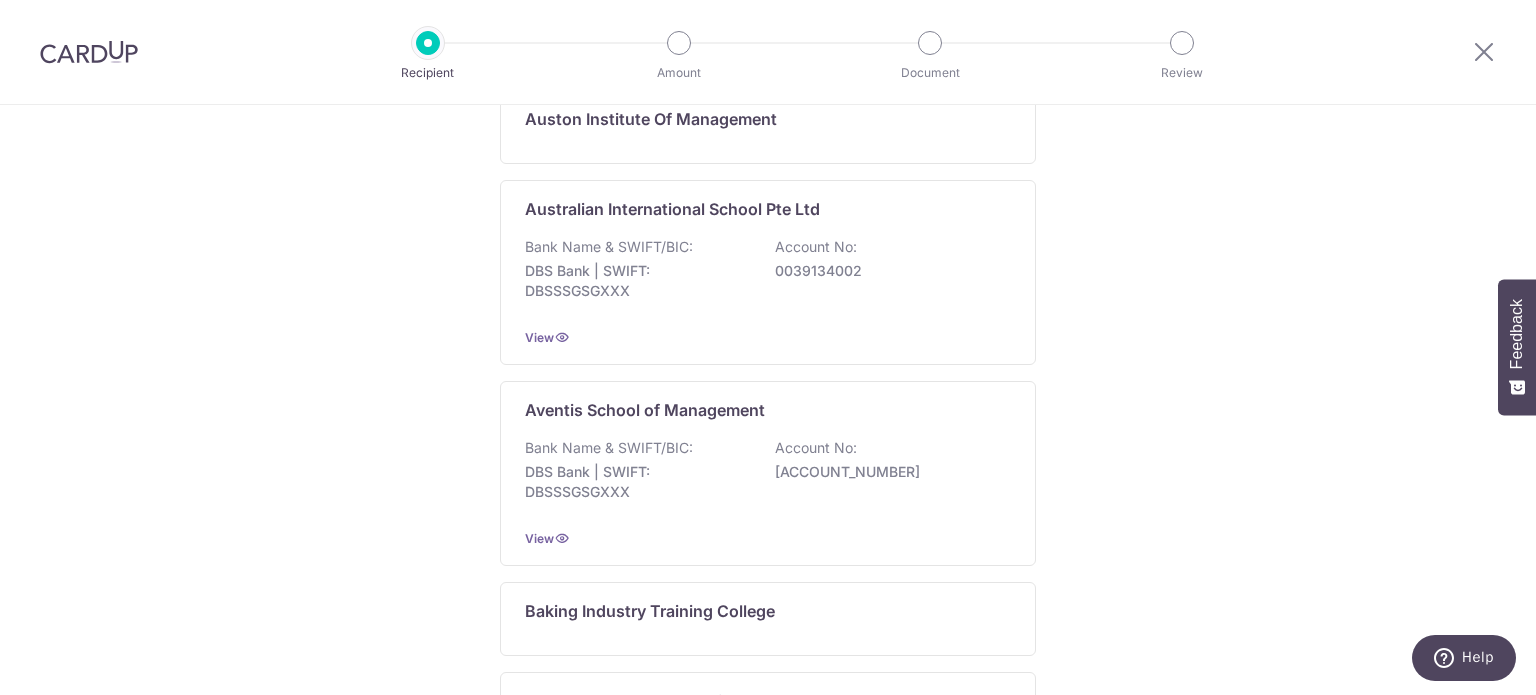 scroll, scrollTop: 1502, scrollLeft: 0, axis: vertical 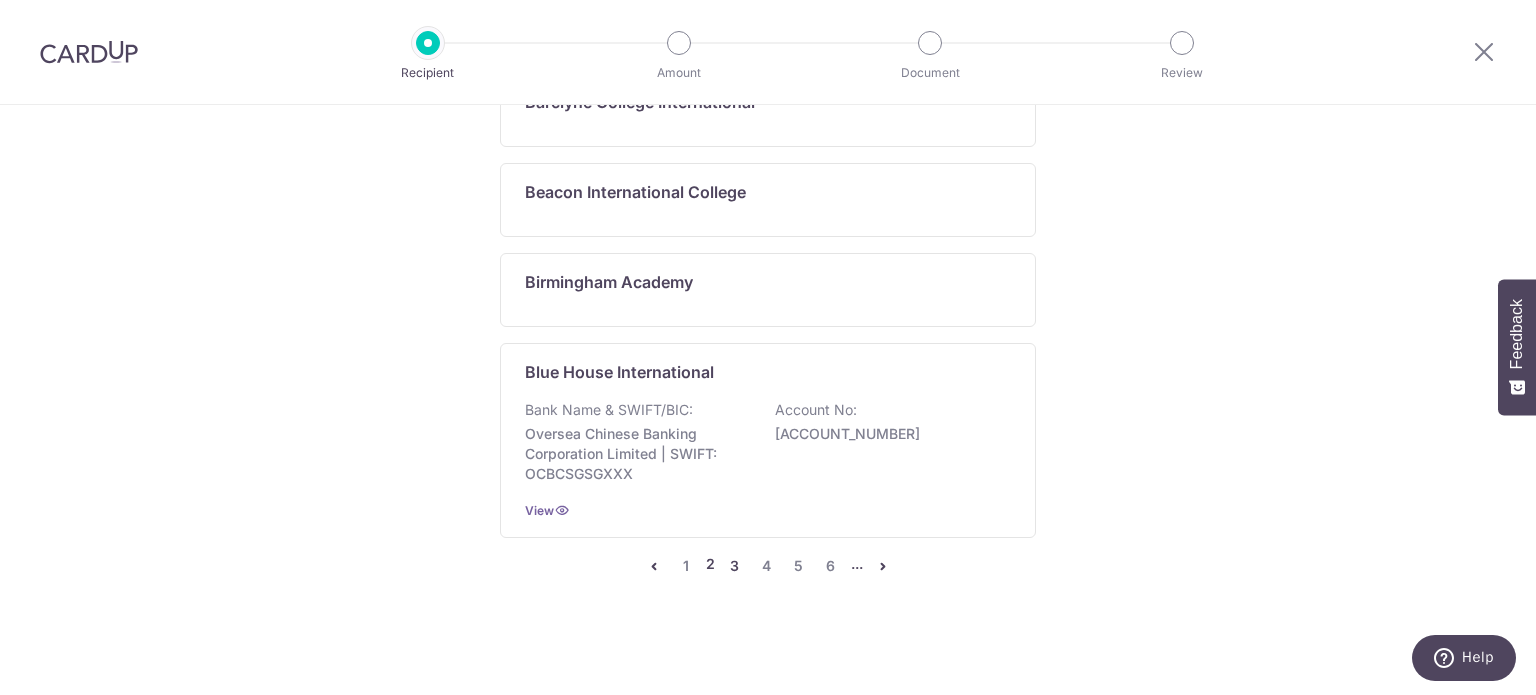 click on "3" at bounding box center (735, 566) 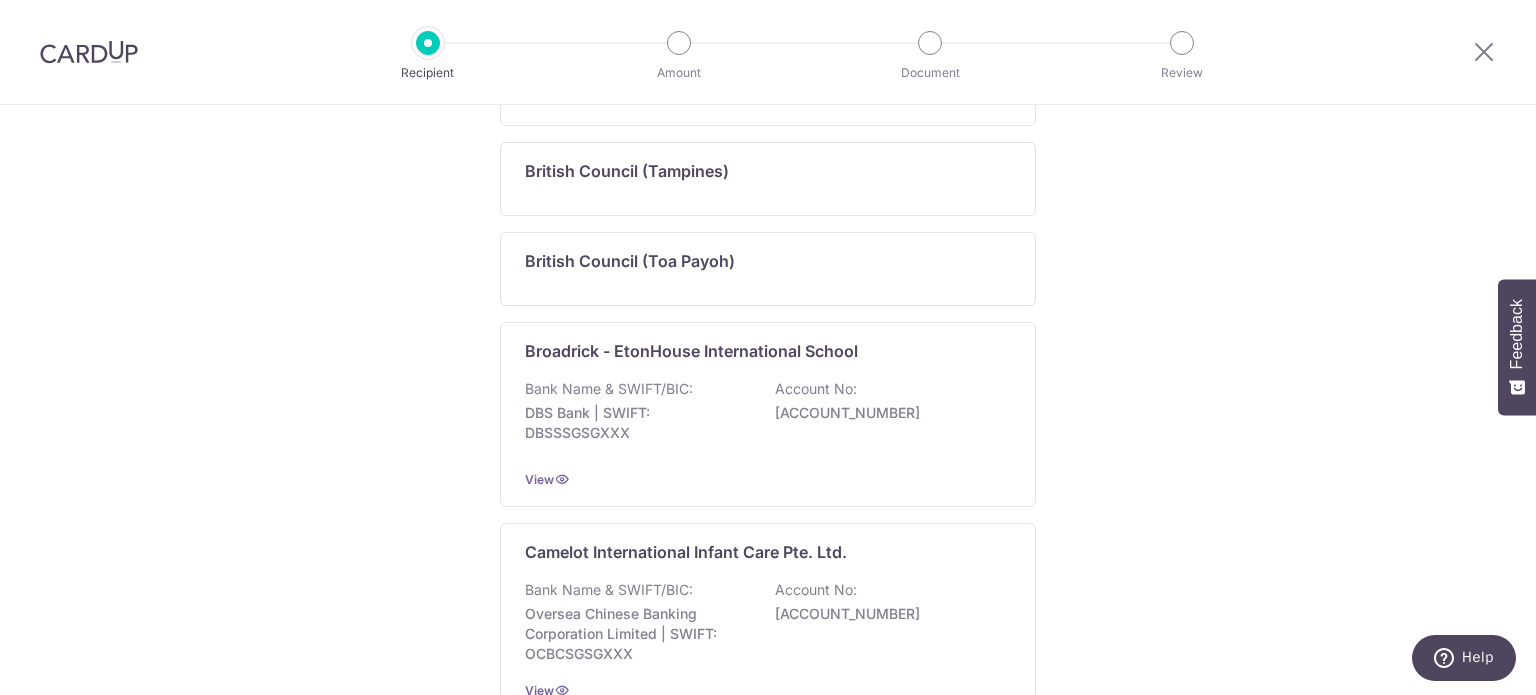 scroll, scrollTop: 1405, scrollLeft: 0, axis: vertical 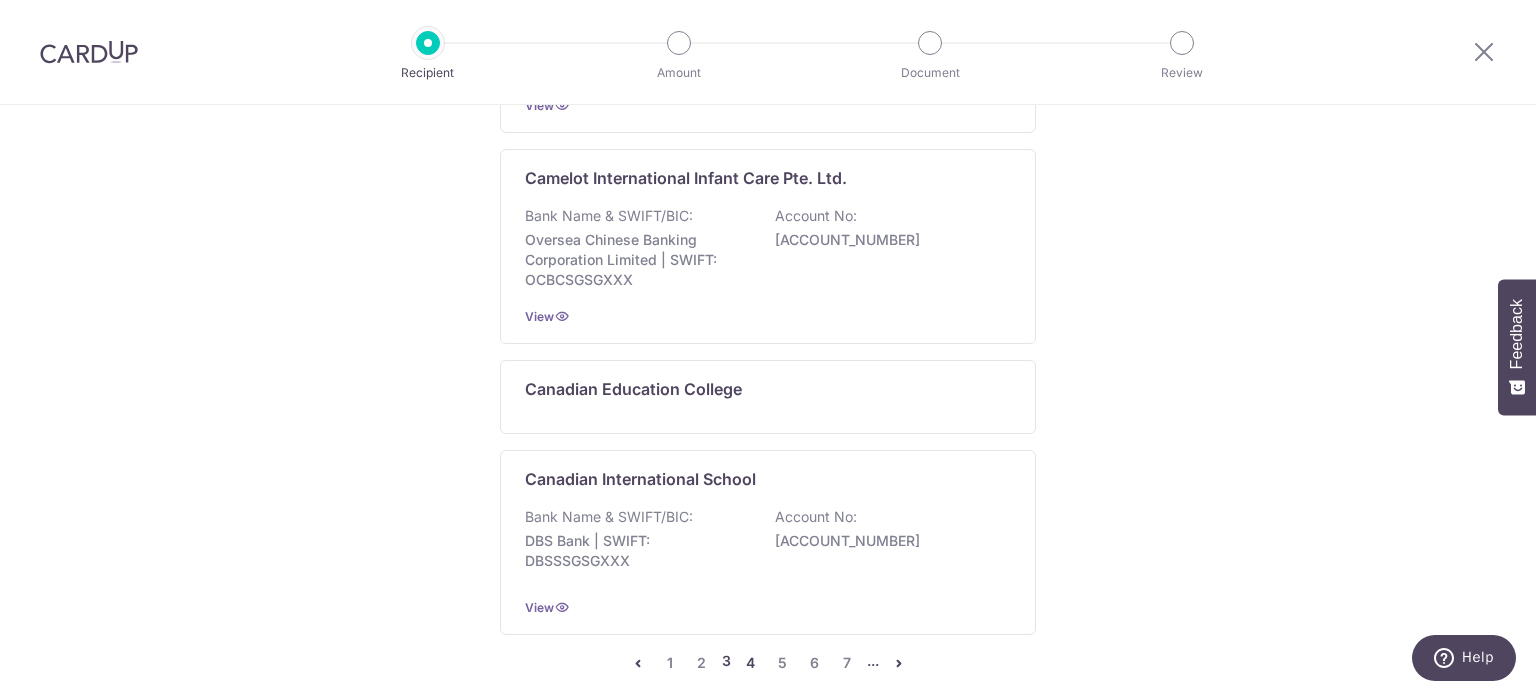 click on "4" at bounding box center [751, 663] 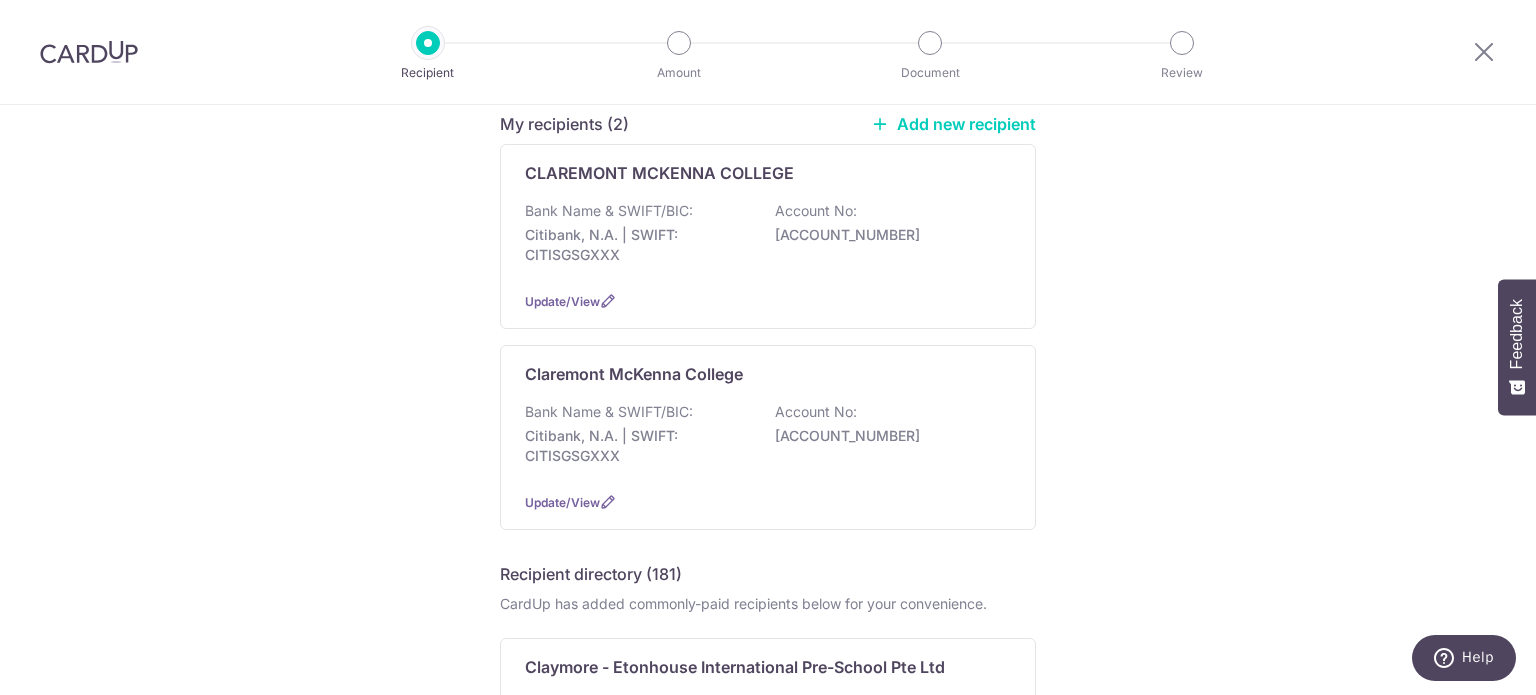 scroll, scrollTop: 0, scrollLeft: 0, axis: both 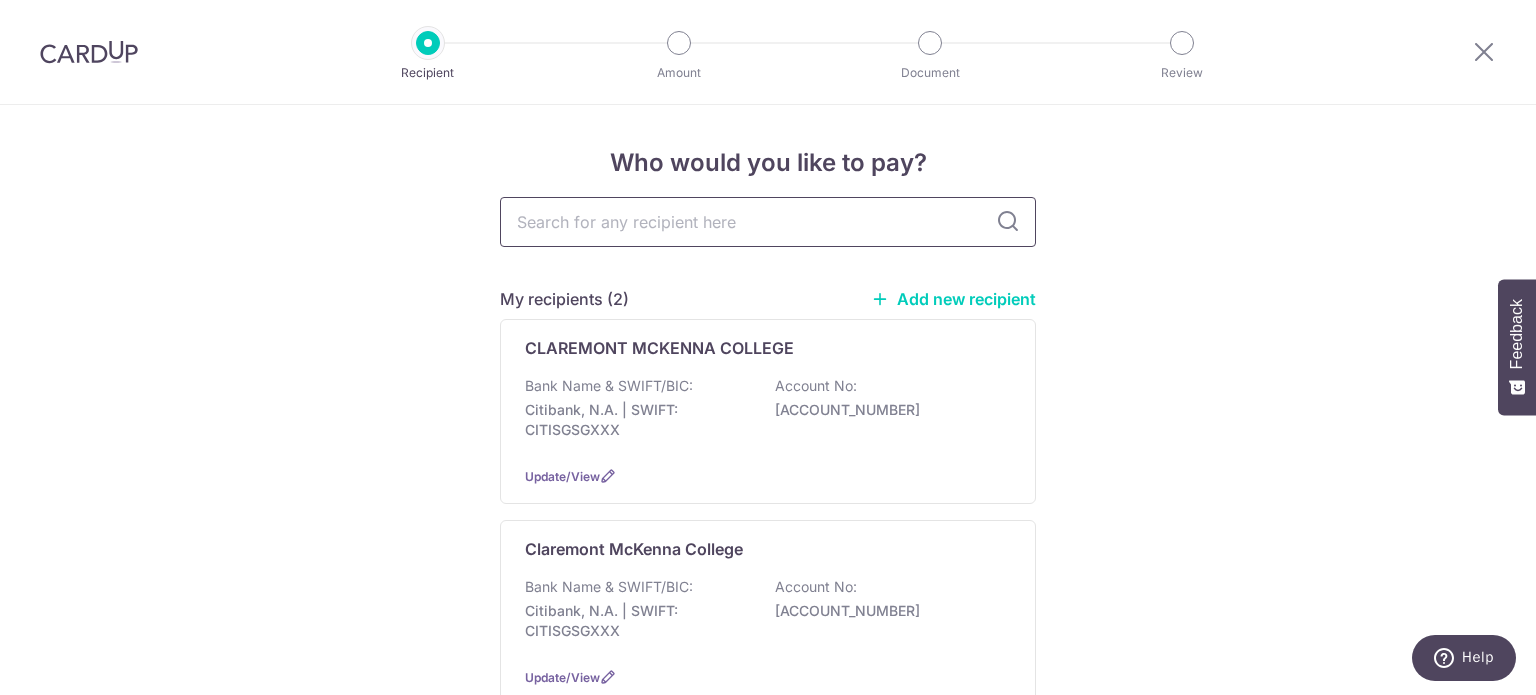 click at bounding box center [768, 222] 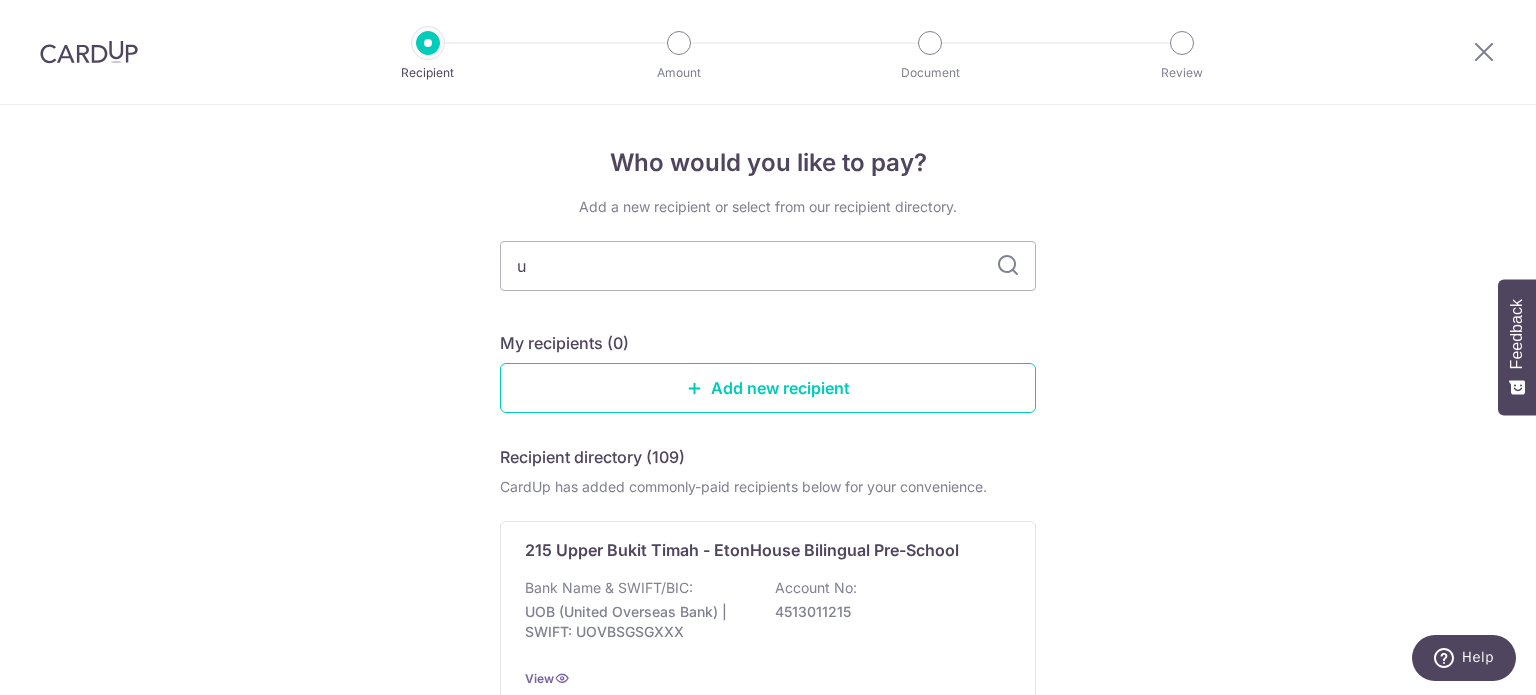 type on "uw" 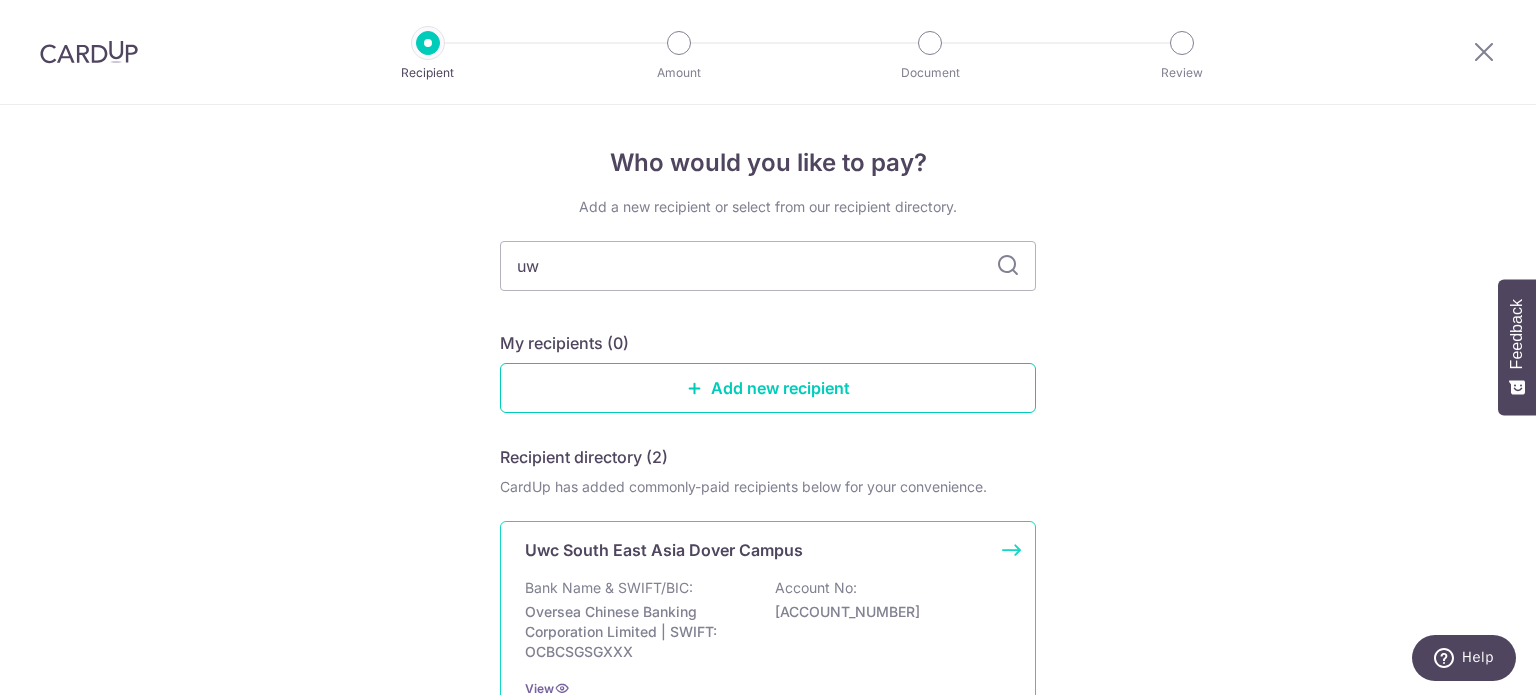 scroll, scrollTop: 301, scrollLeft: 0, axis: vertical 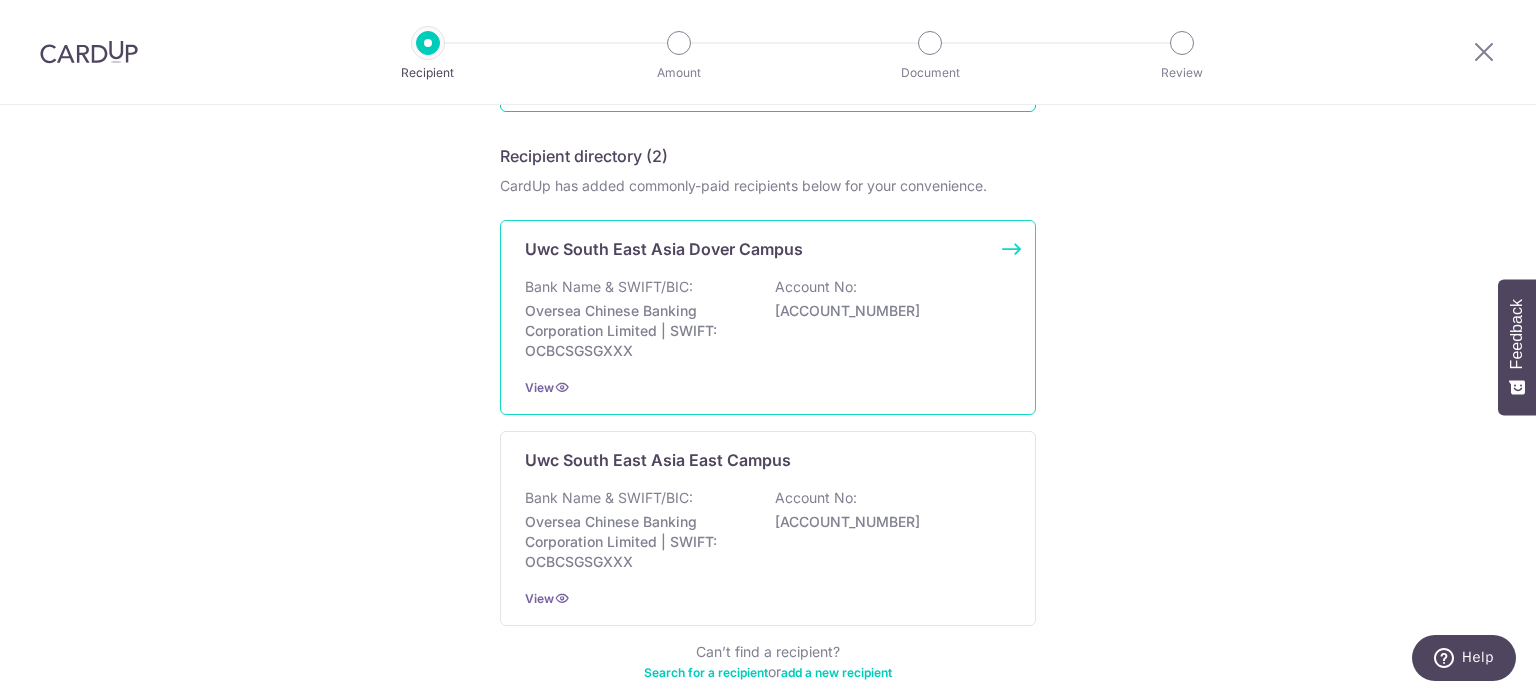 click on "Uwc South East Asia Dover Campus
Bank Name & SWIFT/BIC:
Oversea Chinese Banking Corporation Limited | SWIFT: OCBCSGSGXXX
Account No:
501728034001
View" at bounding box center [768, 317] 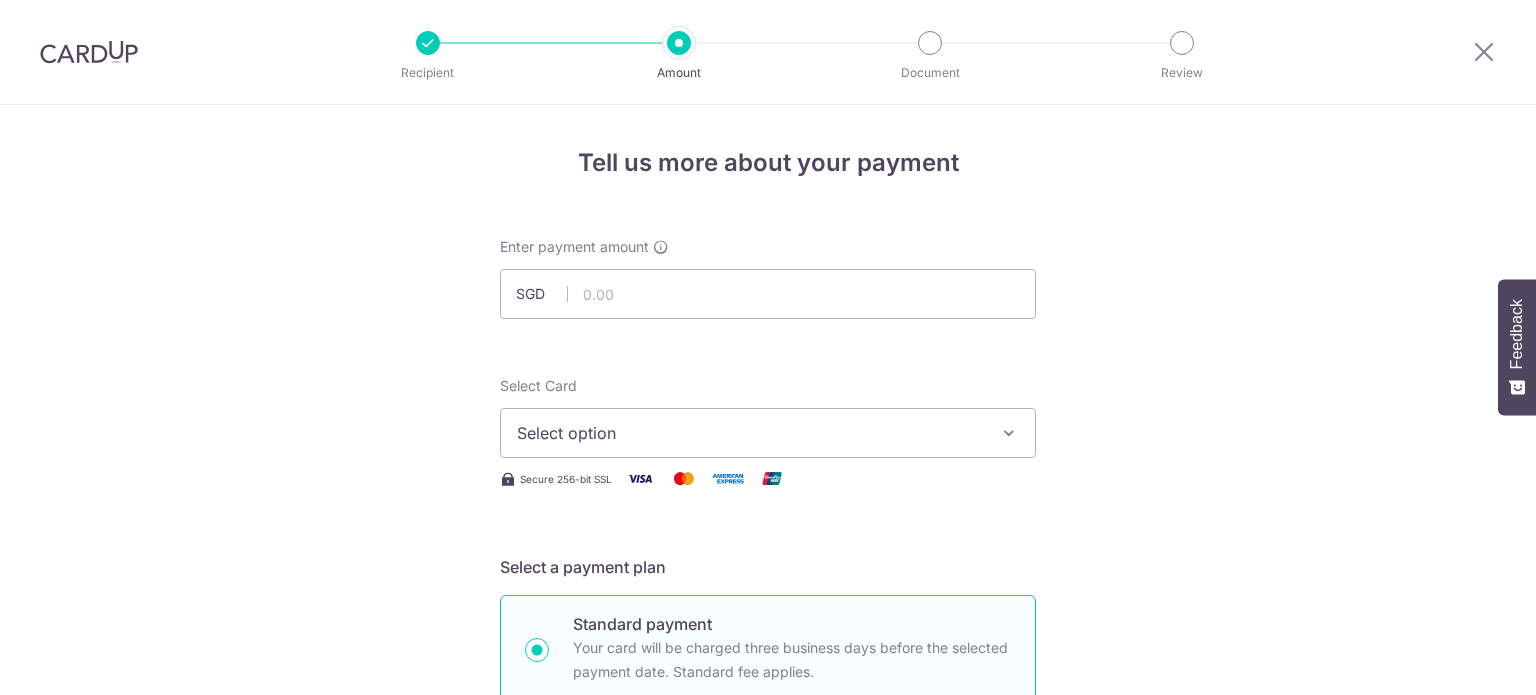 scroll, scrollTop: 0, scrollLeft: 0, axis: both 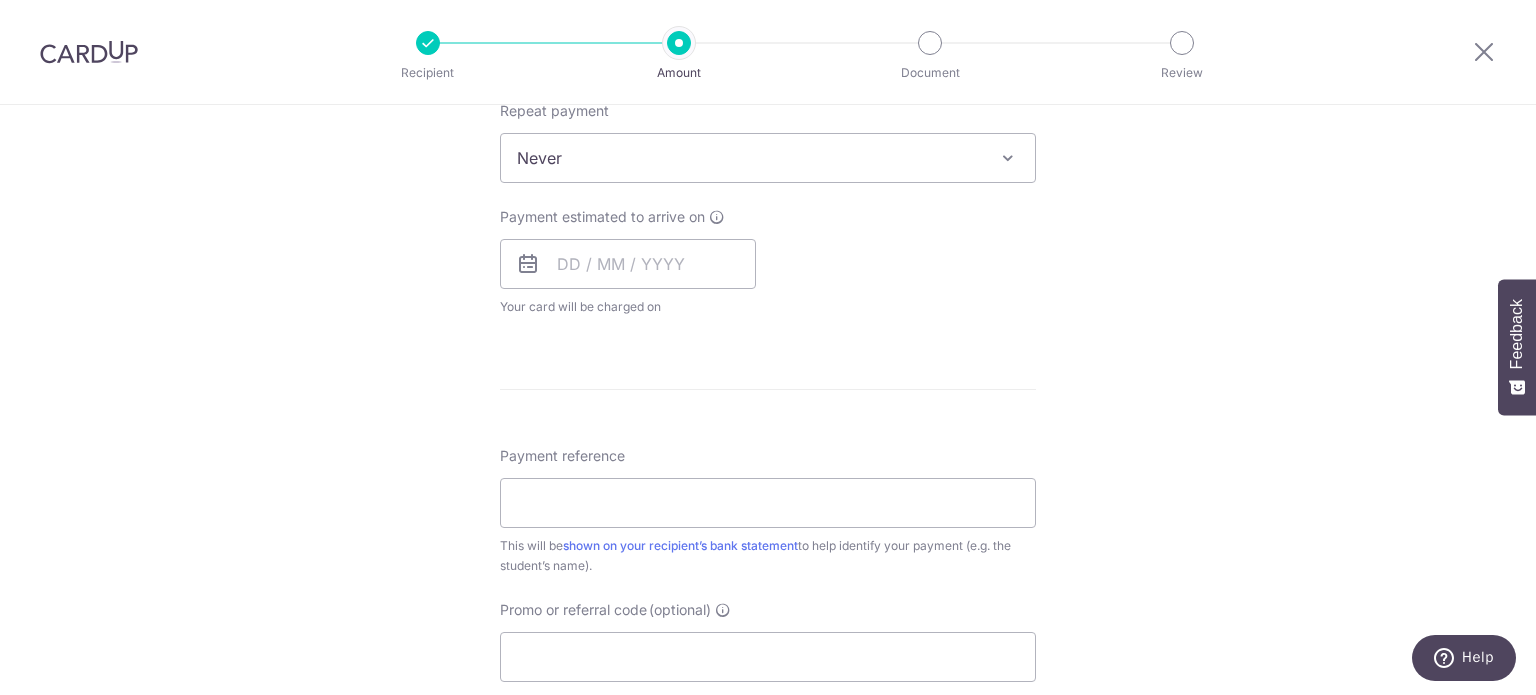 click at bounding box center [528, 264] 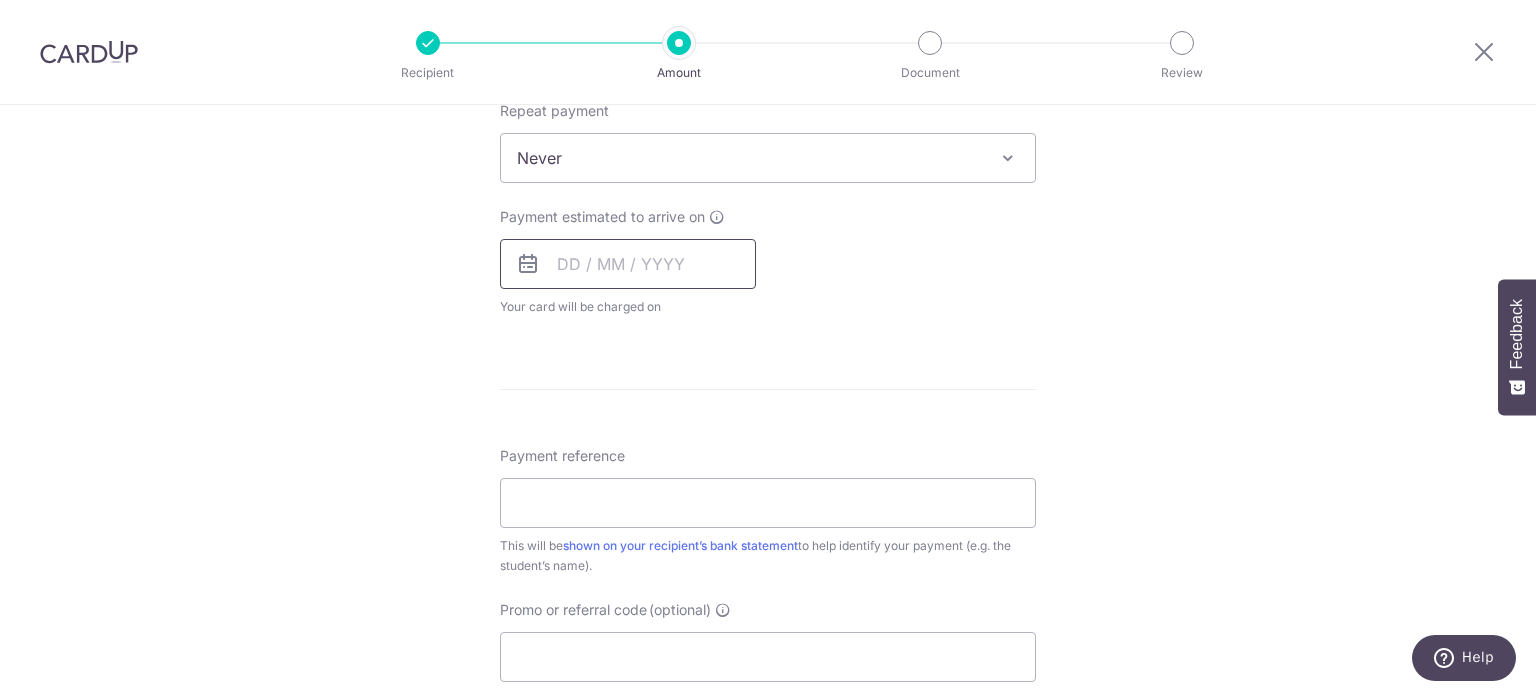 click at bounding box center [628, 264] 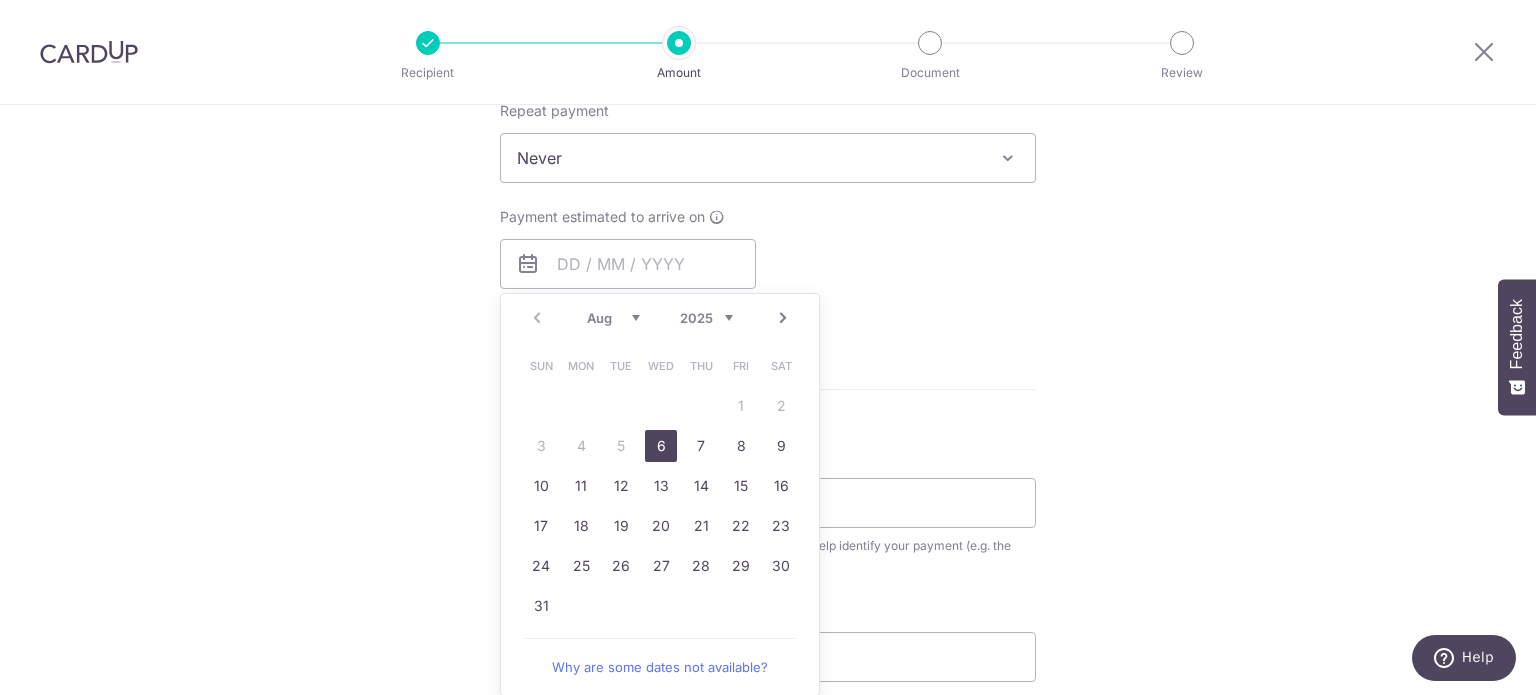 click on "6" at bounding box center [661, 446] 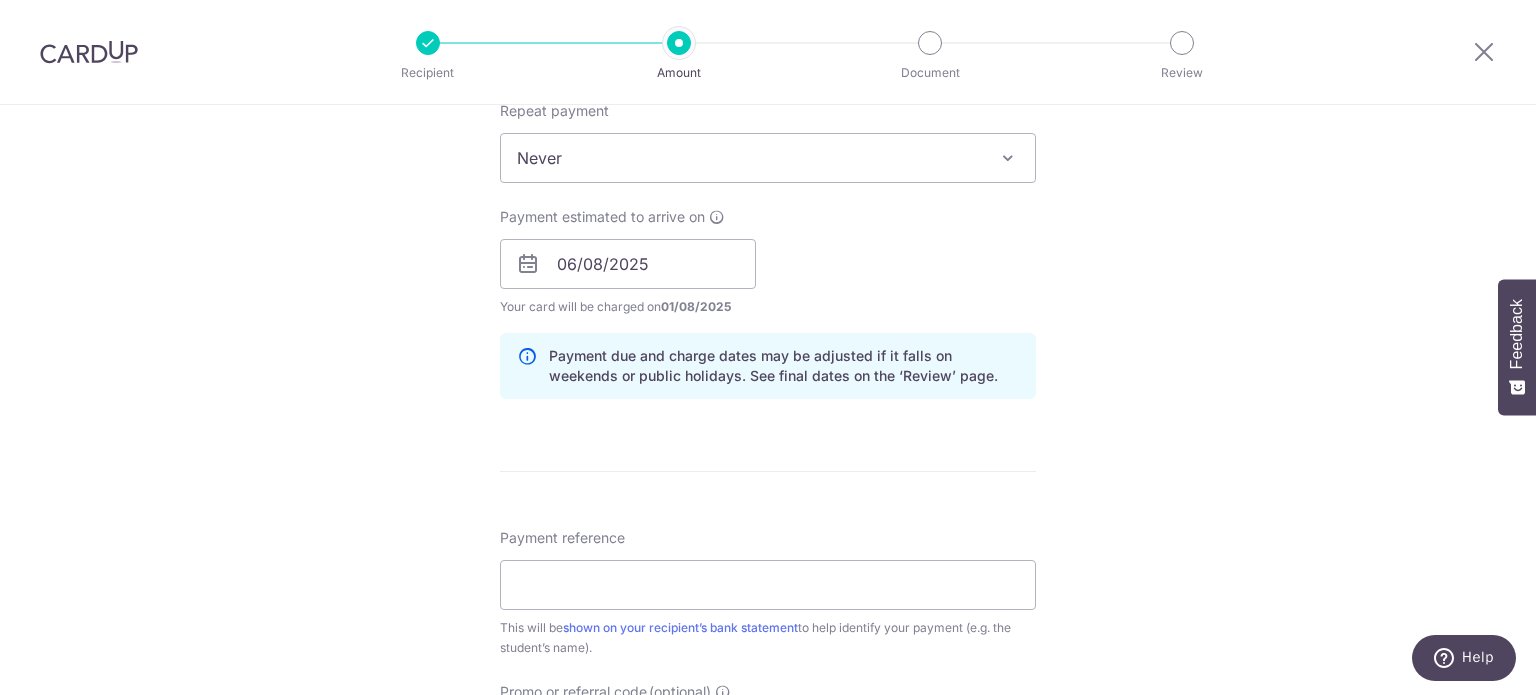 click on "Tell us more about your payment
Enter payment amount
SGD
Select Card
Select option
Add credit card
Your Cards
**** 8995
**** 4202
Secure 256-bit SSL
Text
New card details
Card
Secure 256-bit SSL" at bounding box center [768, 232] 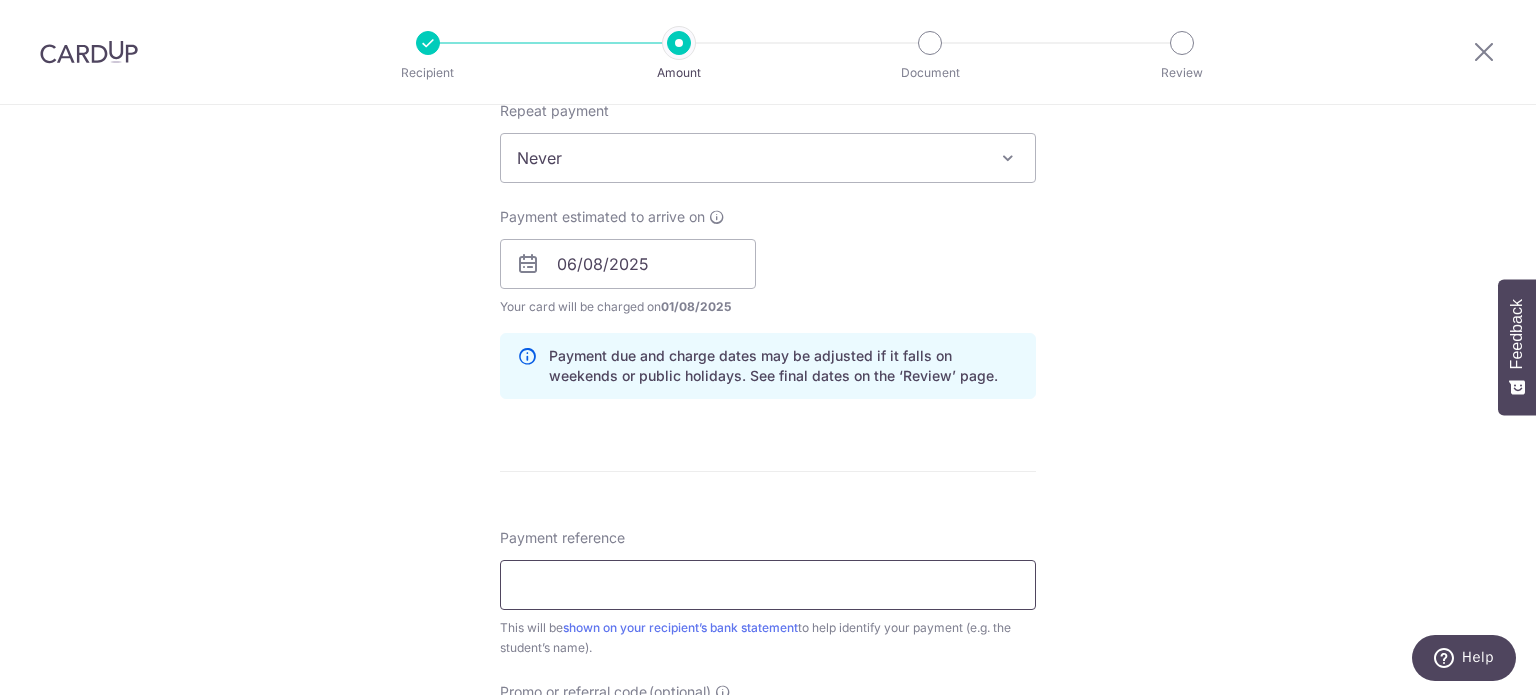 scroll, scrollTop: 1019, scrollLeft: 0, axis: vertical 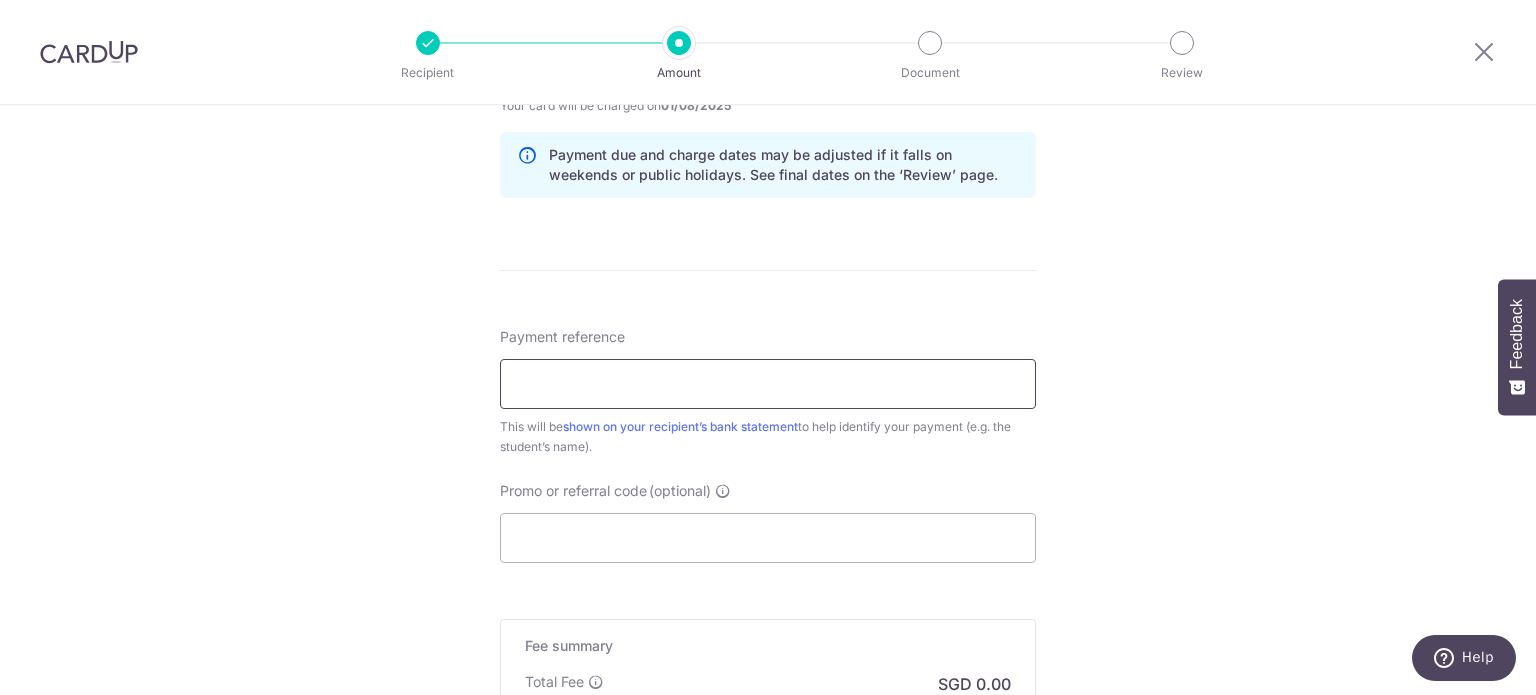 click on "Payment reference" at bounding box center [768, 384] 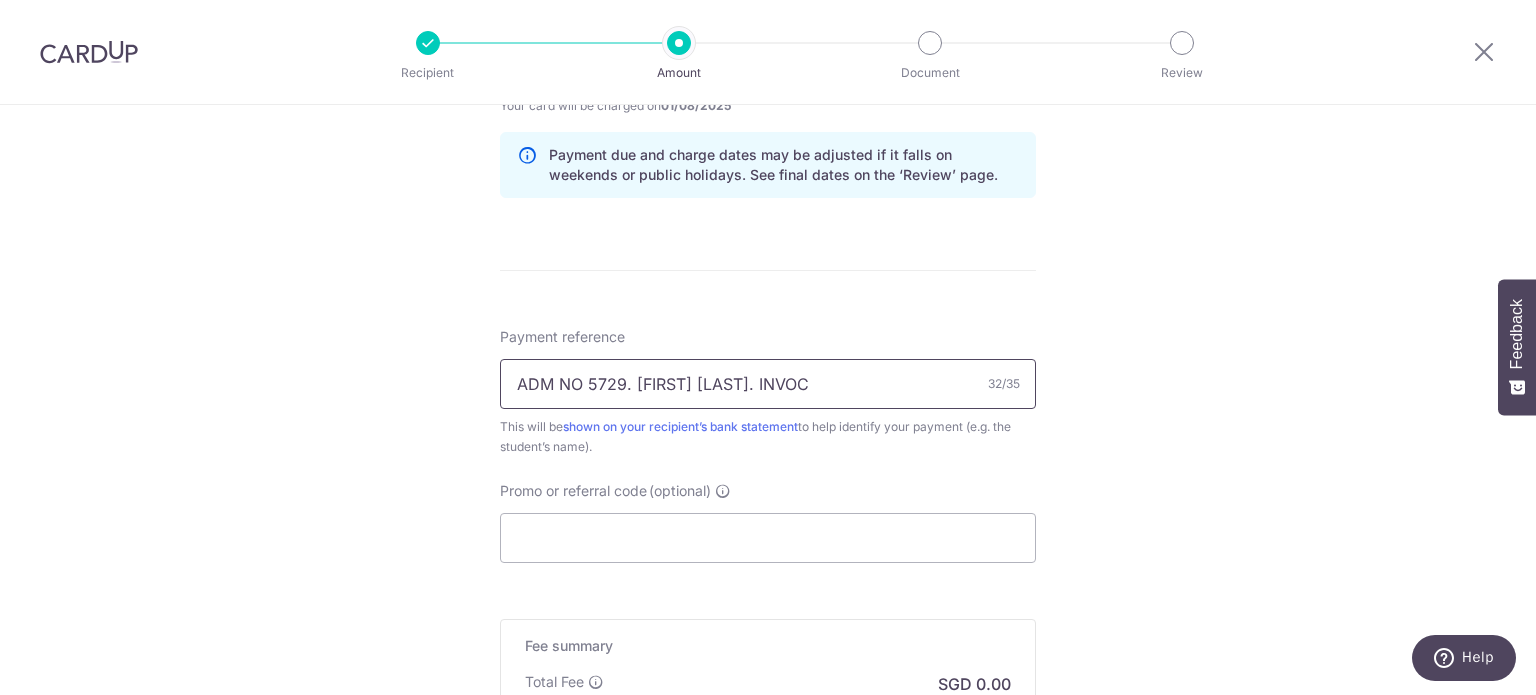 click on "Tell us more about your payment
Enter payment amount
SGD
Select Card
Select option
Add credit card
Your Cards
**** 8995
**** 4202
Secure 256-bit SSL
Text
New card details
Card
Secure 256-bit SSL" at bounding box center [768, 31] 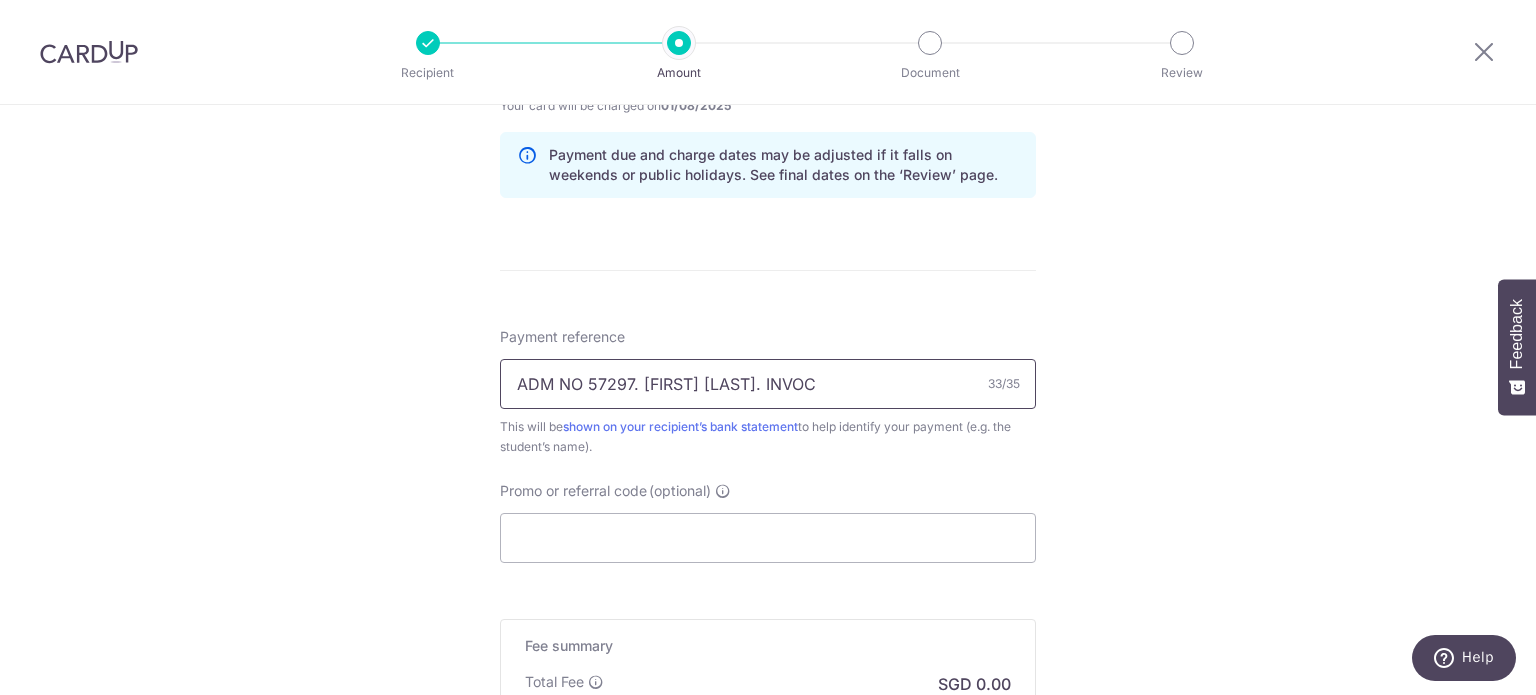 click on "ADM NO 57297. ARYAN KHANNA. INVOC" at bounding box center (768, 384) 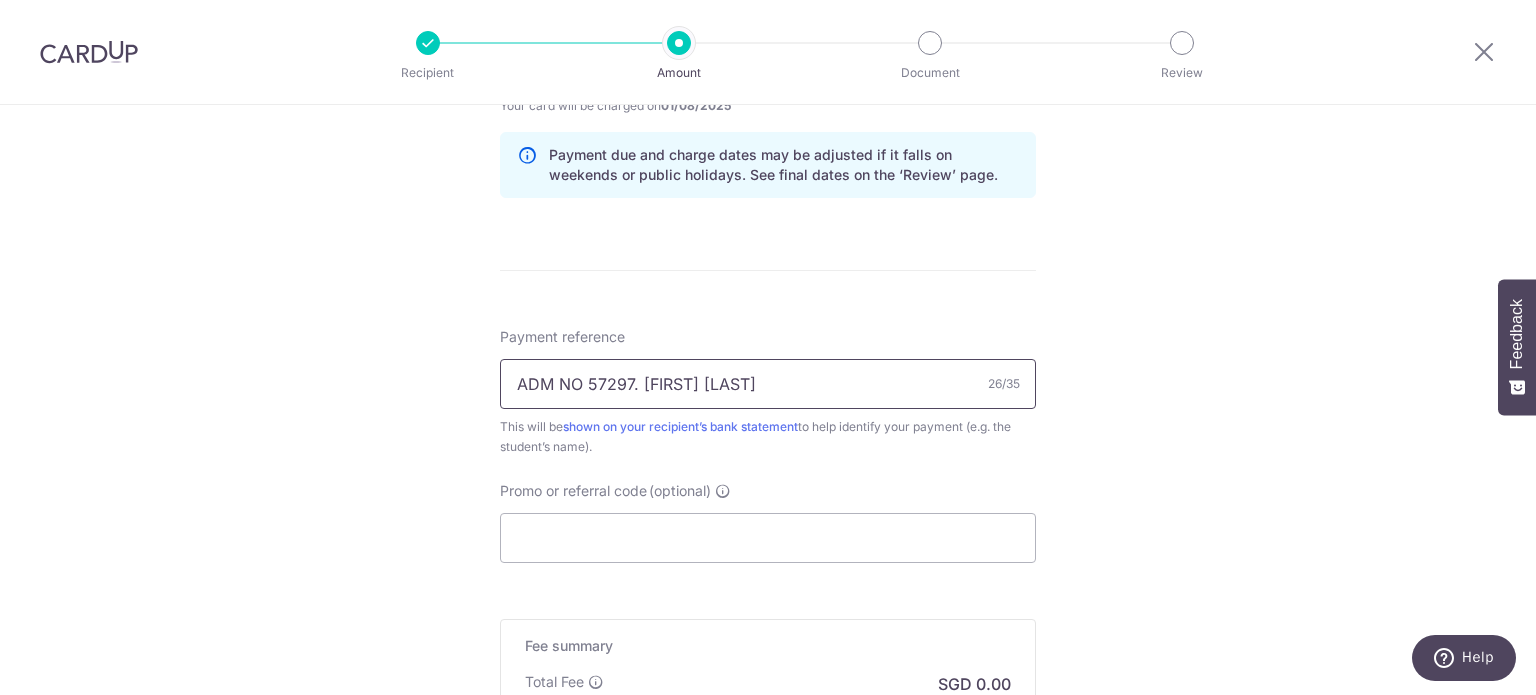 scroll, scrollTop: 1301, scrollLeft: 0, axis: vertical 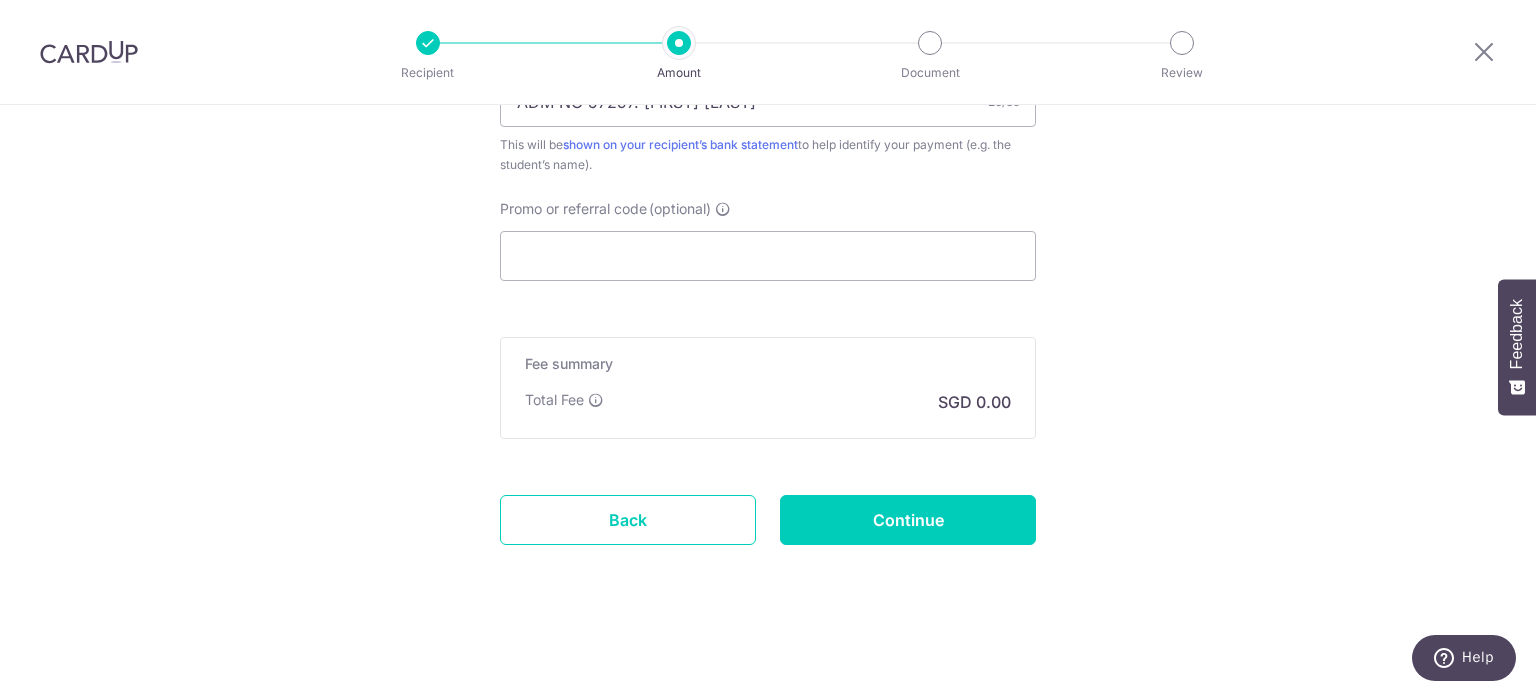 click on "SGD 0.00" at bounding box center (974, 402) 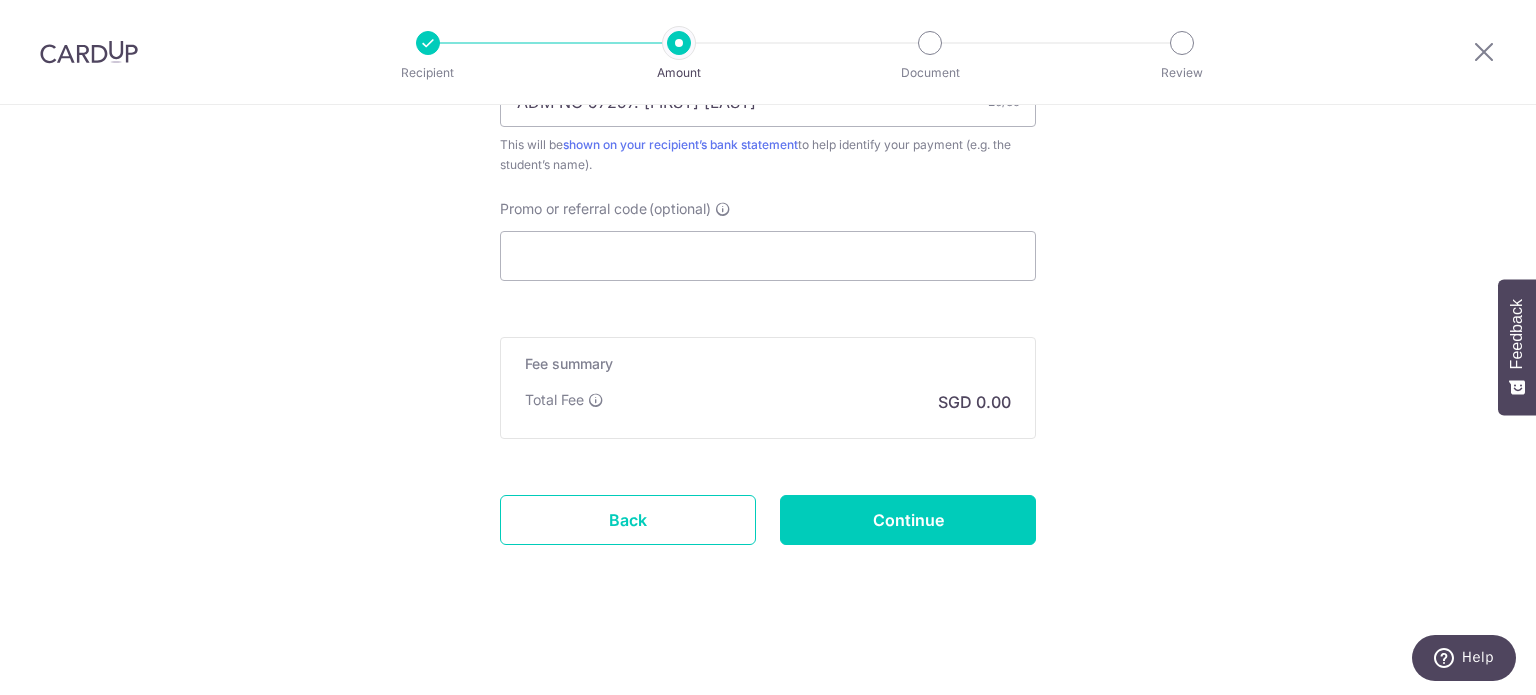 click on "SGD 0.00" at bounding box center (974, 402) 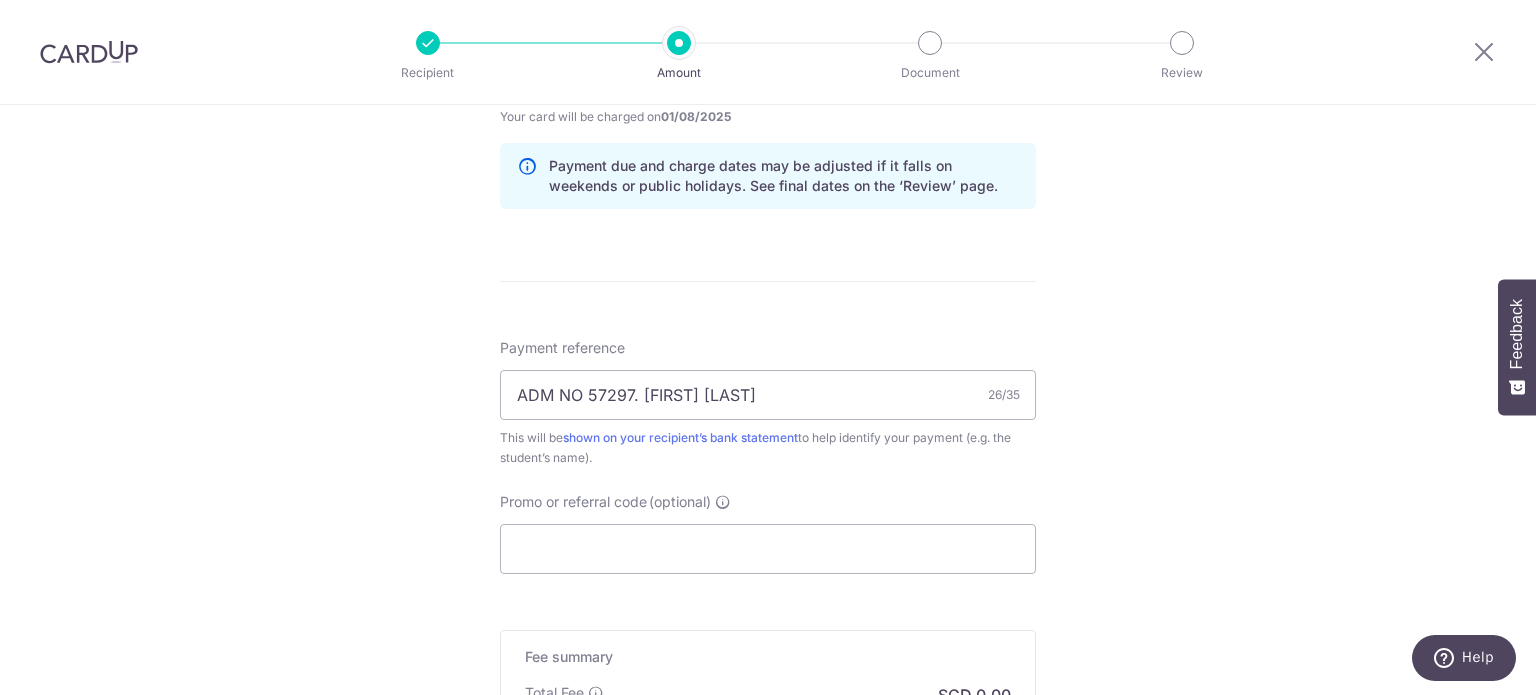 click on "Tell us more about your payment
Enter payment amount
SGD
Select Card
Select option
Add credit card
Your Cards
**** 8995
**** 4202
Secure 256-bit SSL
Text
New card details
Card
Secure 256-bit SSL" at bounding box center [768, 42] 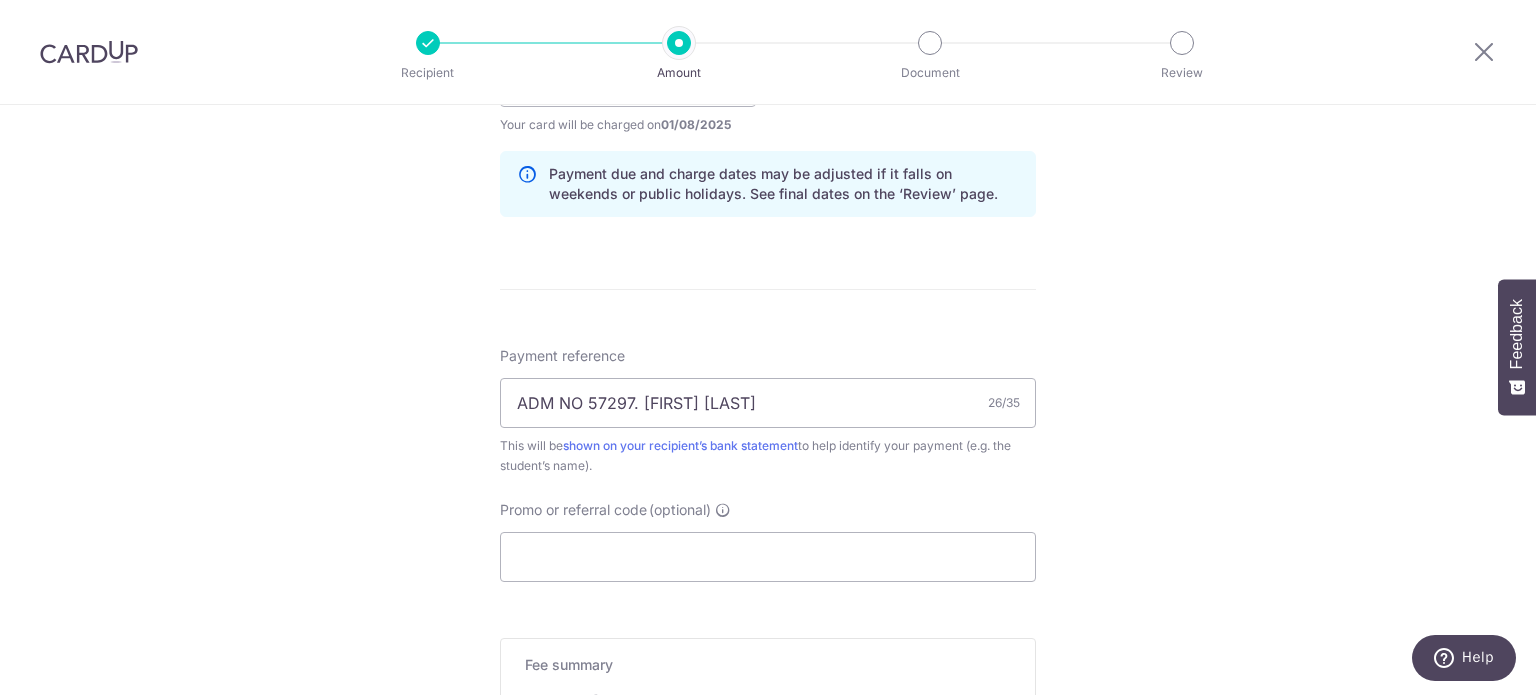 scroll, scrollTop: 1100, scrollLeft: 0, axis: vertical 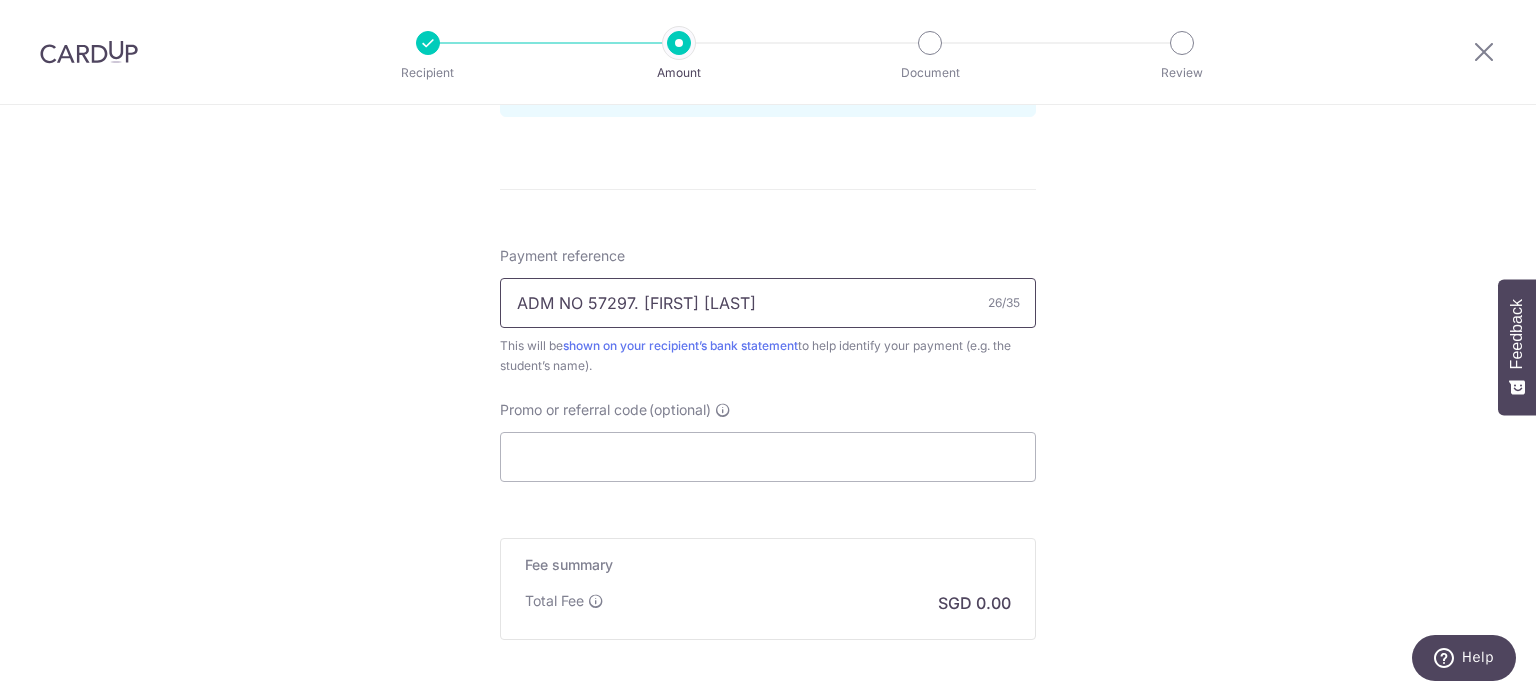 drag, startPoint x: 632, startPoint y: 302, endPoint x: 708, endPoint y: 291, distance: 76.79192 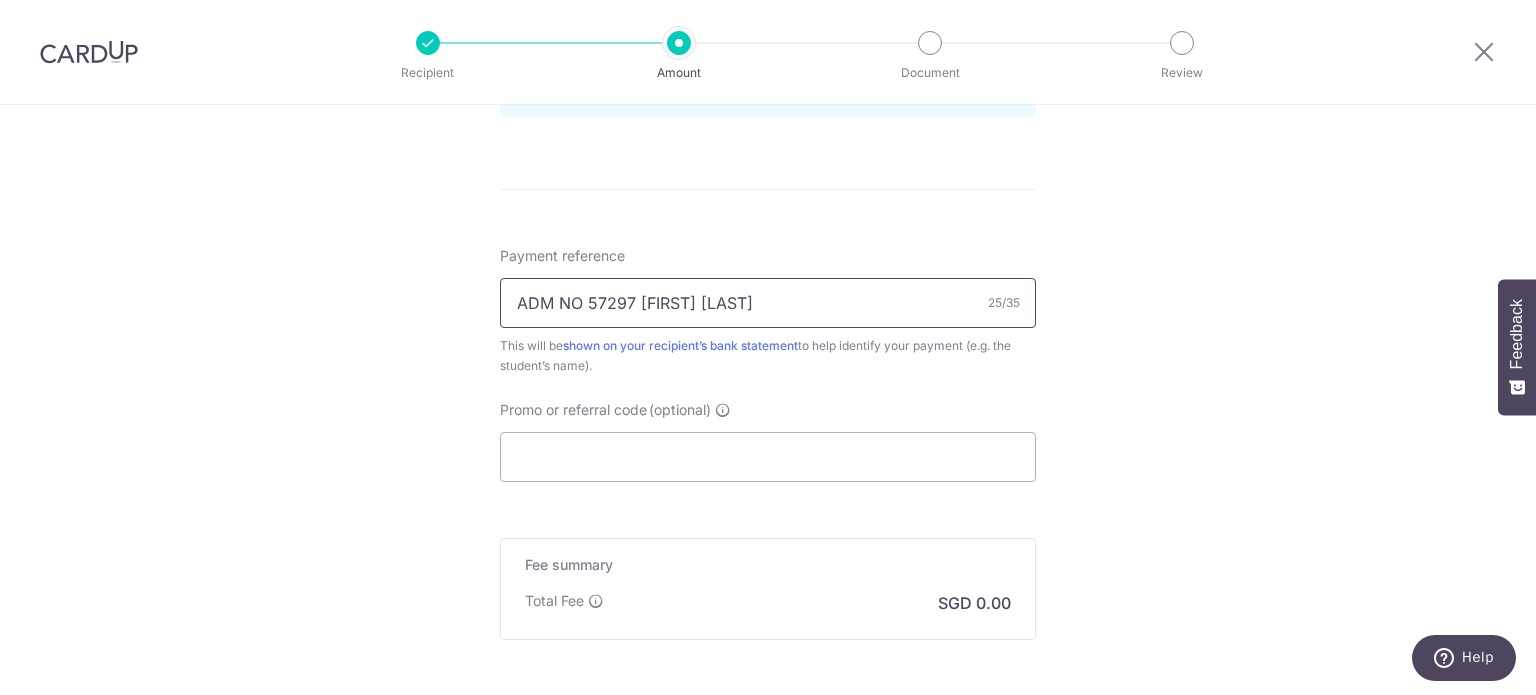 type on "ADM NO 57297 [FIRST] [LAST]" 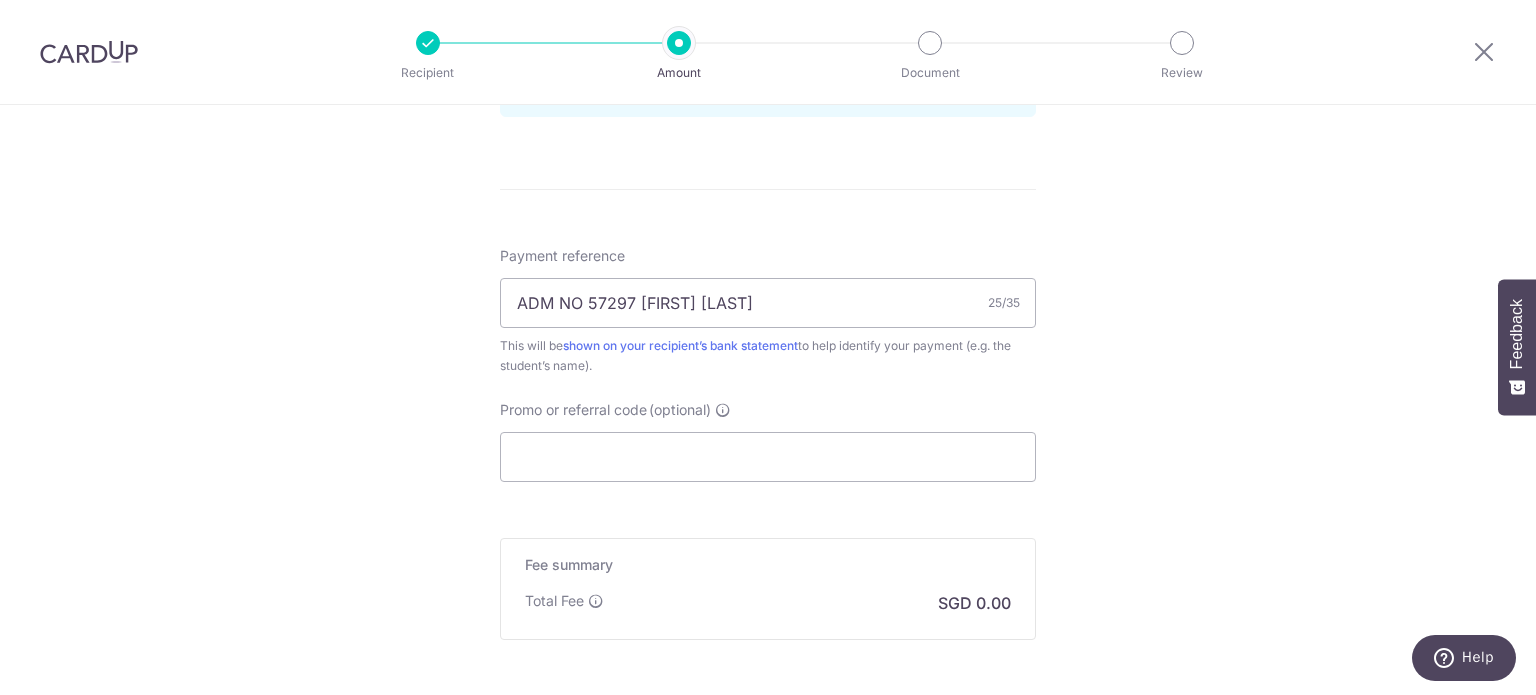 click on "Tell us more about your payment
Enter payment amount
SGD
Select Card
Select option
Add credit card
Your Cards
**** 8995
**** 4202
Secure 256-bit SSL
Text
New card details
Card
Secure 256-bit SSL" at bounding box center [768, -50] 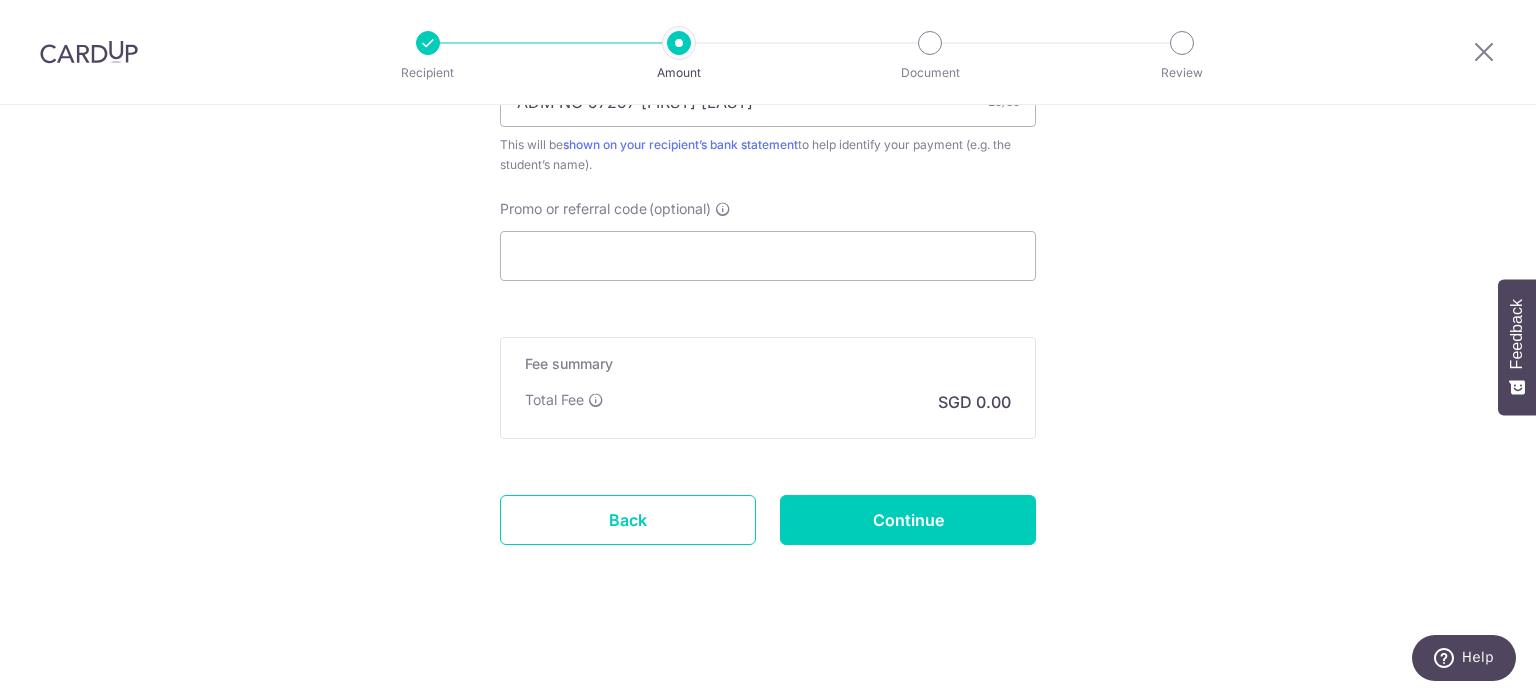 click on "SGD 0.00" at bounding box center [974, 402] 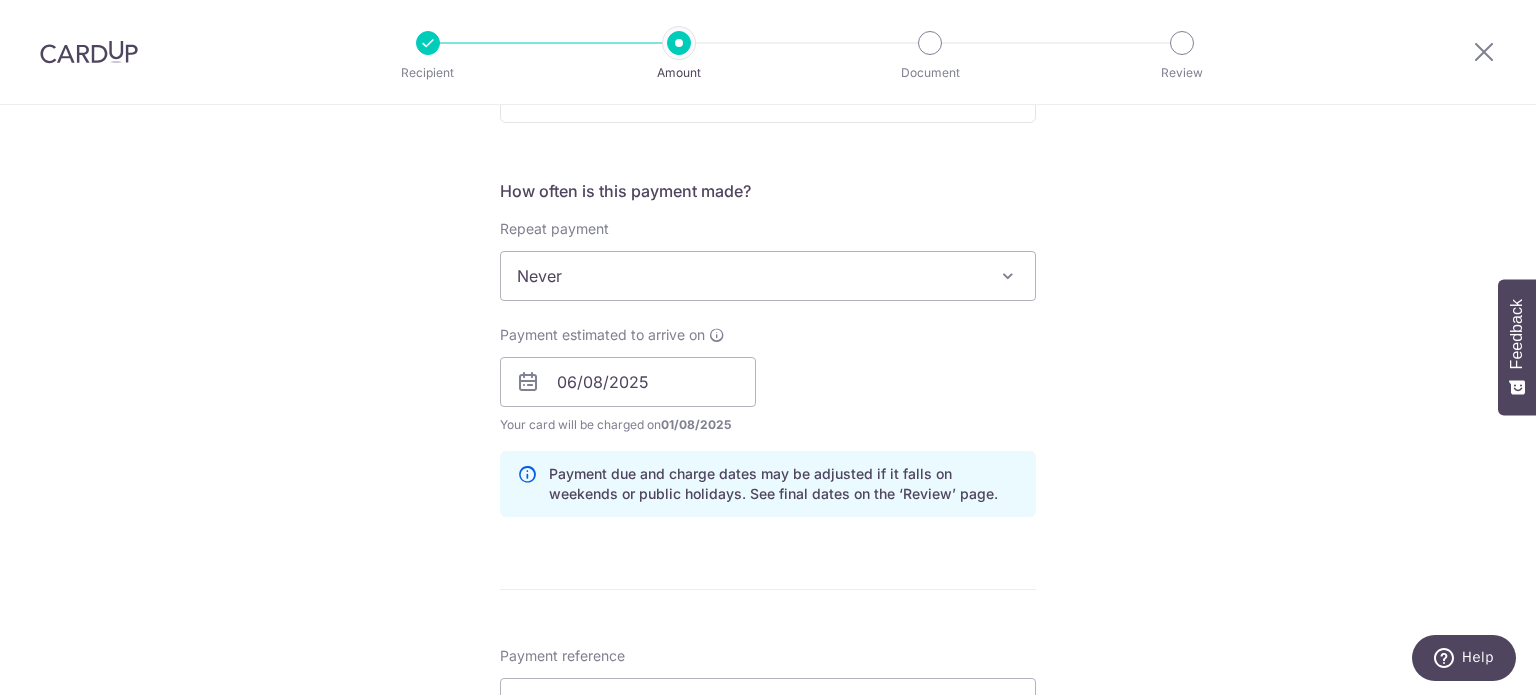 scroll, scrollTop: 1201, scrollLeft: 0, axis: vertical 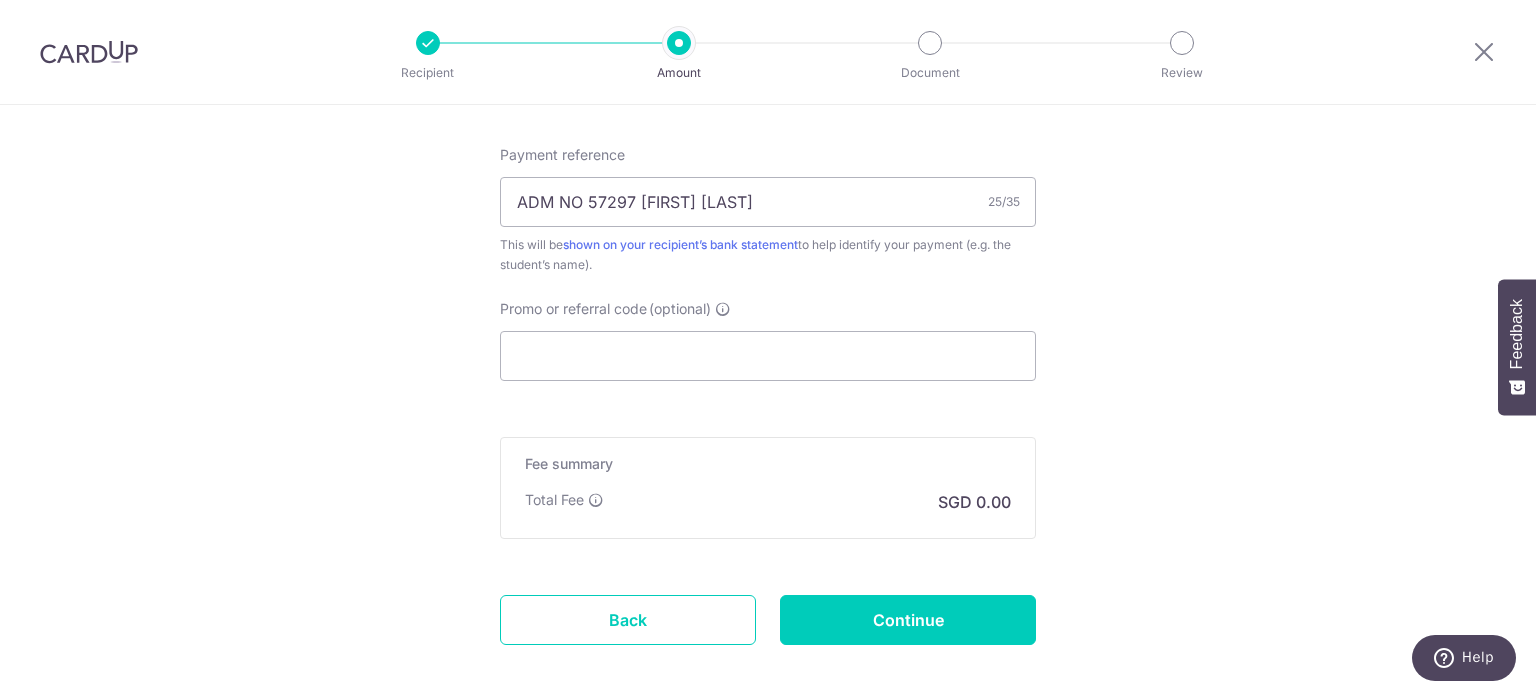 click on "Total Fee
SGD 0.00" at bounding box center [768, 502] 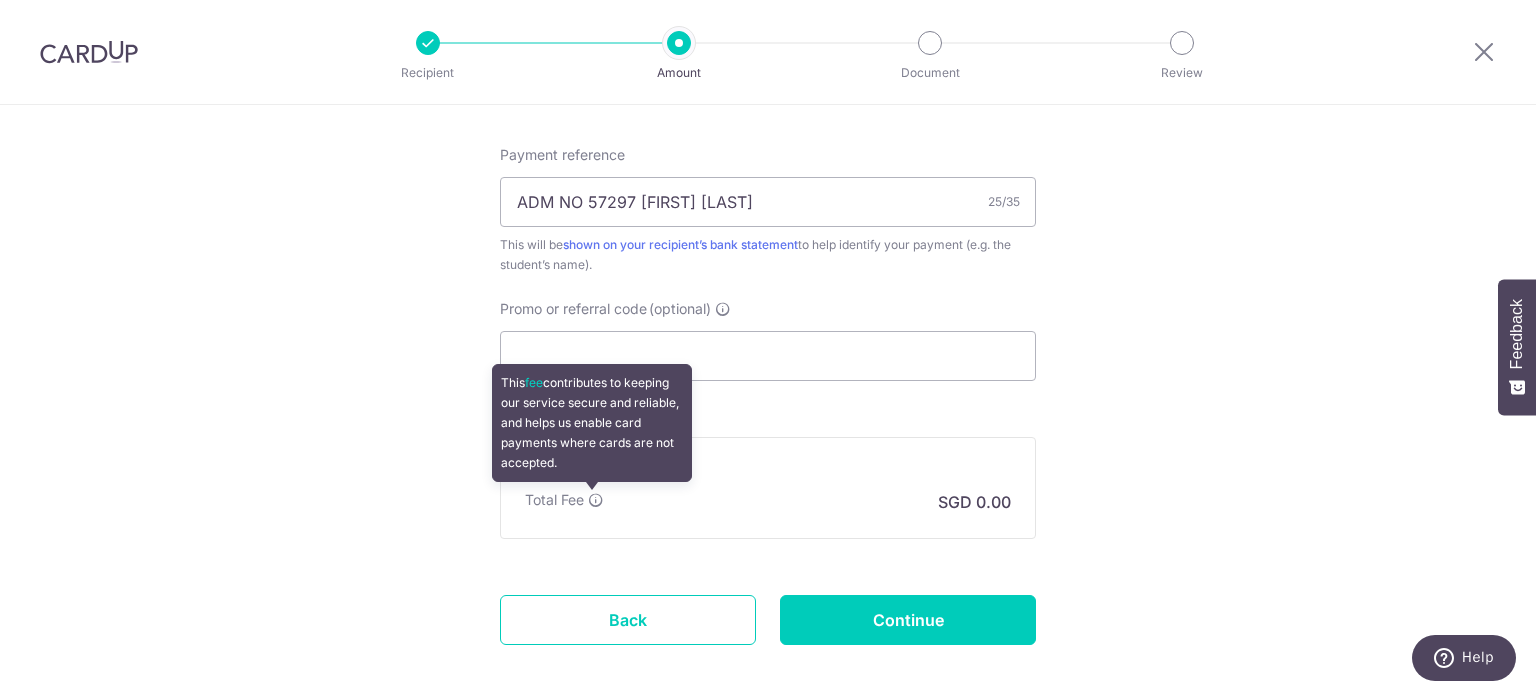 click at bounding box center [596, 500] 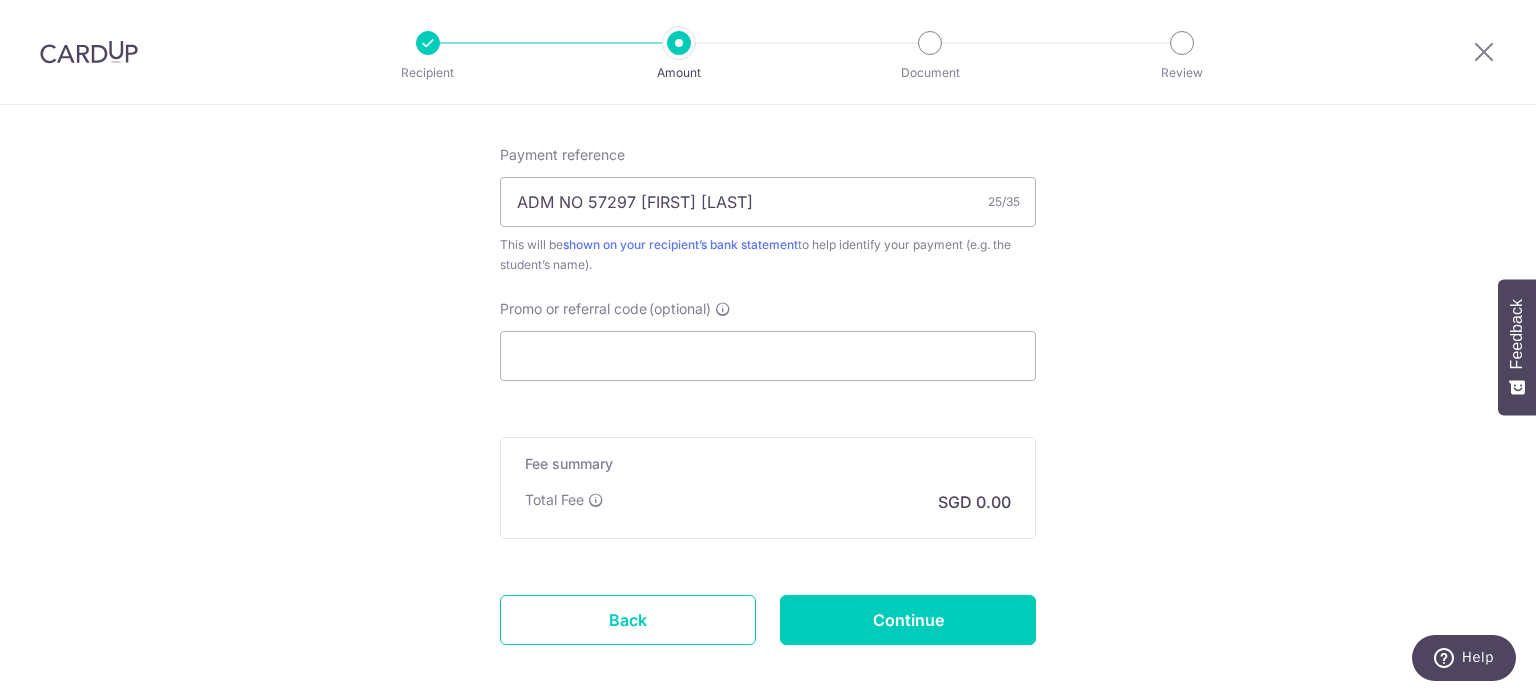 click on "Tell us more about your payment
Enter payment amount
SGD
Select Card
Select option
Add credit card
Your Cards
**** 8995
**** 4202
Secure 256-bit SSL
Text
New card details
Card
Secure 256-bit SSL" at bounding box center [768, -151] 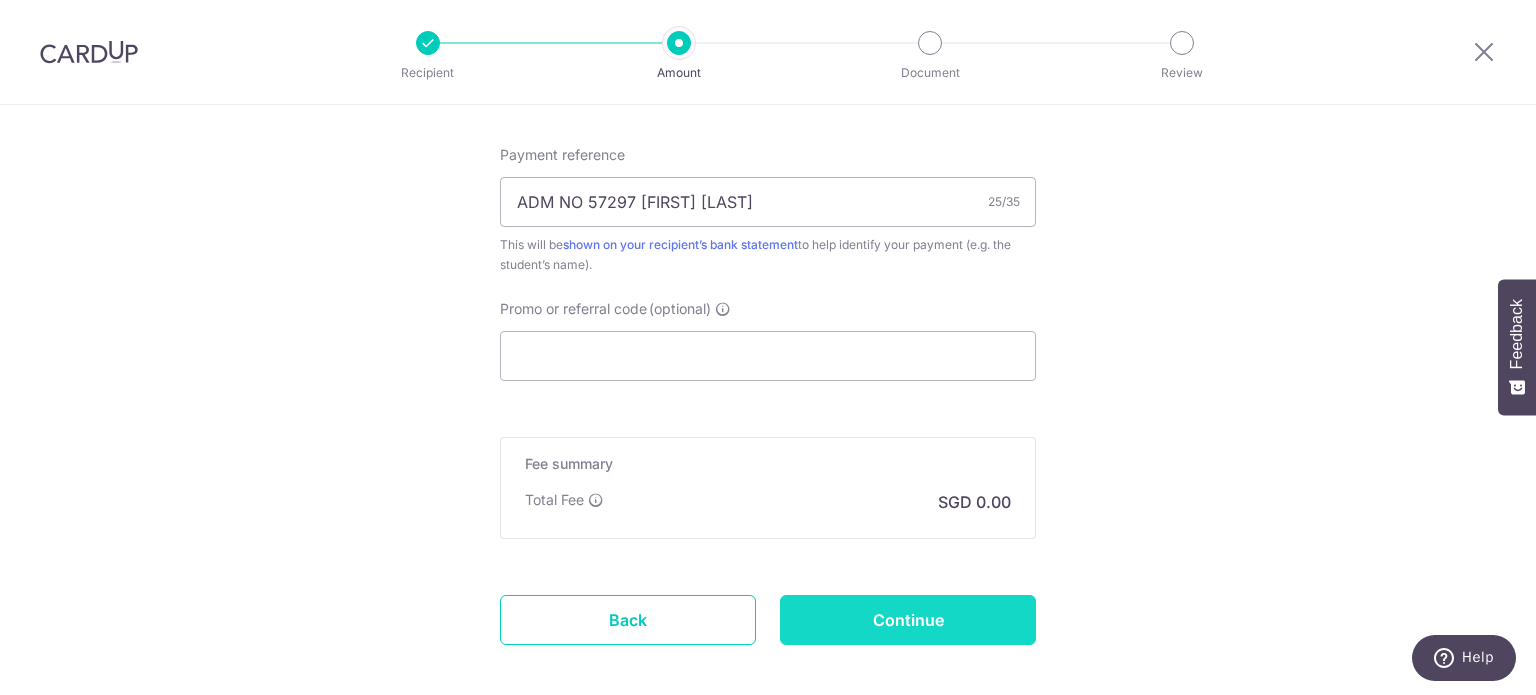 scroll, scrollTop: 1301, scrollLeft: 0, axis: vertical 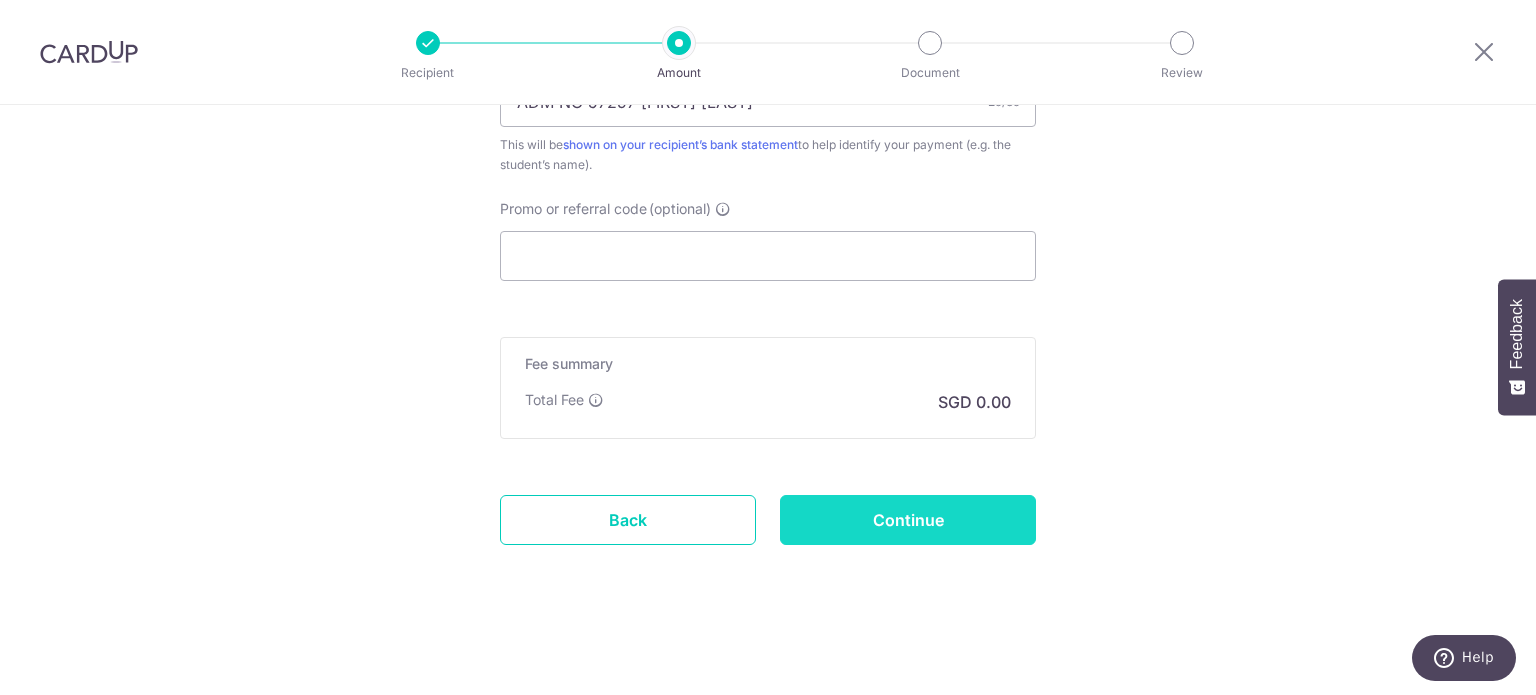 click on "Continue" at bounding box center (908, 520) 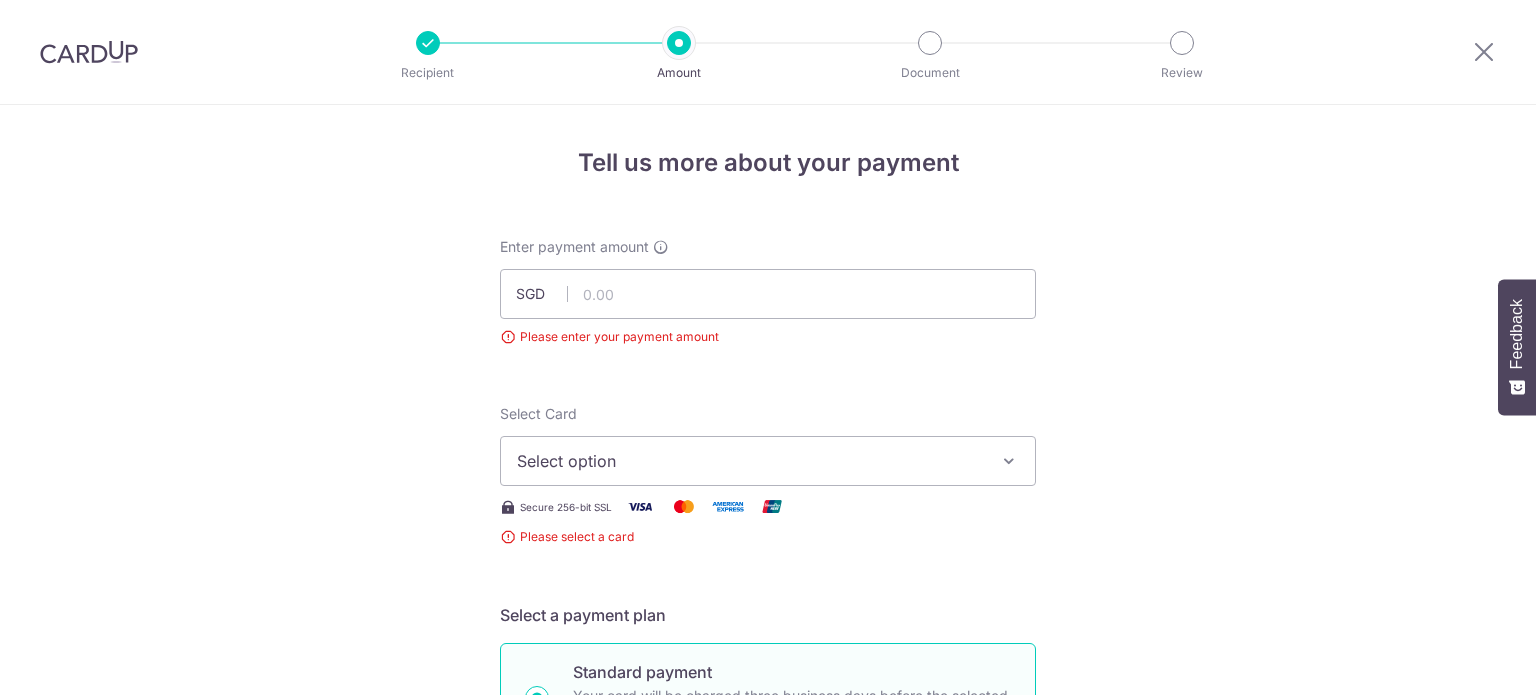 scroll, scrollTop: 0, scrollLeft: 0, axis: both 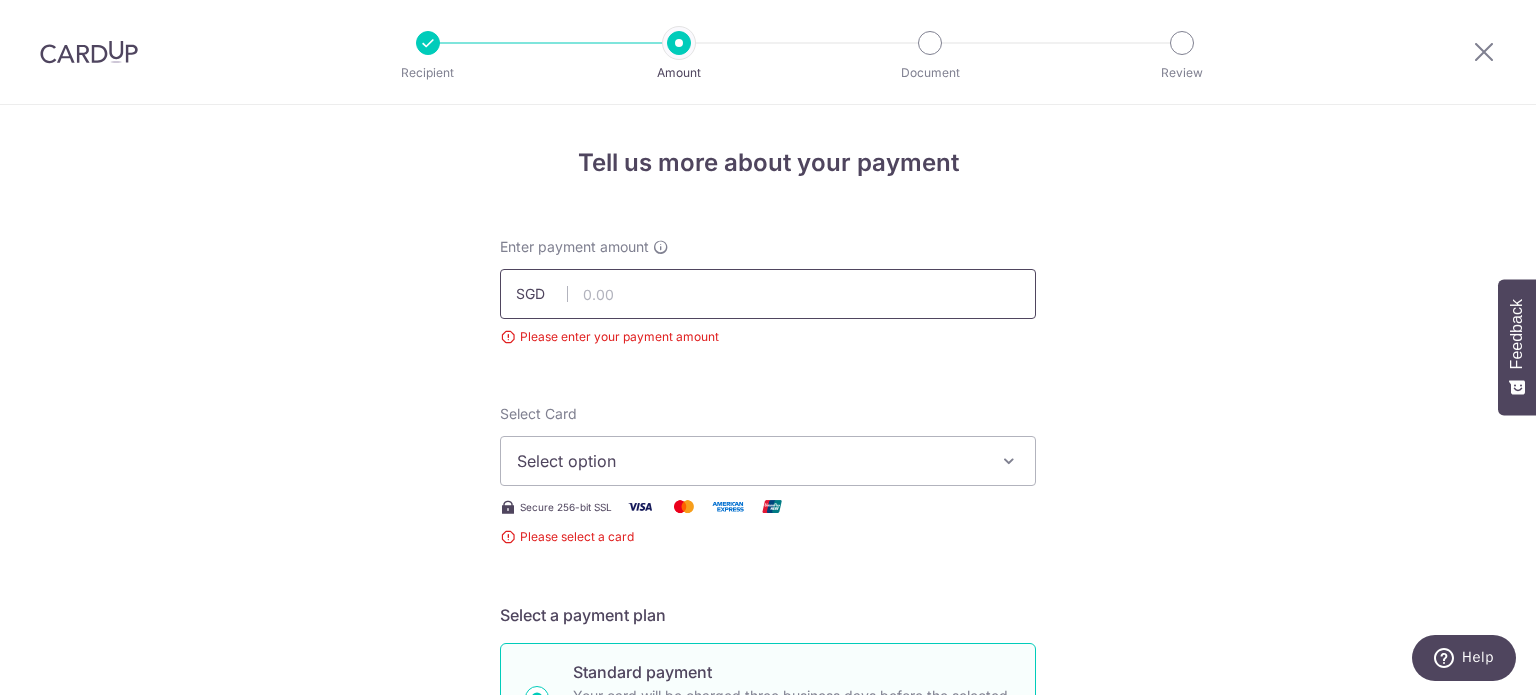 click at bounding box center (768, 294) 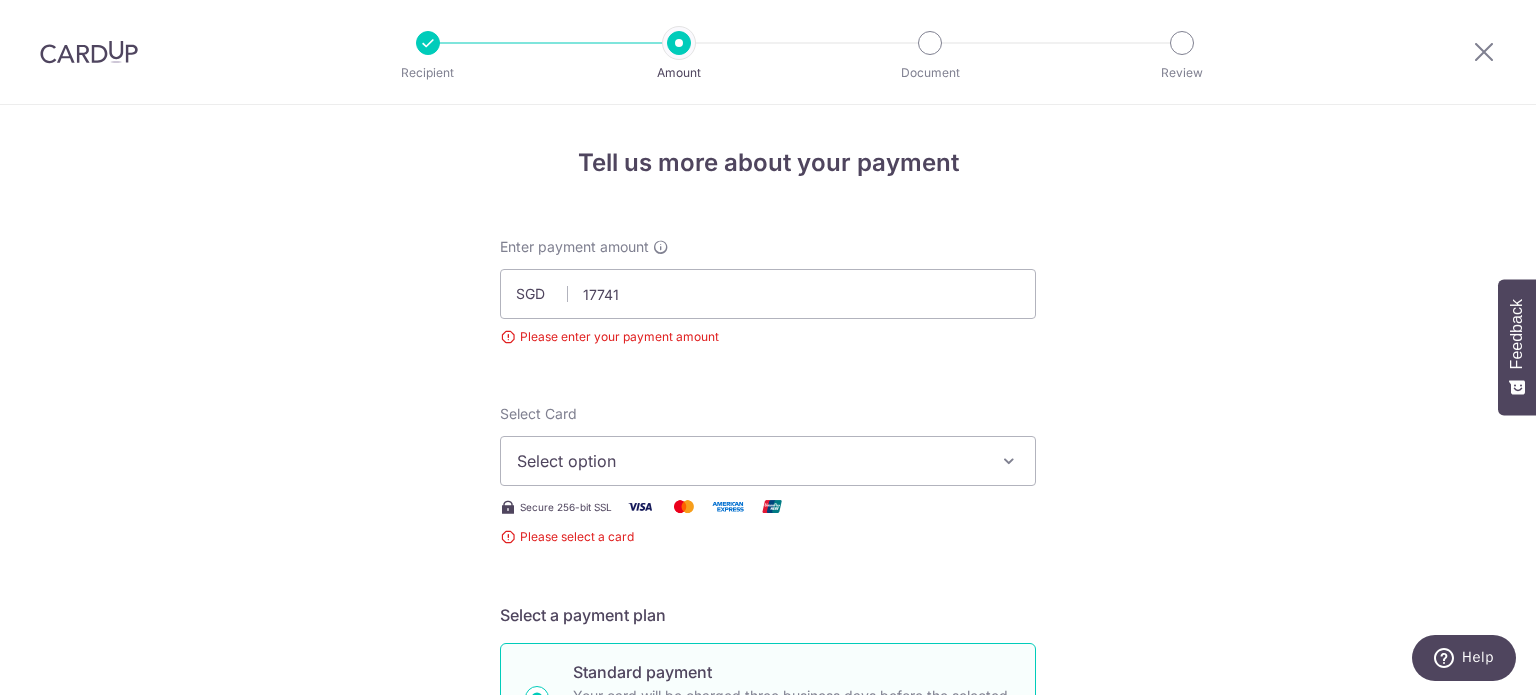 click on "Tell us more about your payment
Enter payment amount
SGD
[AMOUNT]
Please enter your payment amount
Select Card
Select option
Add credit card
Your Cards
**** [LAST_FOUR]
**** [LAST_FOUR]
Secure 256-bit SSL
Please select a card
Text
New card details
Card" at bounding box center (768, 1074) 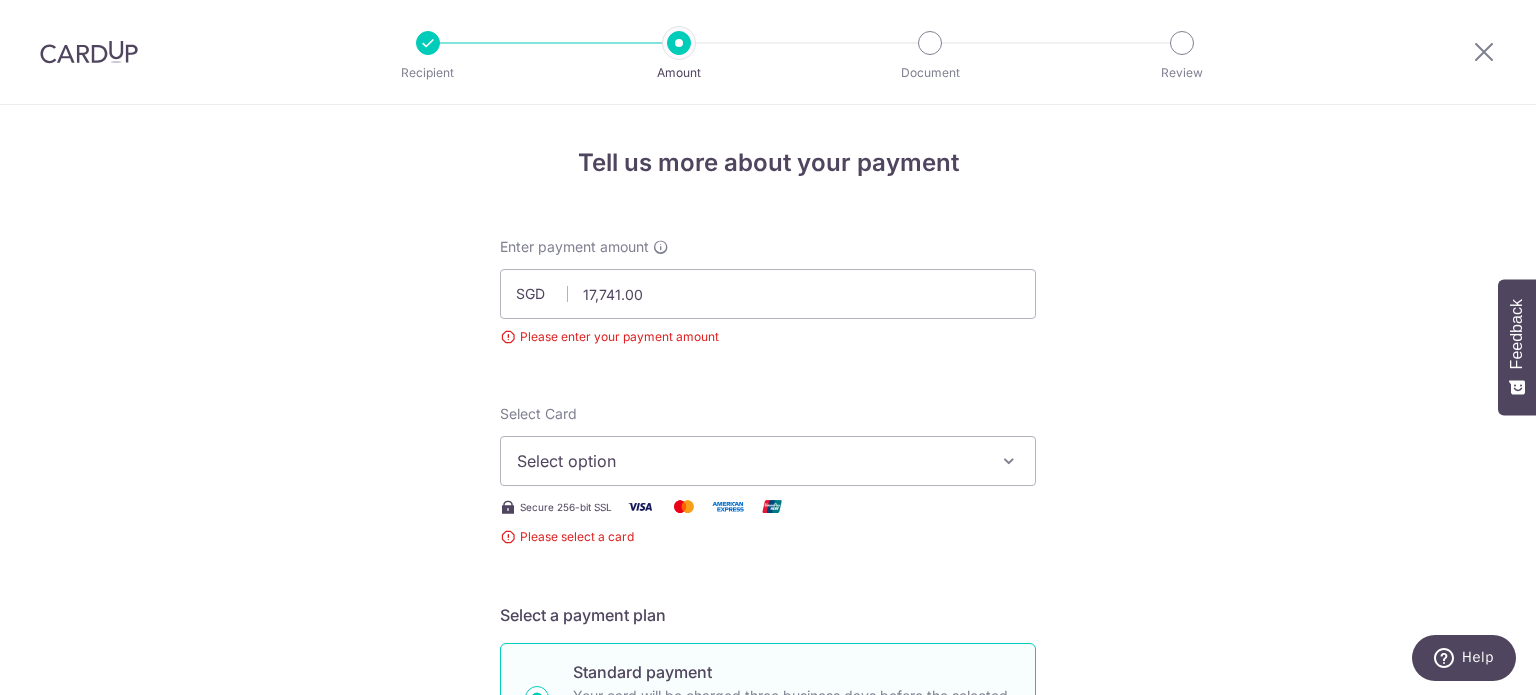click on "Select option" at bounding box center [750, 461] 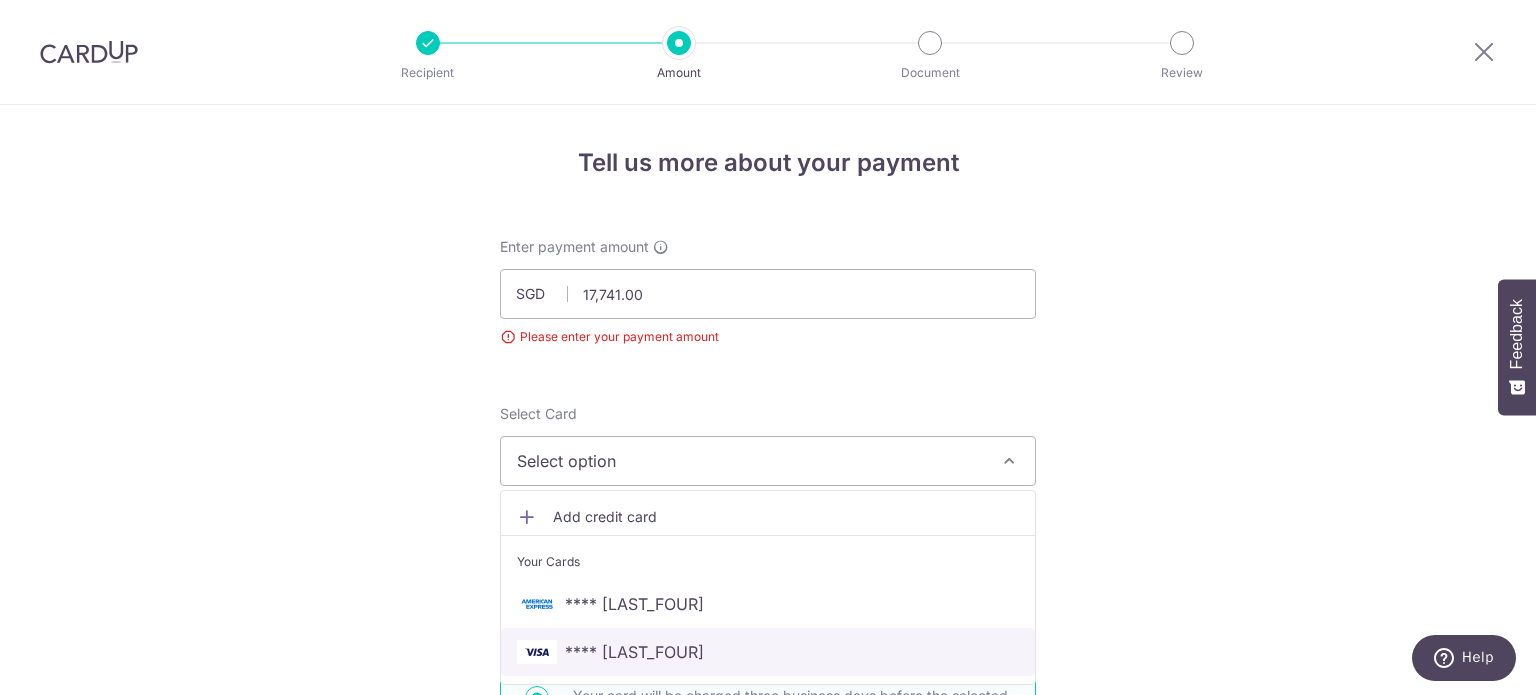 click on "**** [LAST_FOUR]" at bounding box center [768, 652] 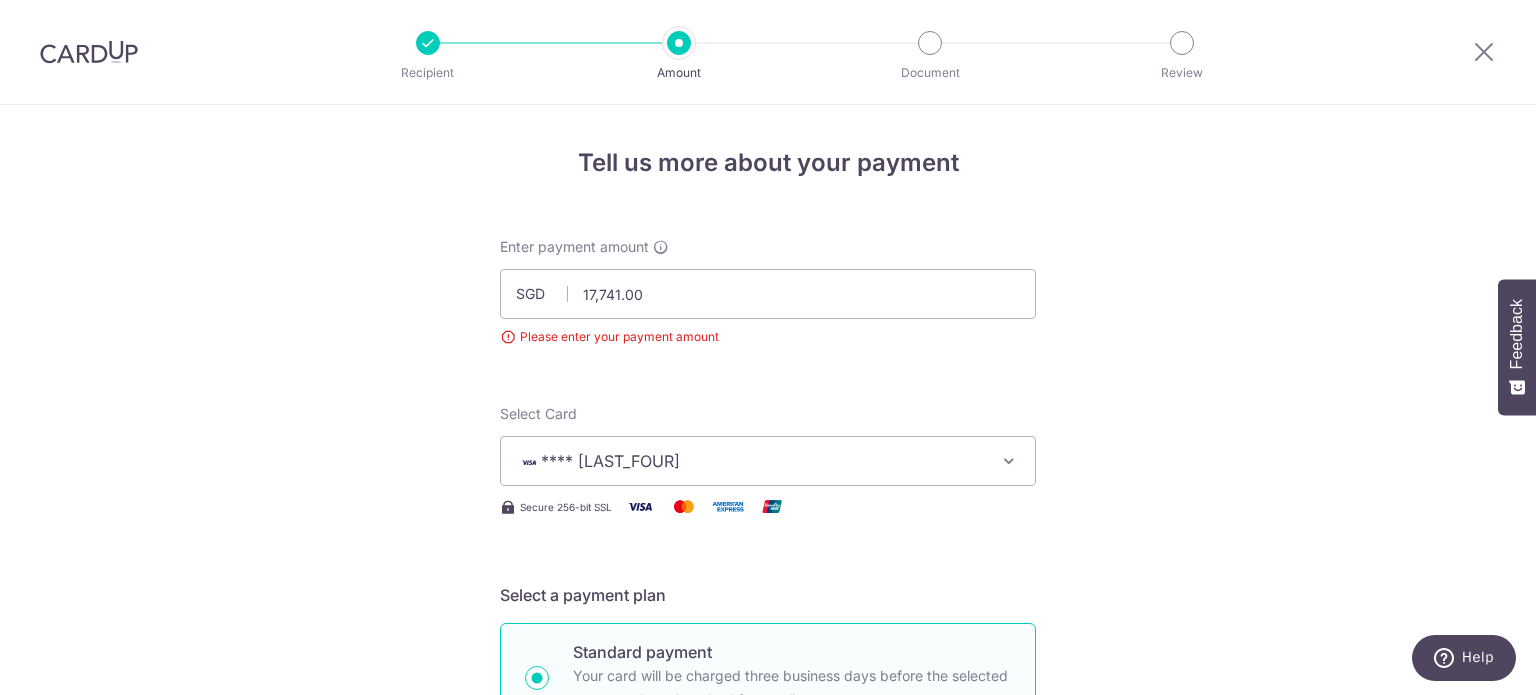 click on "Tell us more about your payment
Enter payment amount
SGD
[AMOUNT]
[AMOUNT]
Please enter your payment amount
Select Card
**** [LAST_FOUR]
Add credit card
Your Cards
**** [LAST_FOUR]
**** [LAST_FOUR]
Secure 256-bit SSL
Text
New card details
Card" at bounding box center (768, 1064) 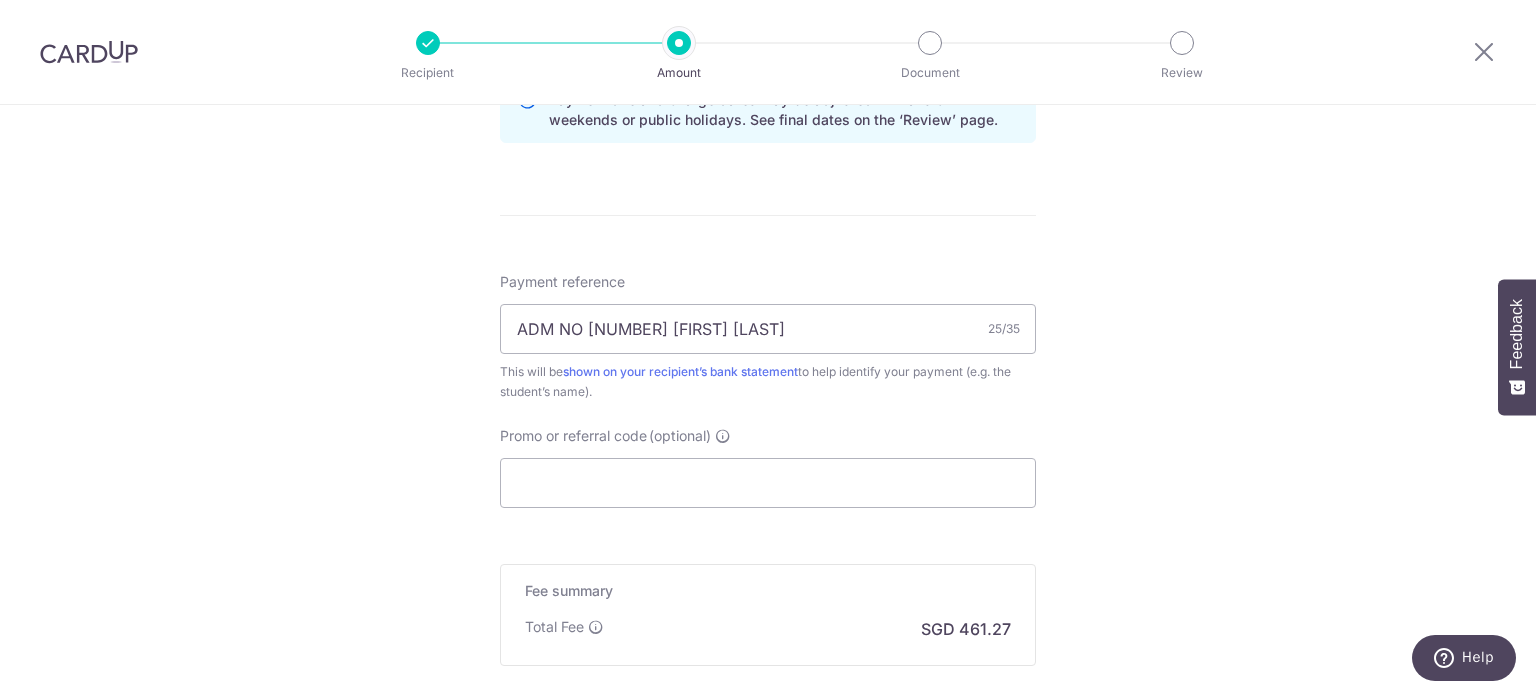 scroll, scrollTop: 1302, scrollLeft: 0, axis: vertical 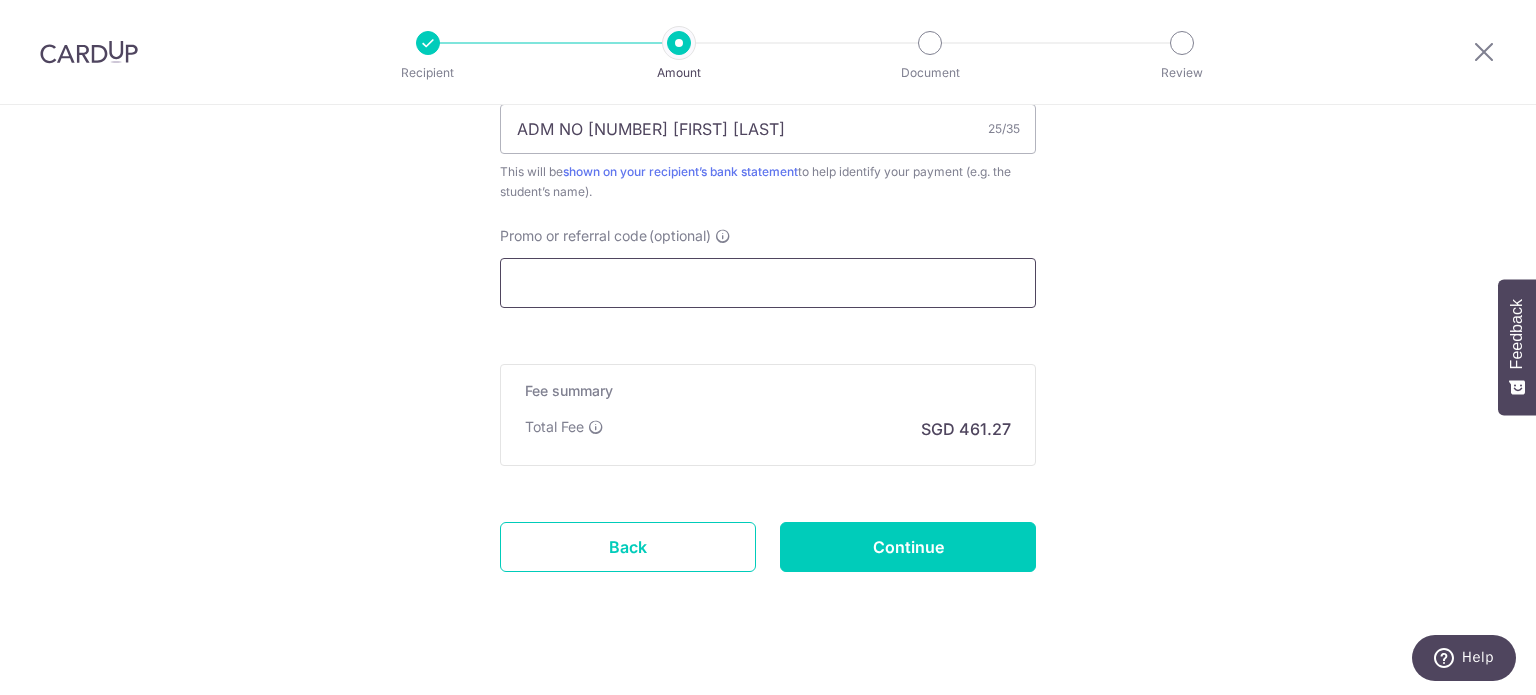 paste on "OFF225" 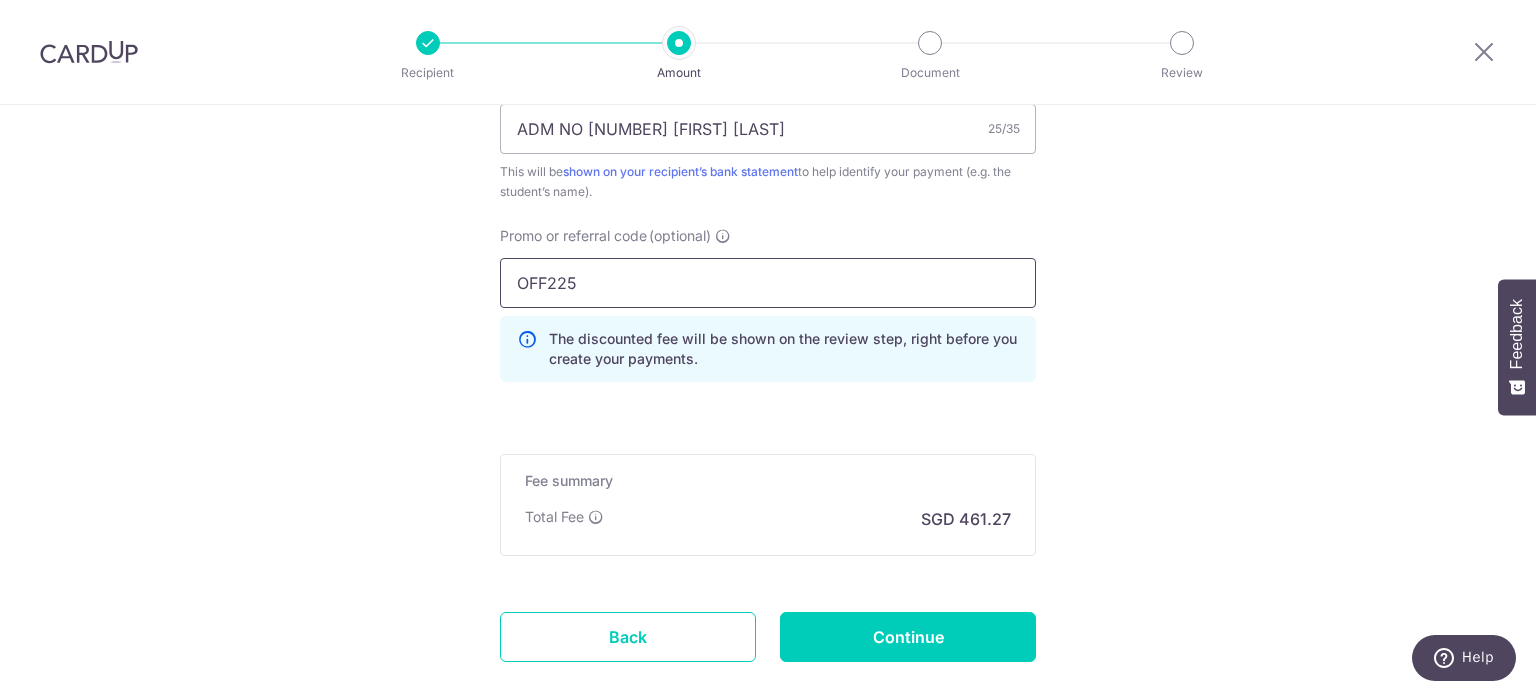 type on "OFF225" 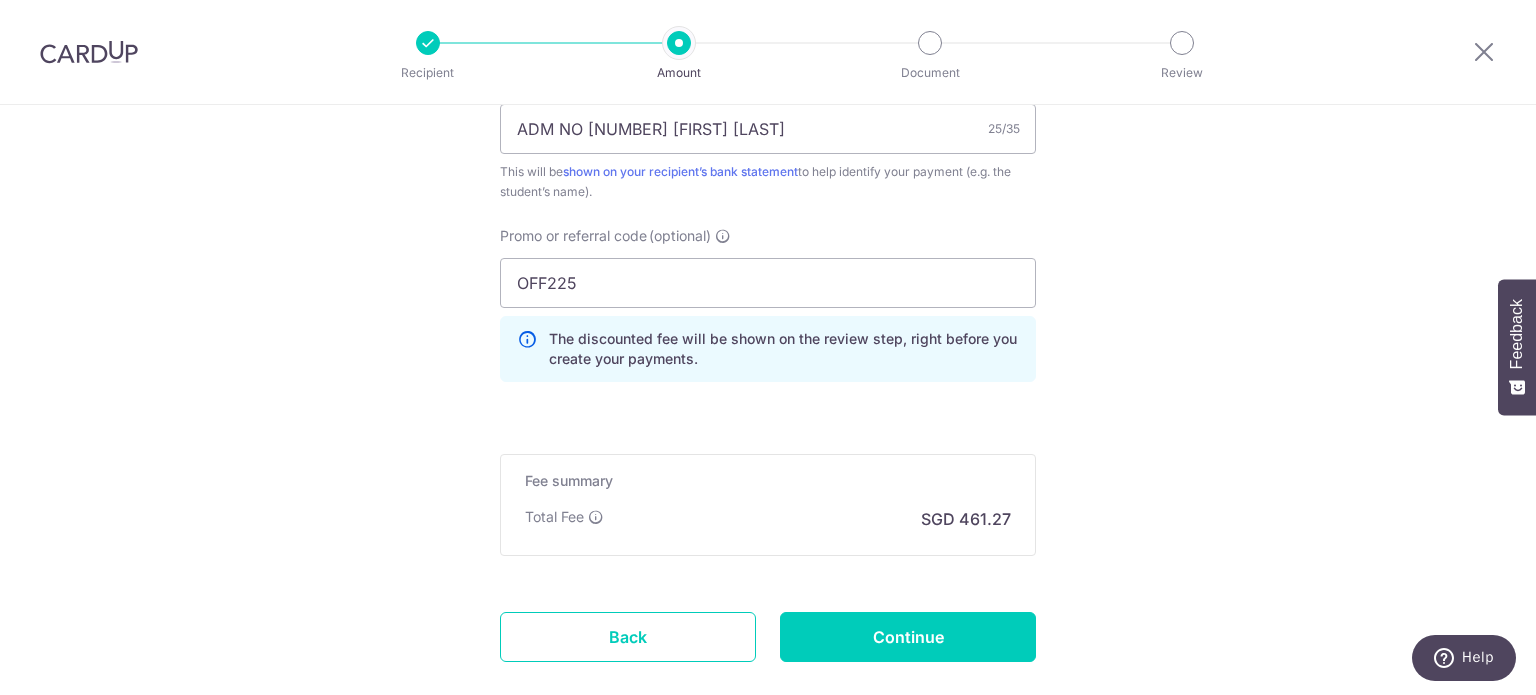 click on "Tell us more about your payment
Enter payment amount
SGD
17,741.00
17741.00
Please enter your payment amount
Select Card
**** 4202
Add credit card
Your Cards
**** 8995
**** 4202
Secure 256-bit SSL
Text
New card details
Card" at bounding box center [768, -193] 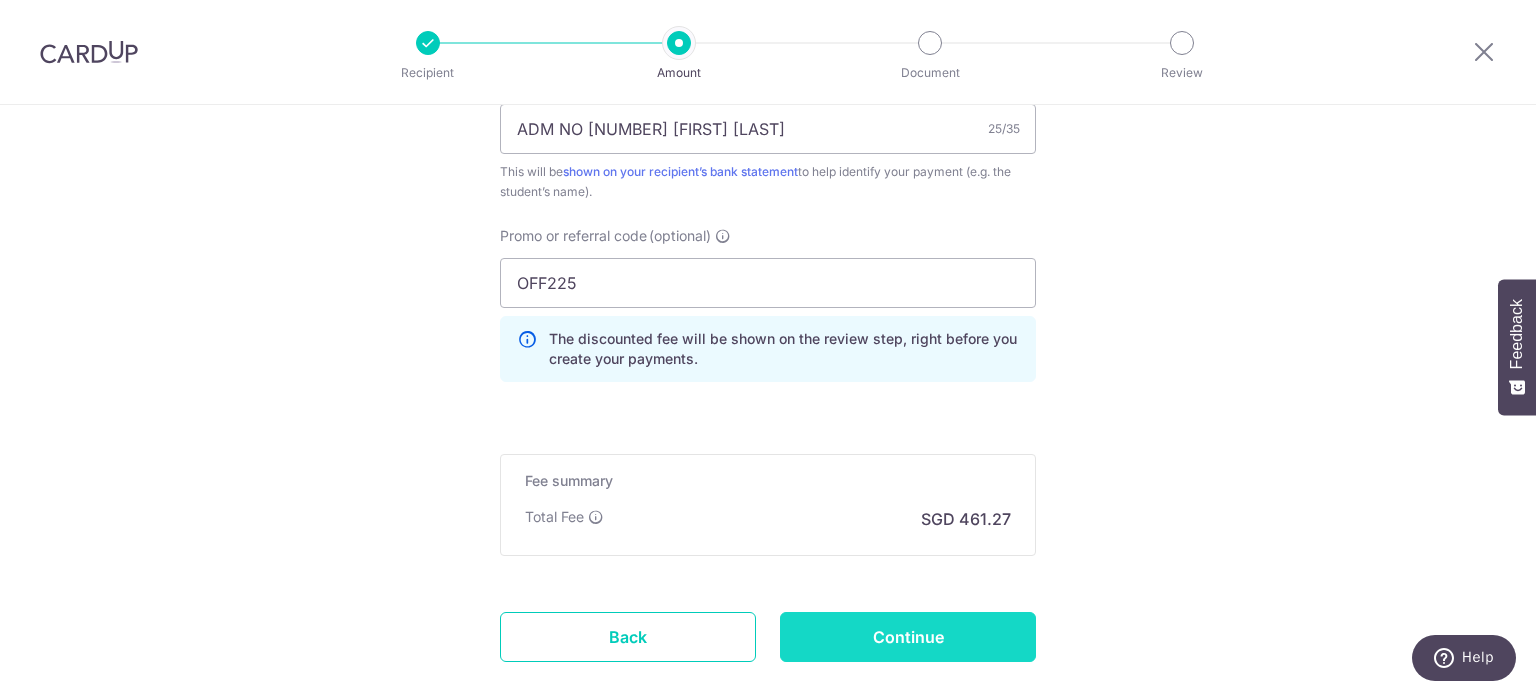 click on "Continue" at bounding box center [908, 637] 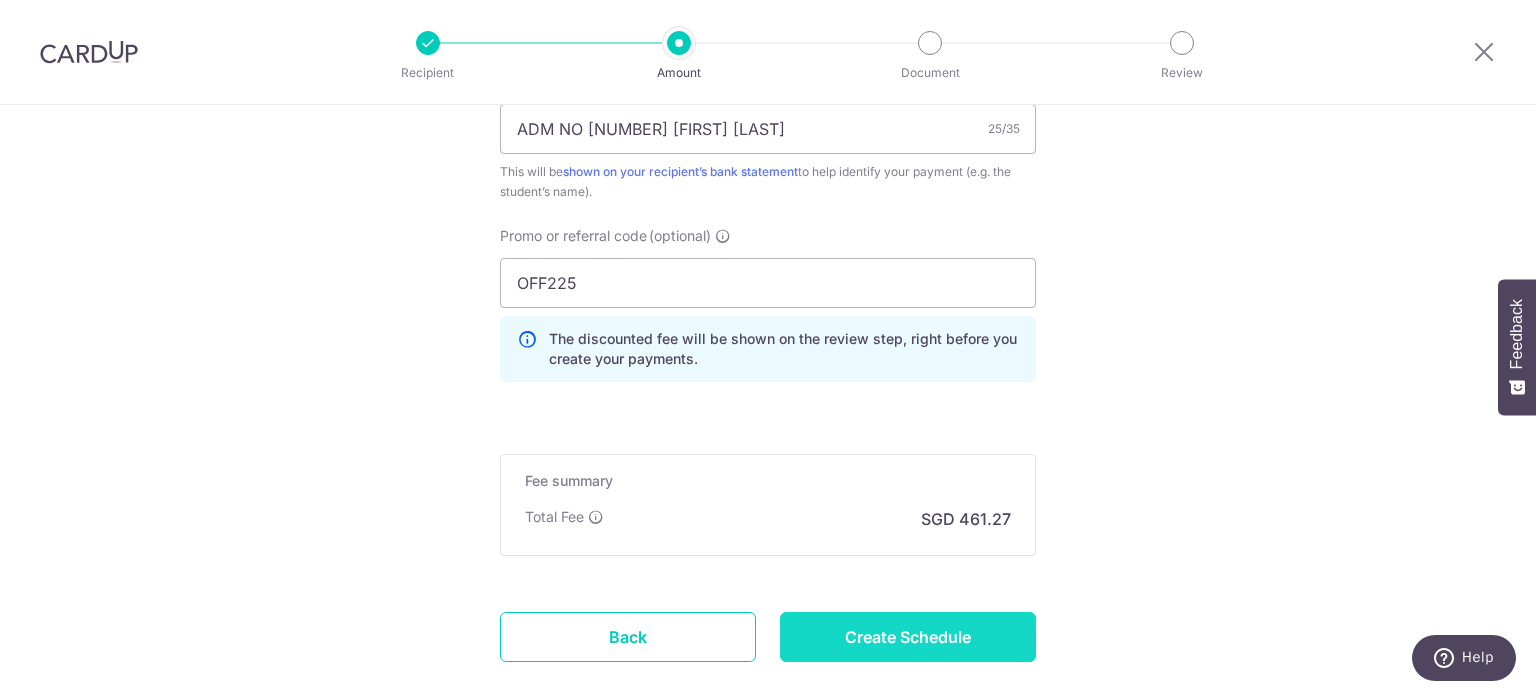 scroll, scrollTop: 1419, scrollLeft: 0, axis: vertical 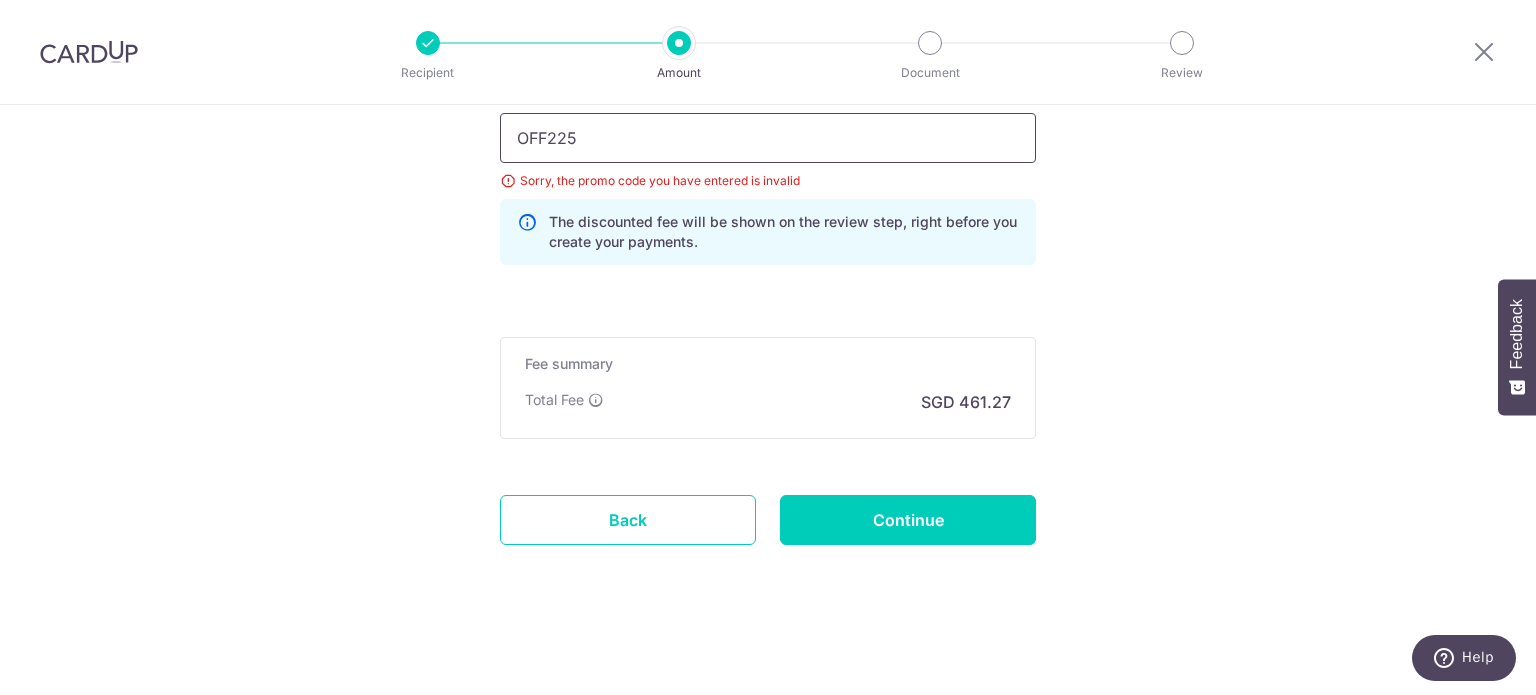 click on "OFF225" at bounding box center (768, 138) 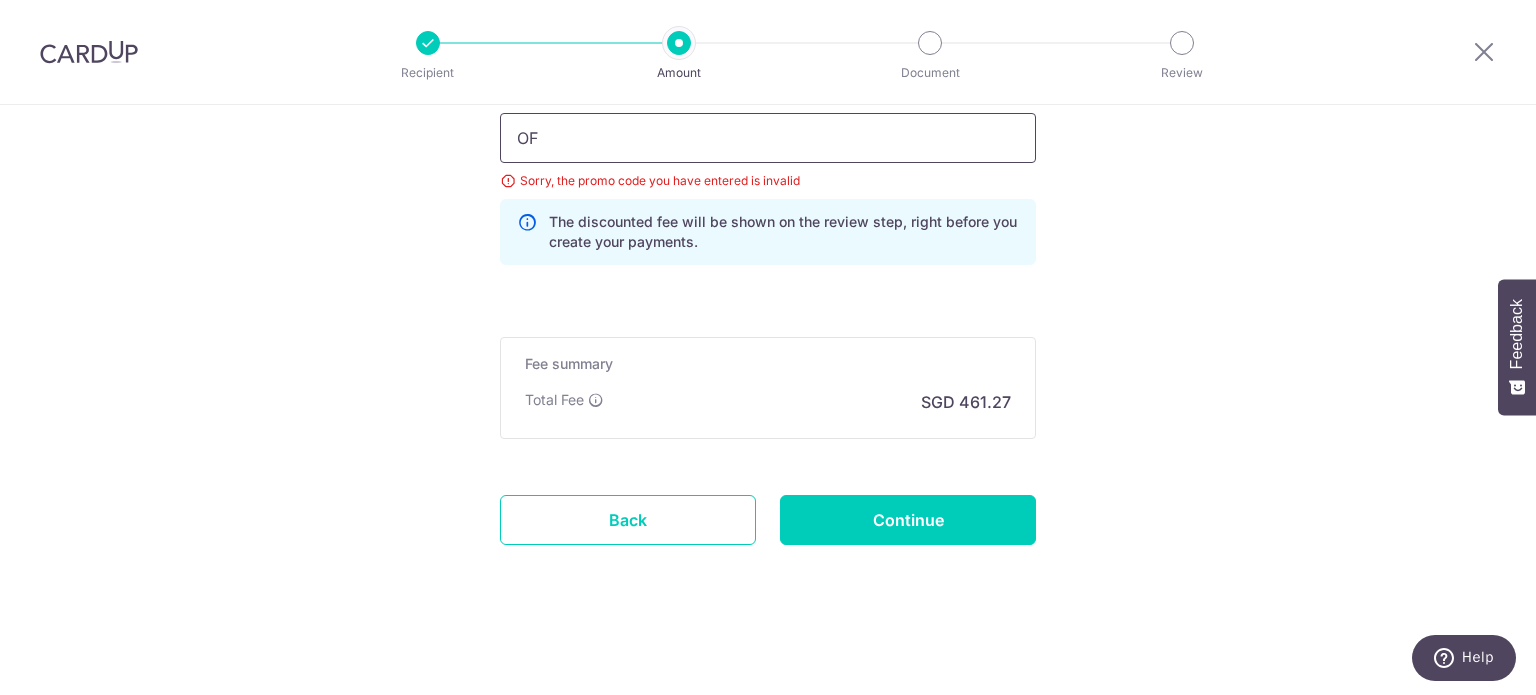 type on "O" 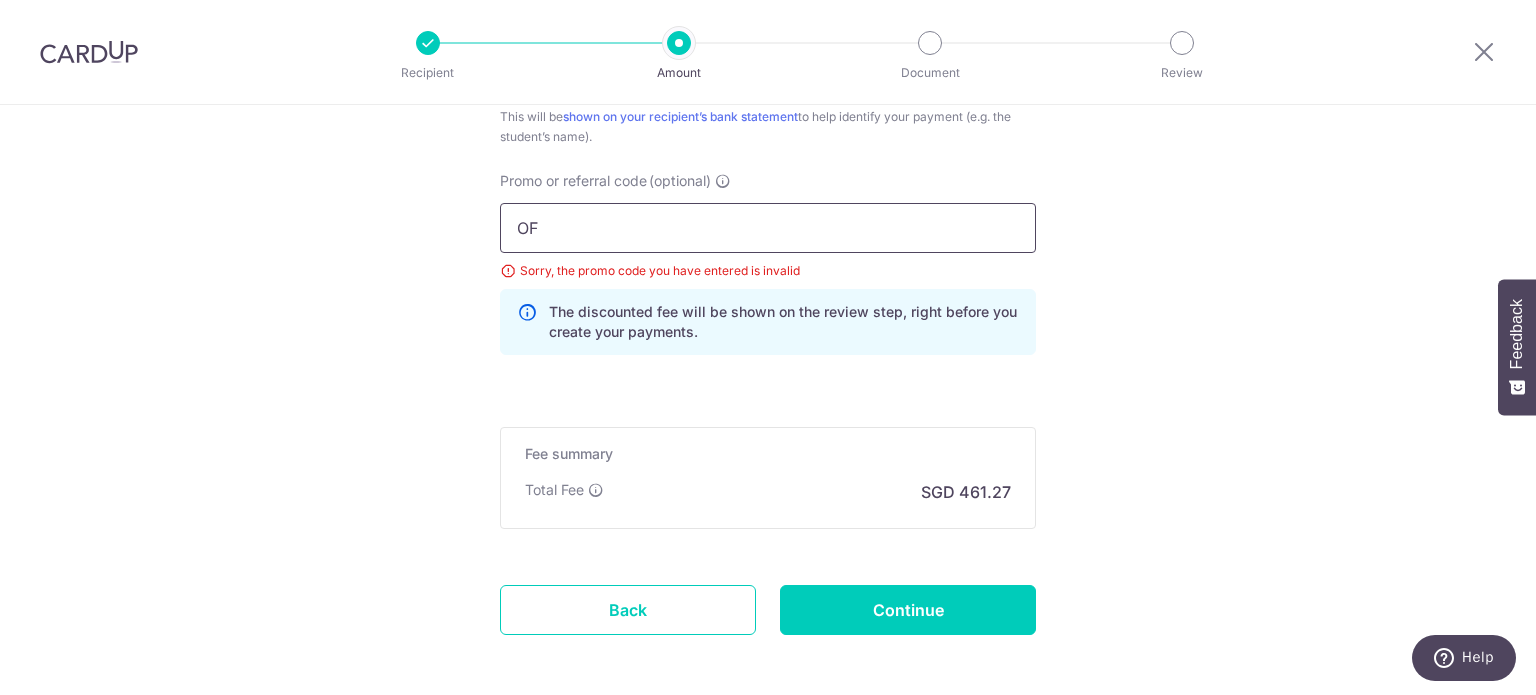 scroll, scrollTop: 1419, scrollLeft: 0, axis: vertical 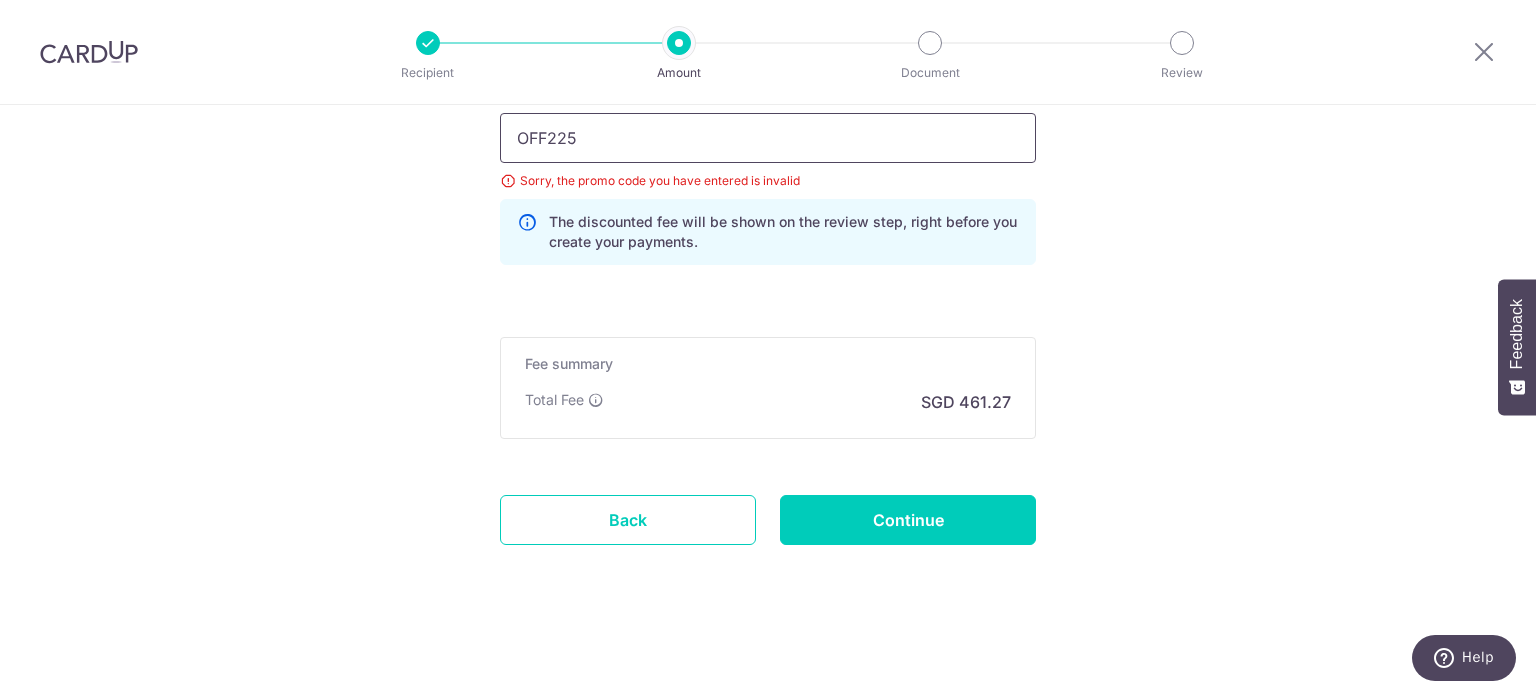 type on "OFF225" 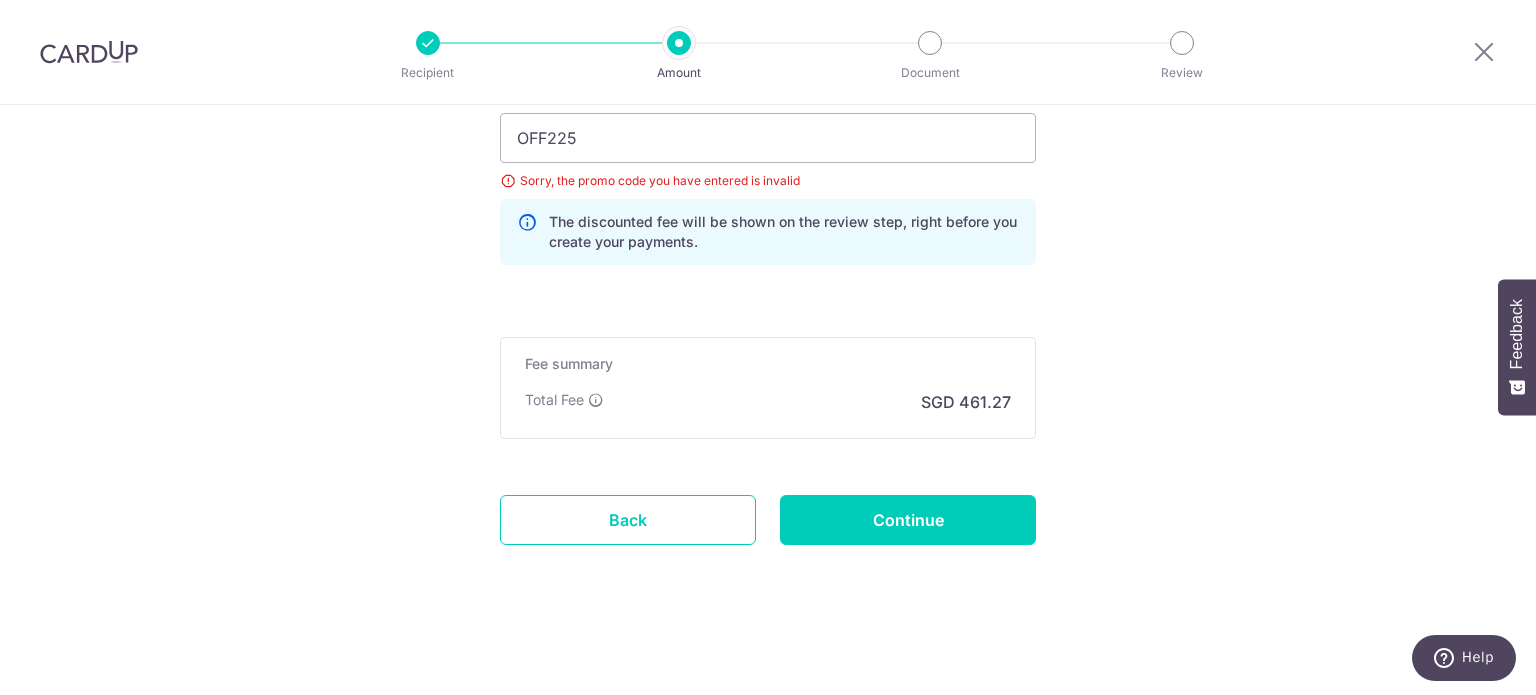 click on "Tell us more about your payment
Enter payment amount
SGD
17,741.00
17741.00
Select Card
**** 4202
Add credit card
Your Cards
**** 8995
**** 4202
Secure 256-bit SSL
Text
New card details
Card
Secure 256-bit SSL" at bounding box center [768, -310] 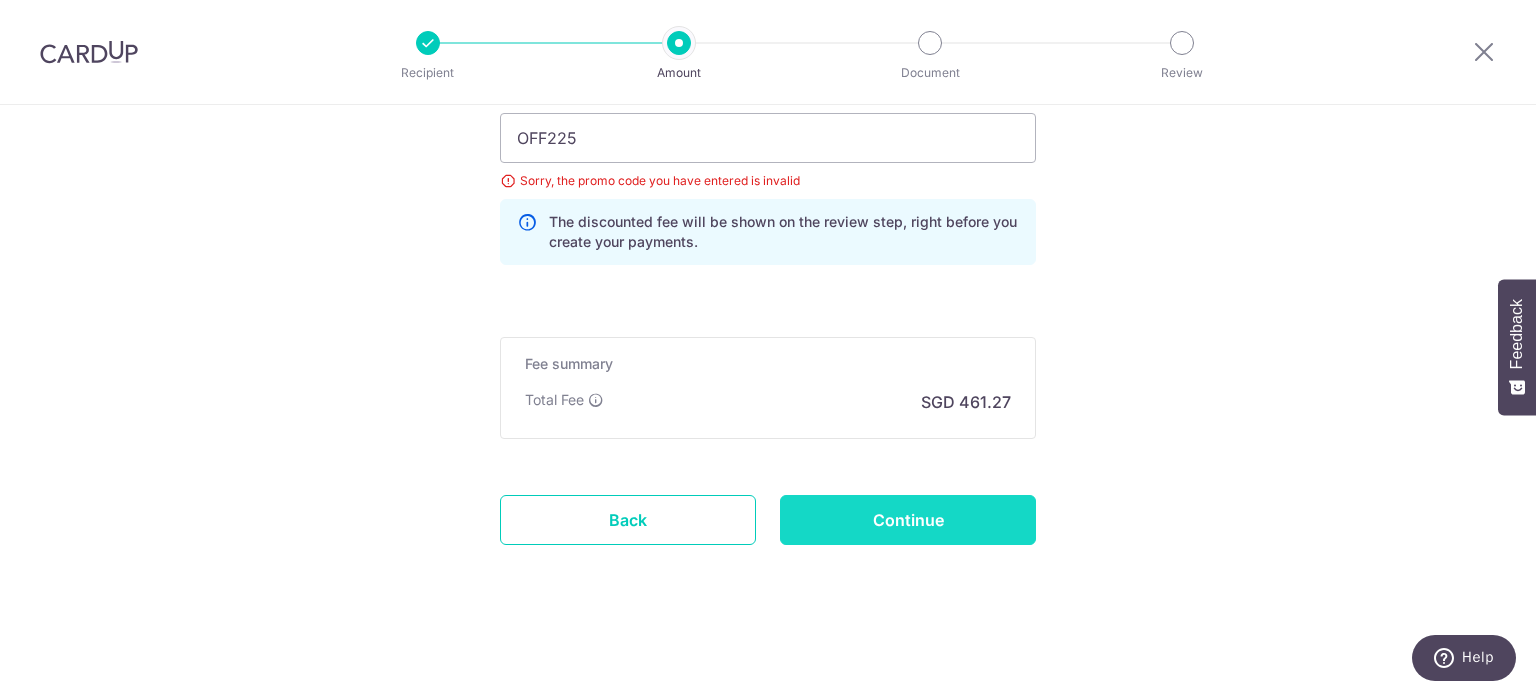 click on "Continue" at bounding box center (908, 520) 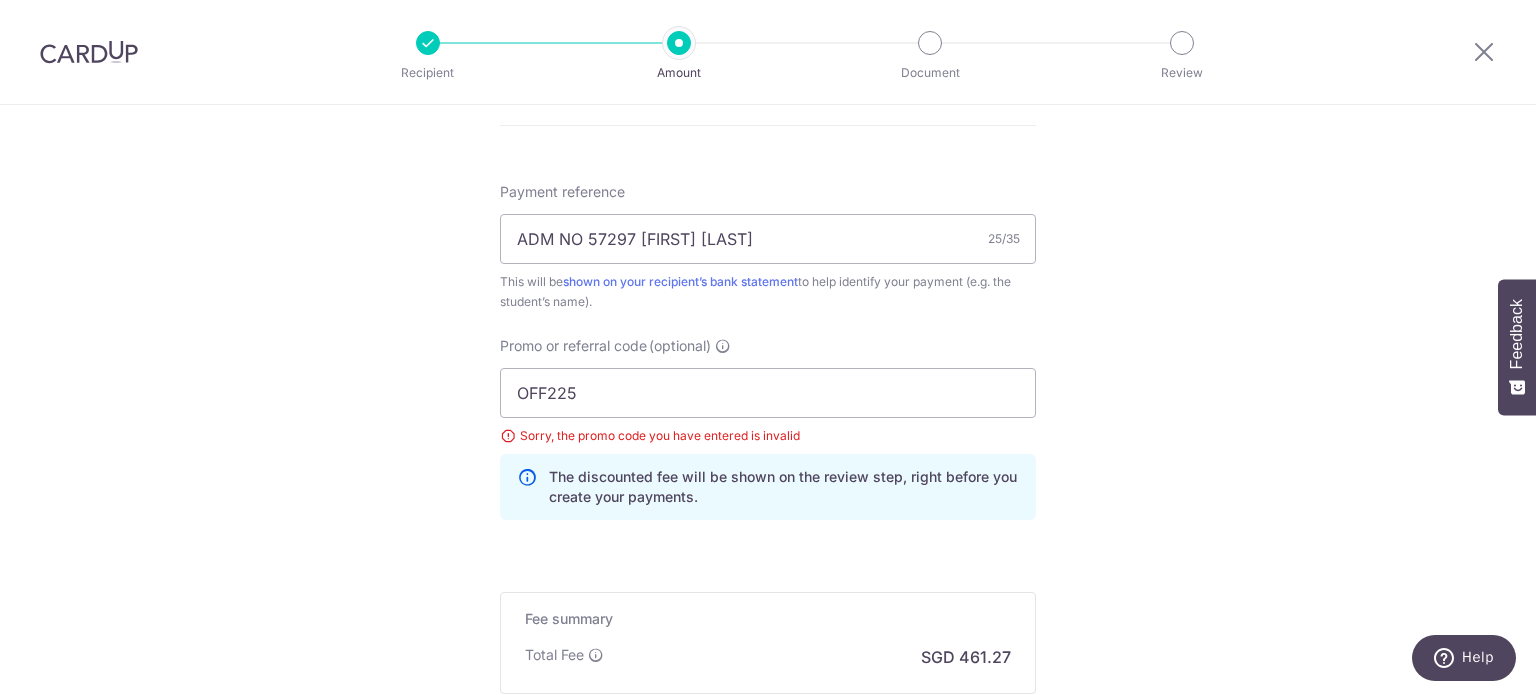 scroll, scrollTop: 1318, scrollLeft: 0, axis: vertical 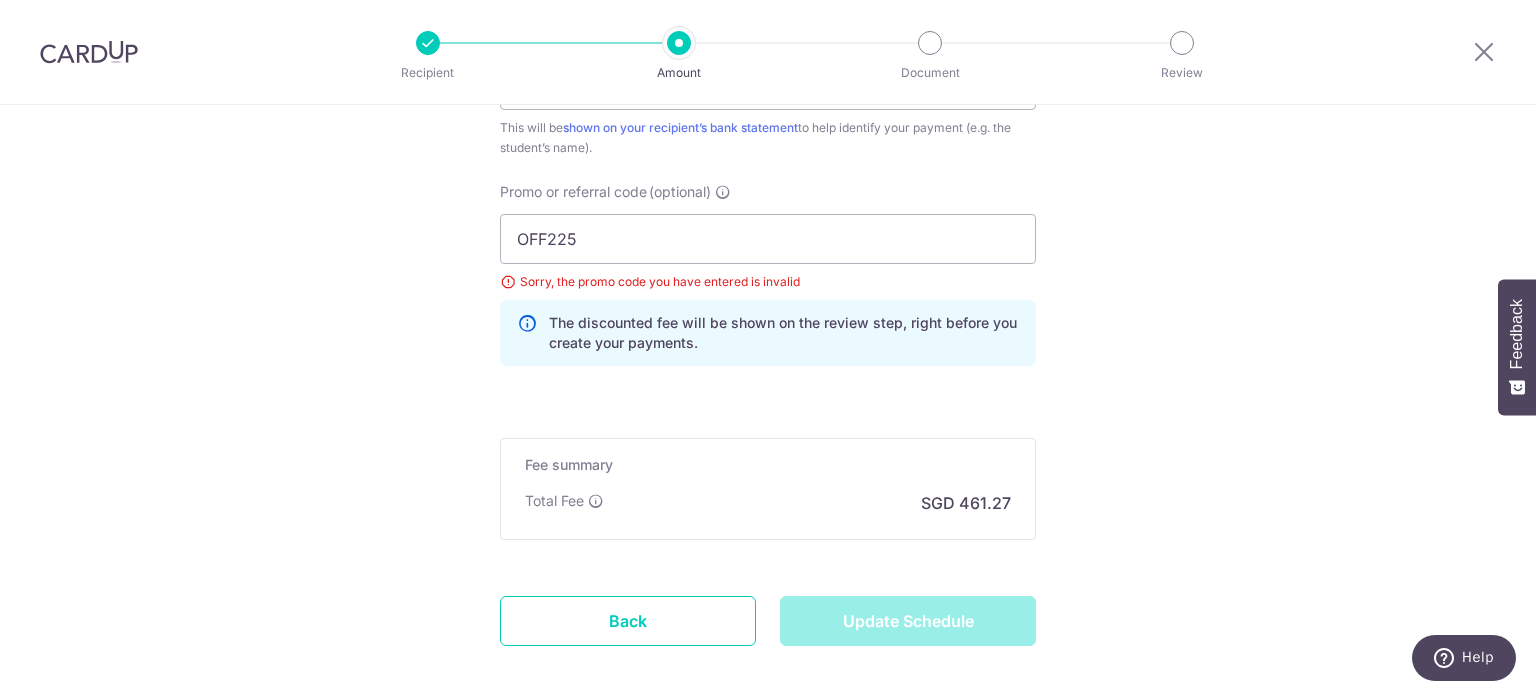 click on "Sorry, the promo code you have entered is invalid" at bounding box center [768, 282] 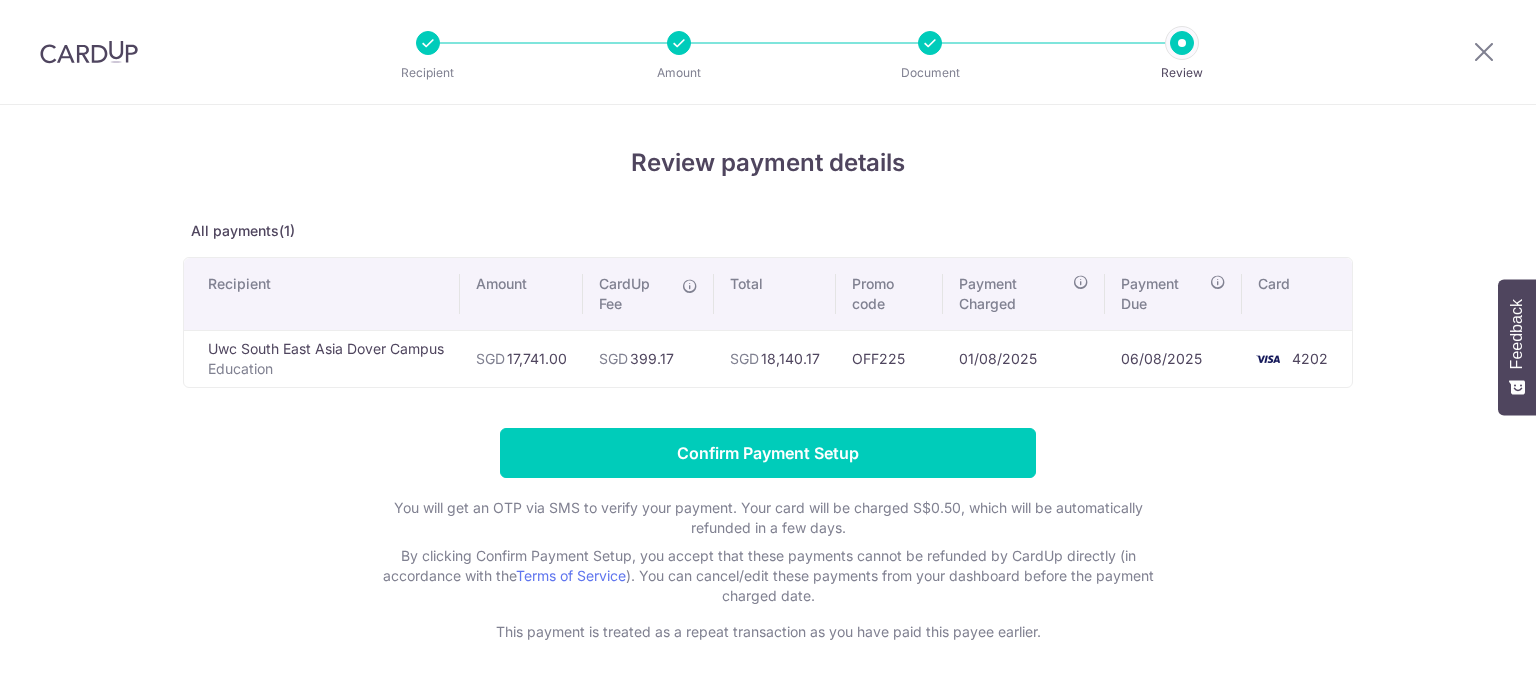 scroll, scrollTop: 0, scrollLeft: 0, axis: both 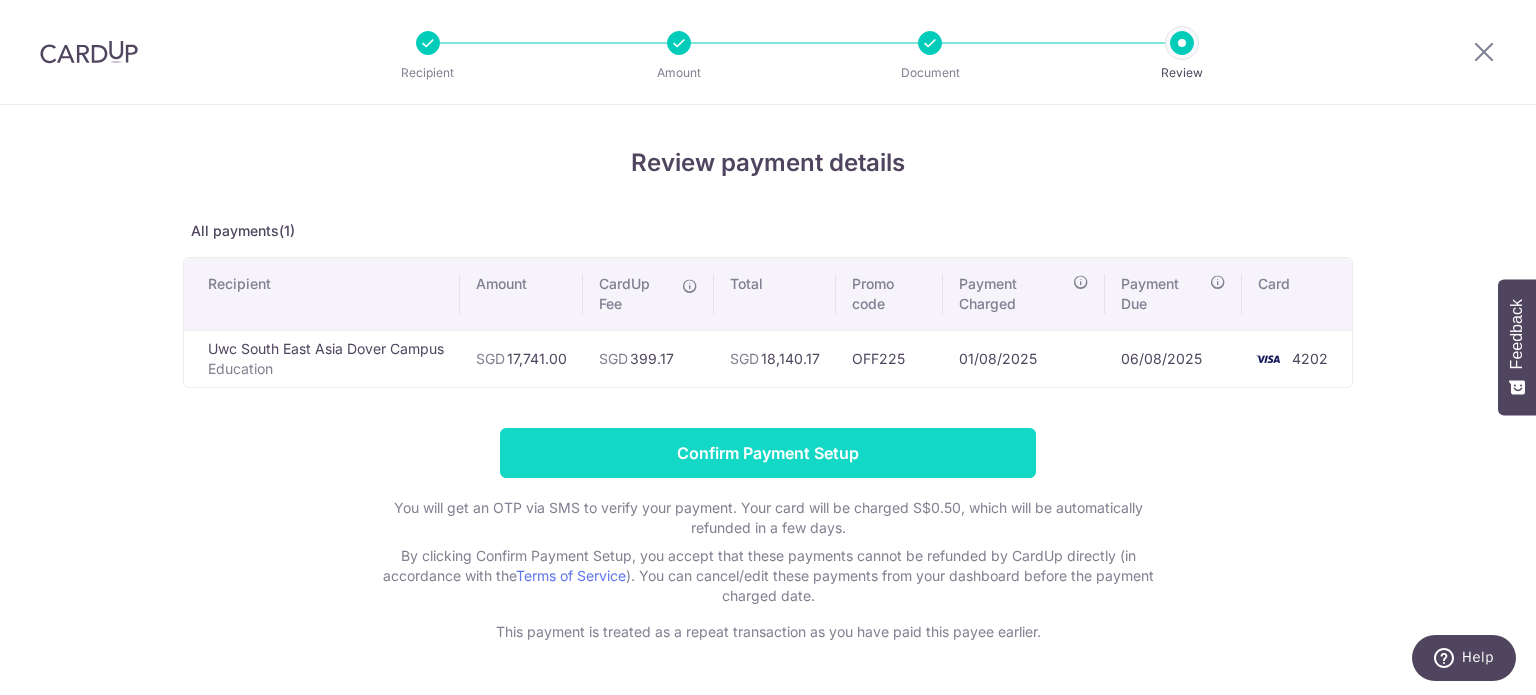 click on "Confirm Payment Setup" at bounding box center [768, 453] 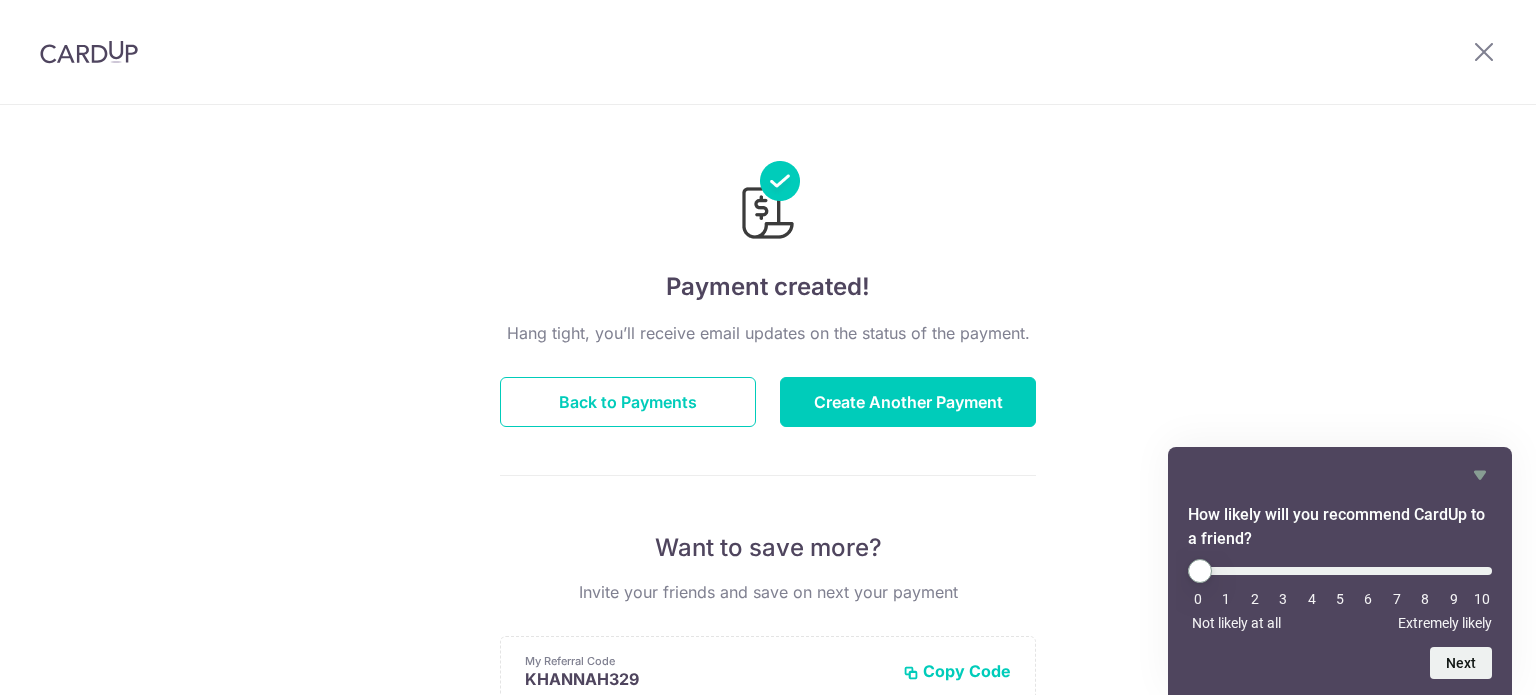 scroll, scrollTop: 0, scrollLeft: 0, axis: both 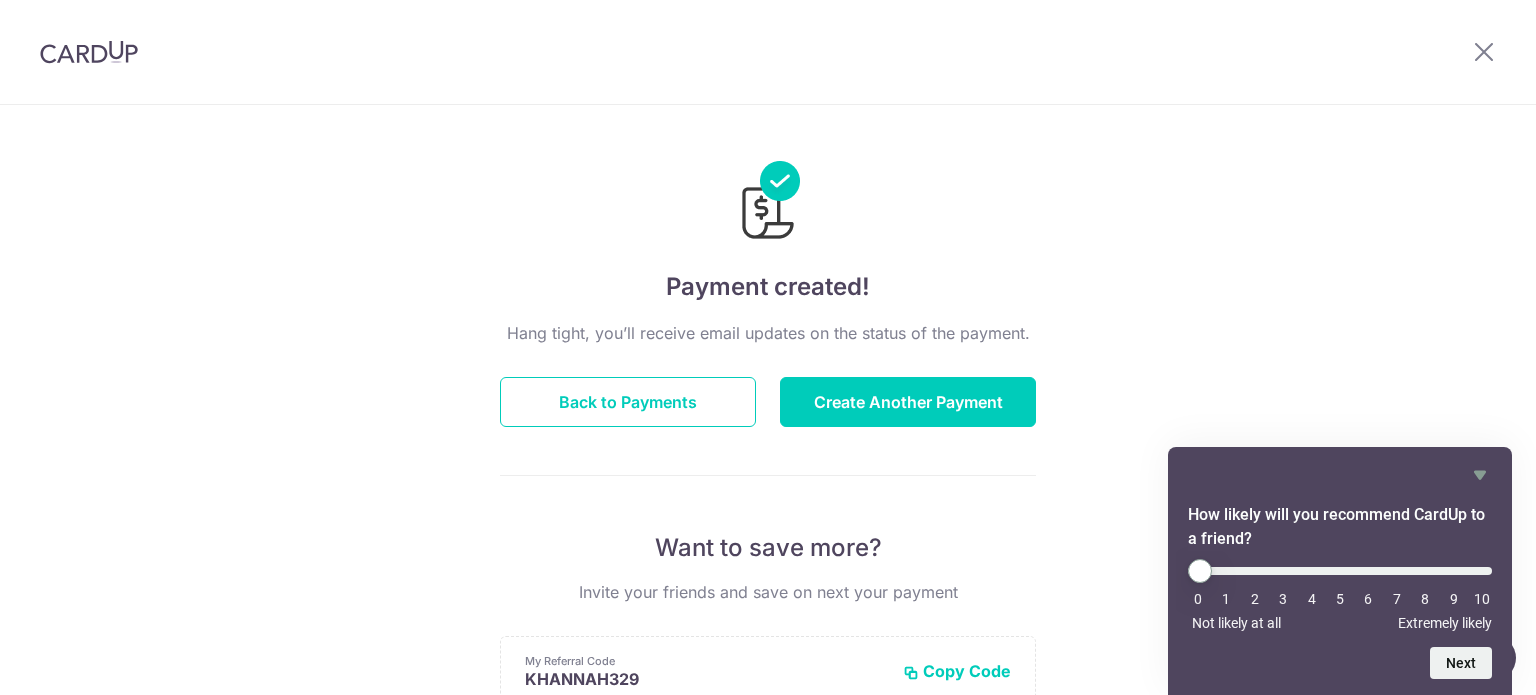 click on "Payment created!
Hang tight, you’ll receive email updates on the status of the payment.
Back to Payments
Create Another Payment
Want to save more?
Invite your friends and save on next your payment
My Referral Code
KHANNAH329
Copy Code
Copied
Facebook
Twitter
WhatsApp
Email" at bounding box center (768, 639) 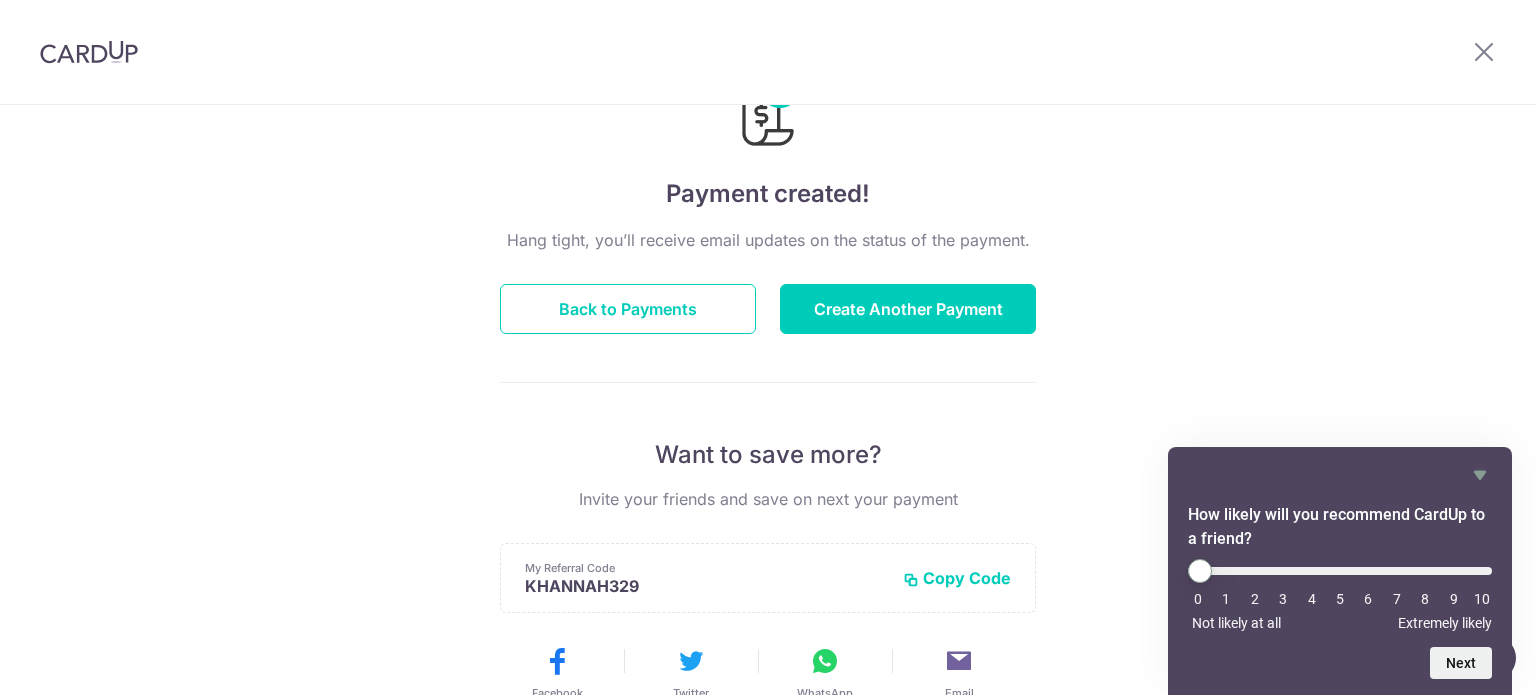 scroll, scrollTop: 0, scrollLeft: 0, axis: both 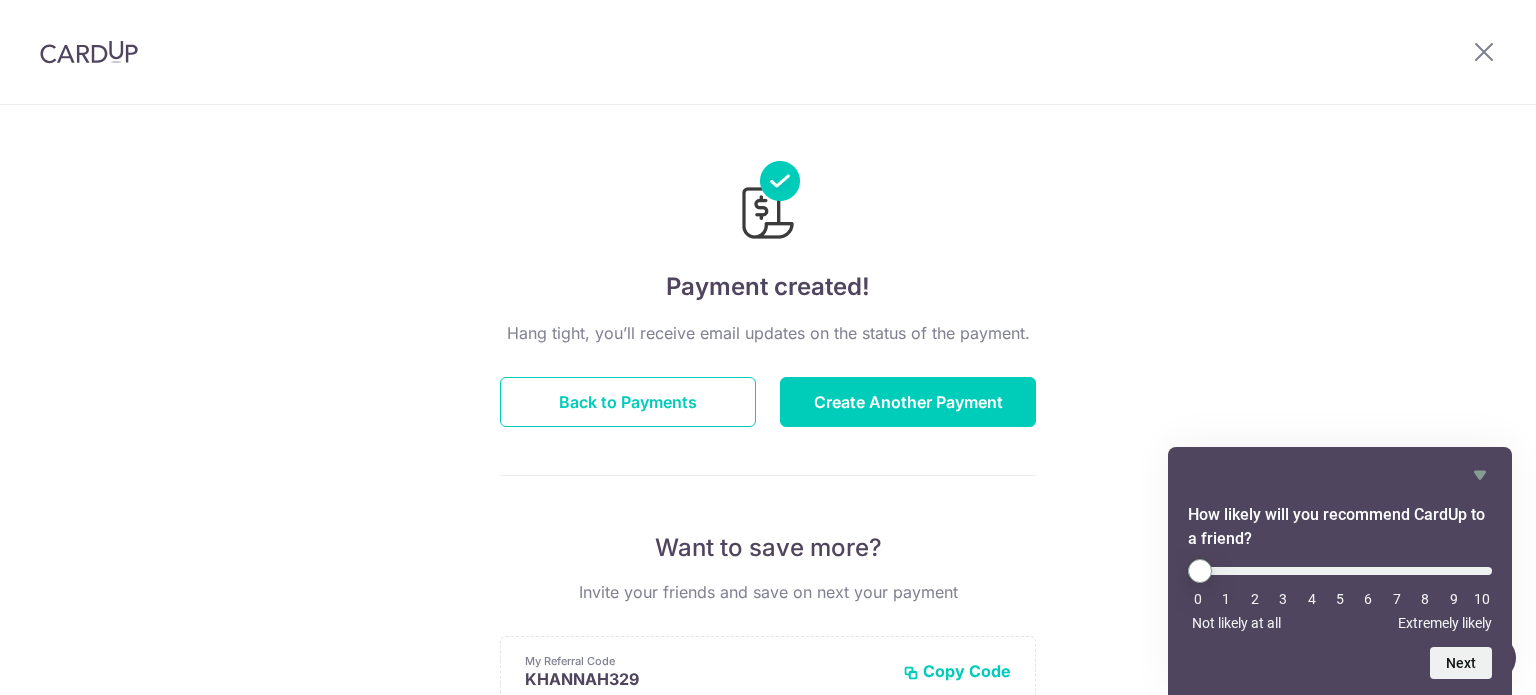 click on "Payment created!
Hang tight, you’ll receive email updates on the status of the payment.
Back to Payments
Create Another Payment
Want to save more?
Invite your friends and save on next your payment
My Referral Code
KHANNAH329
Copy Code
Copied
Facebook
Twitter
WhatsApp
Email" at bounding box center (768, 639) 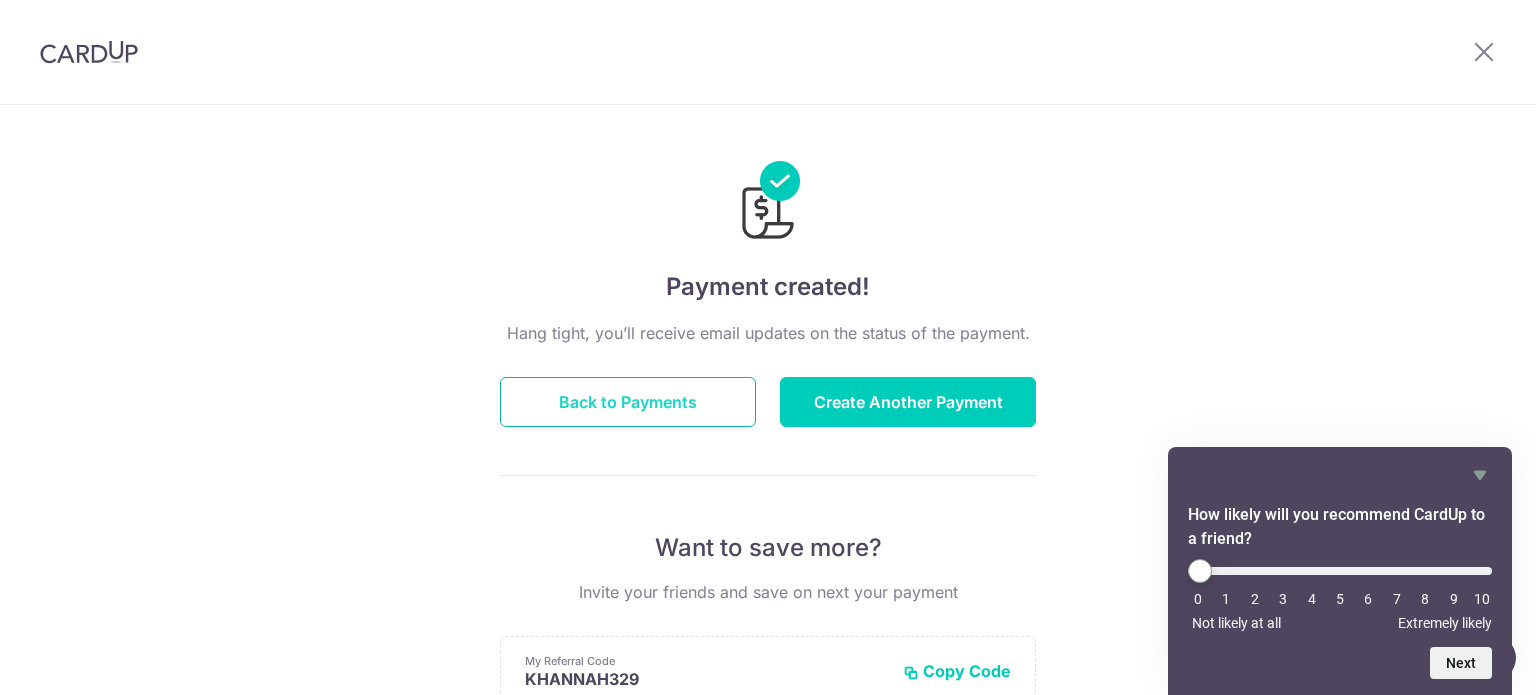 click on "Back to Payments" at bounding box center (628, 402) 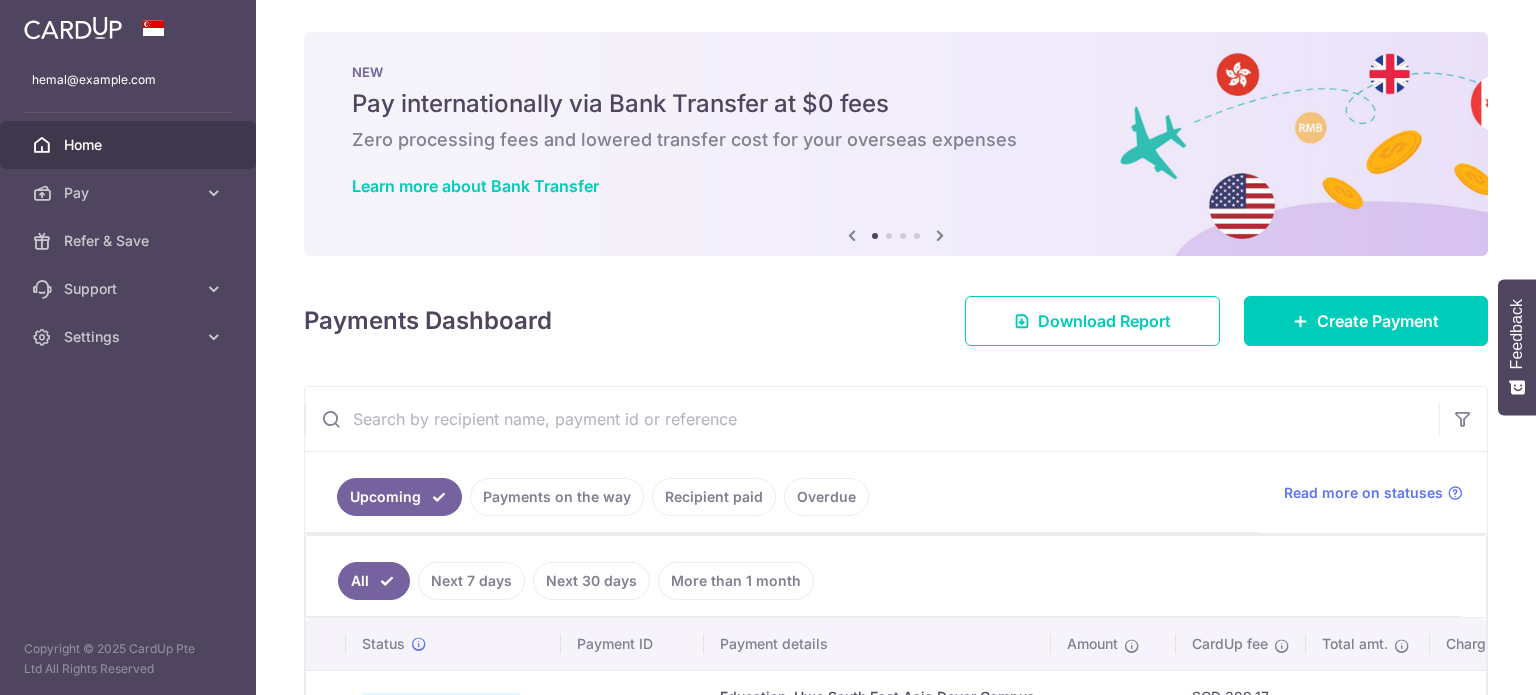 scroll, scrollTop: 0, scrollLeft: 0, axis: both 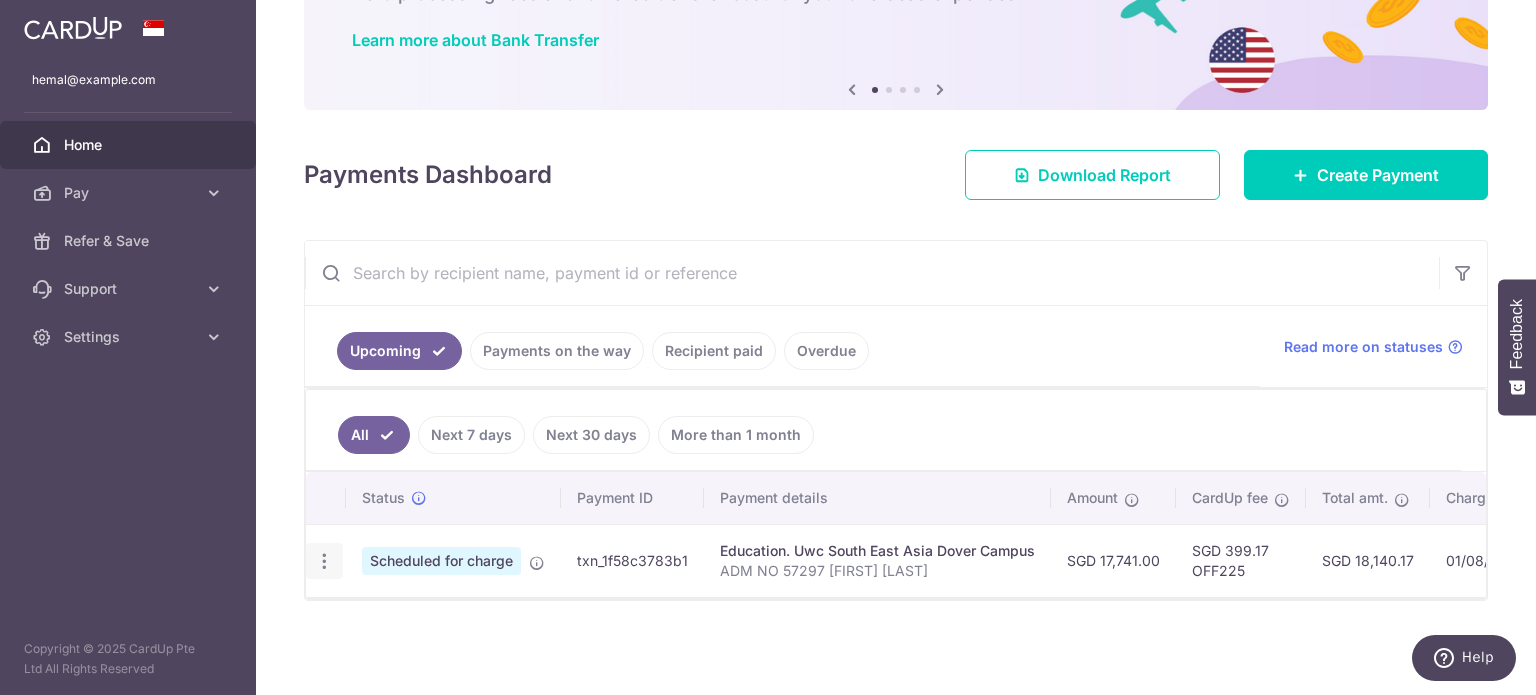 click at bounding box center [324, 561] 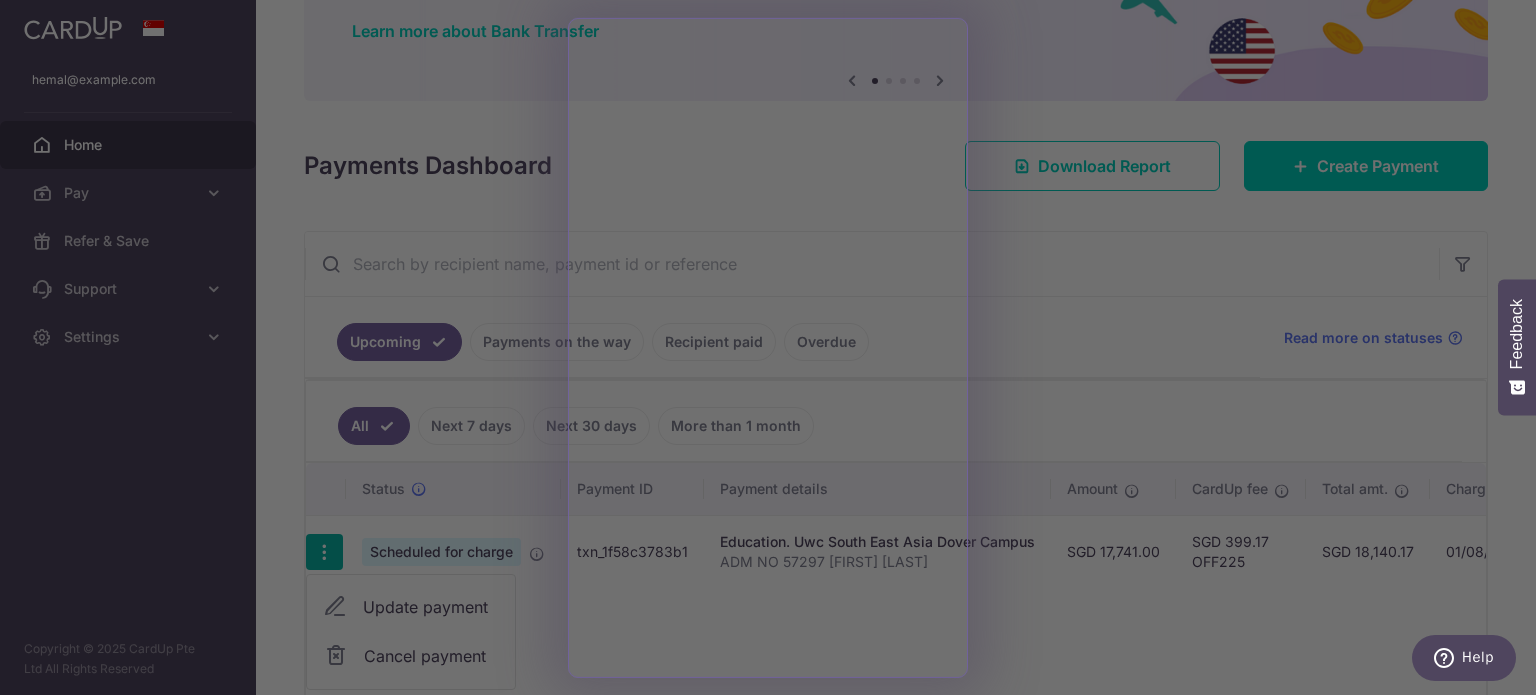 click at bounding box center (775, 351) 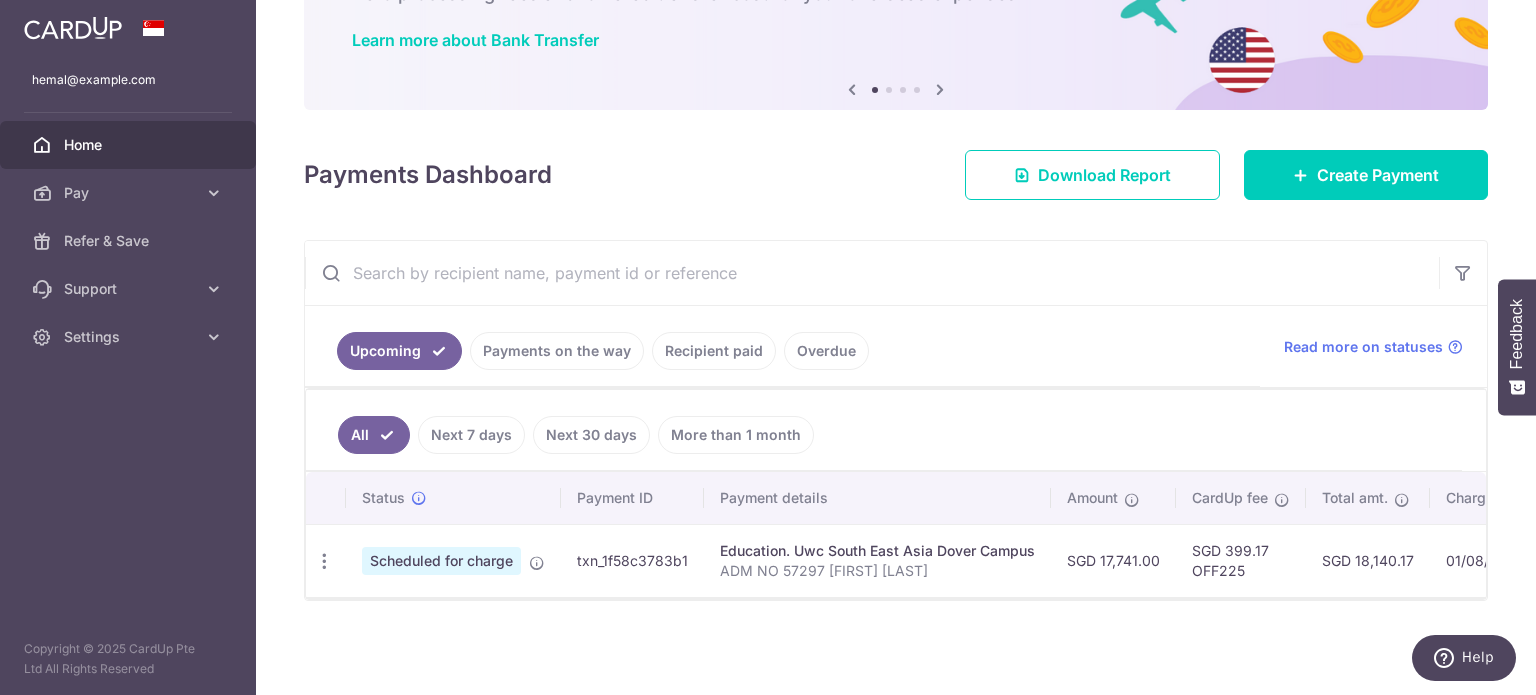 scroll, scrollTop: 0, scrollLeft: 349, axis: horizontal 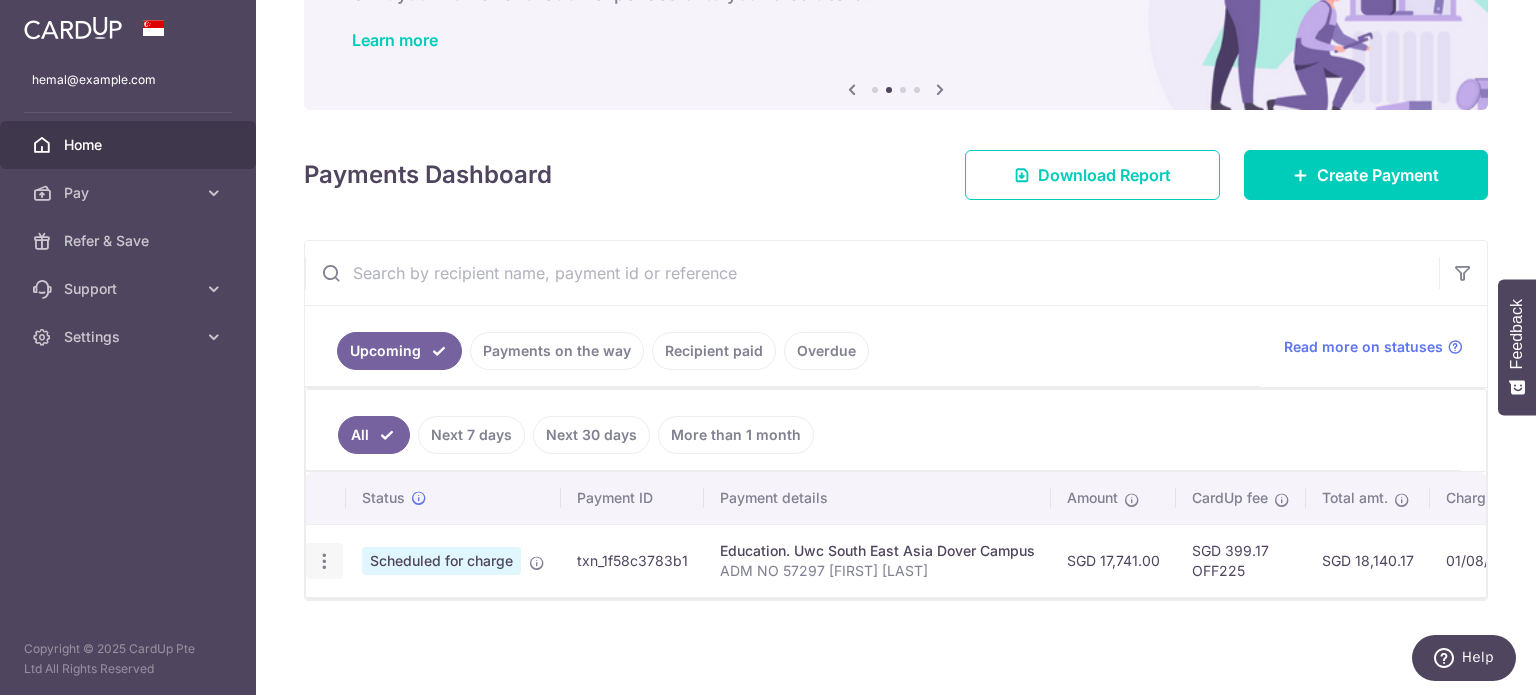click at bounding box center [324, 561] 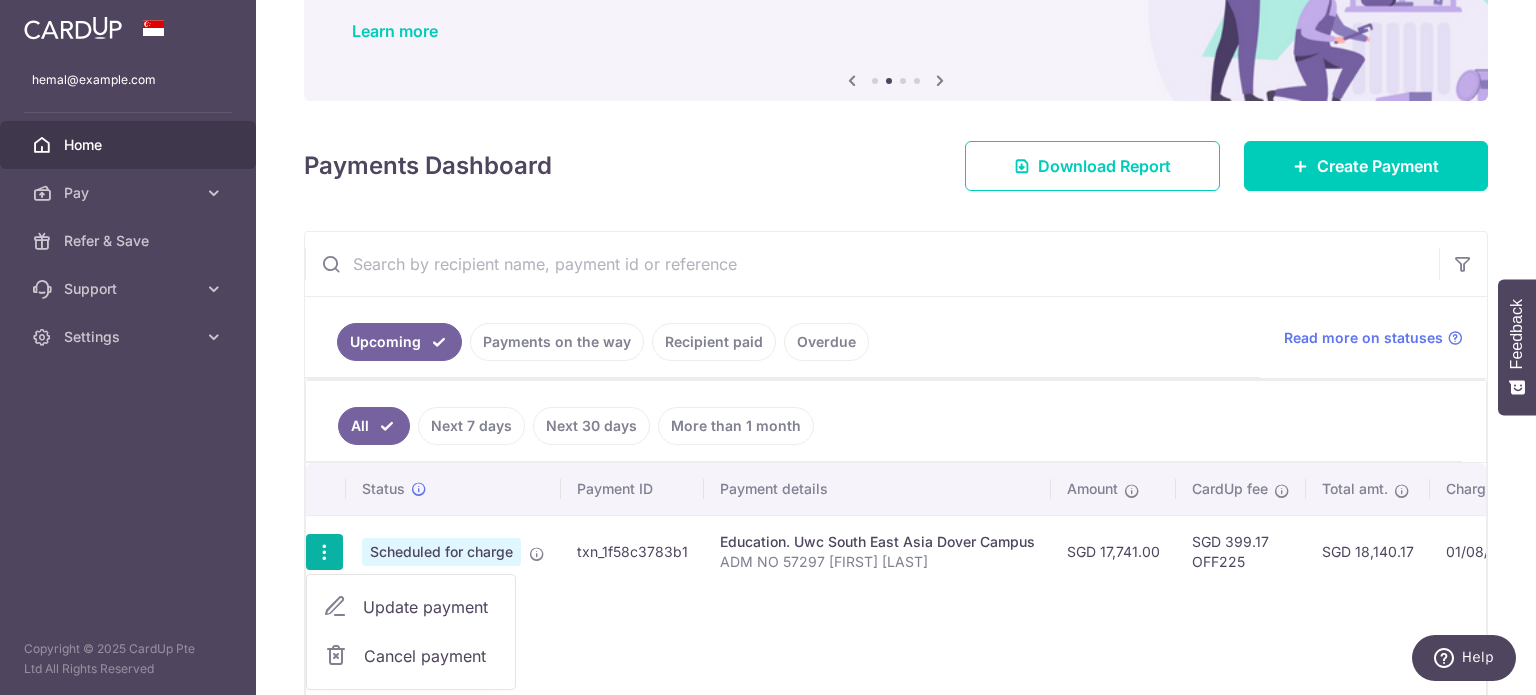 click on "Update payment" at bounding box center [431, 607] 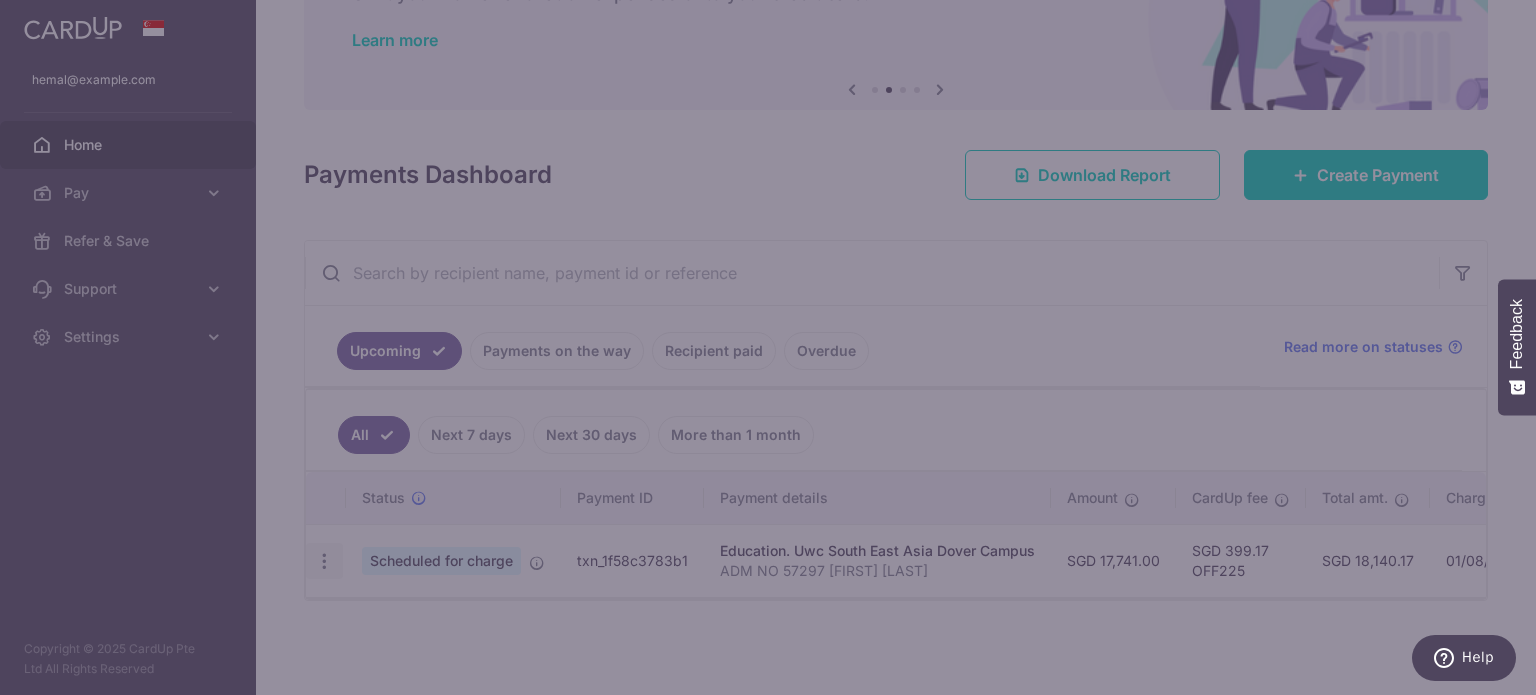 type on "OFF225" 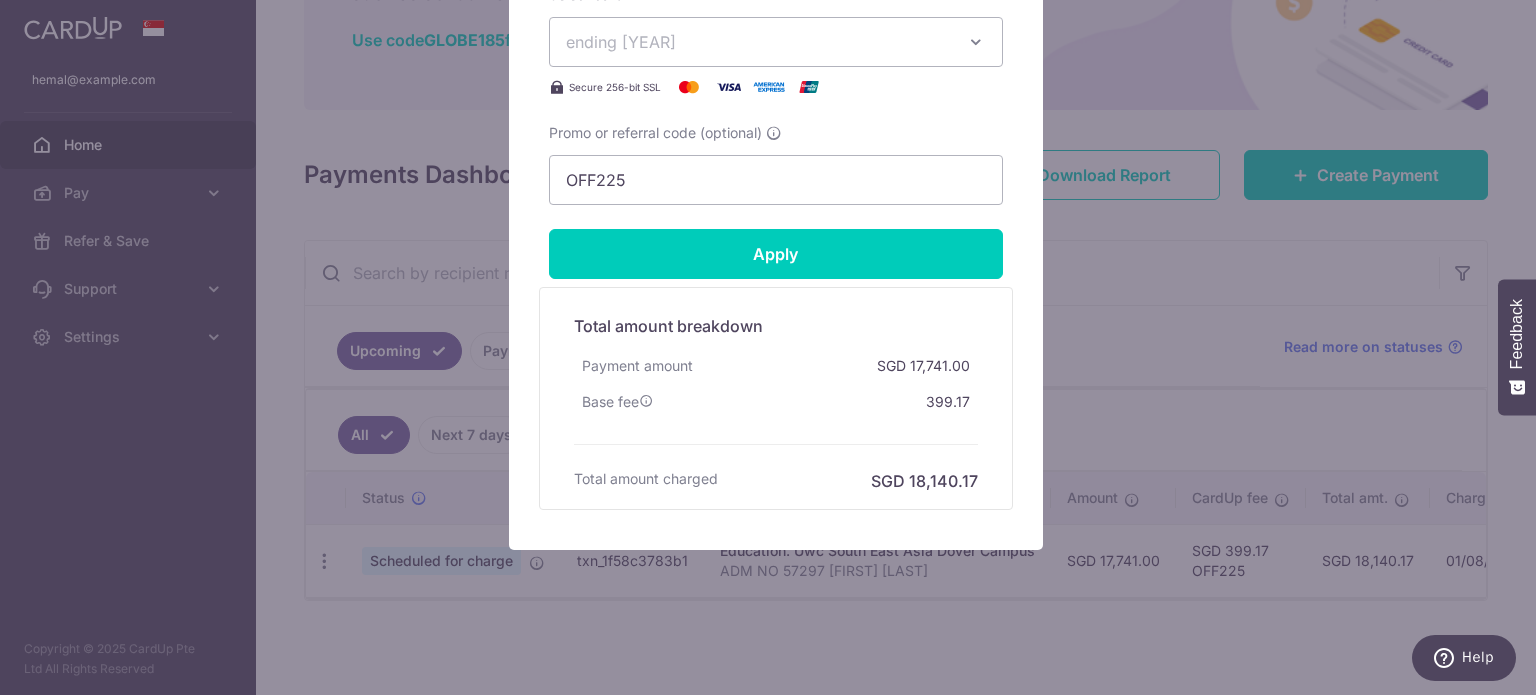 scroll, scrollTop: 123, scrollLeft: 0, axis: vertical 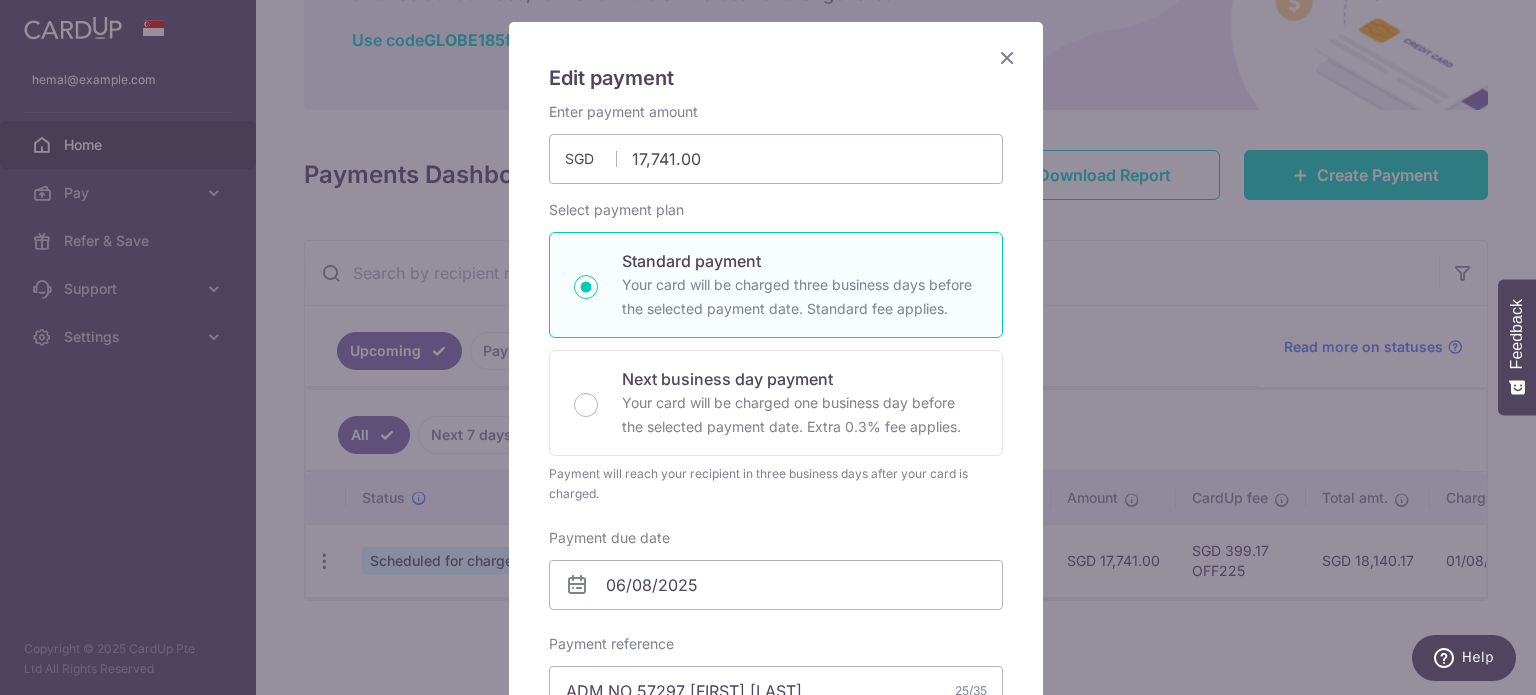 click at bounding box center (1007, 57) 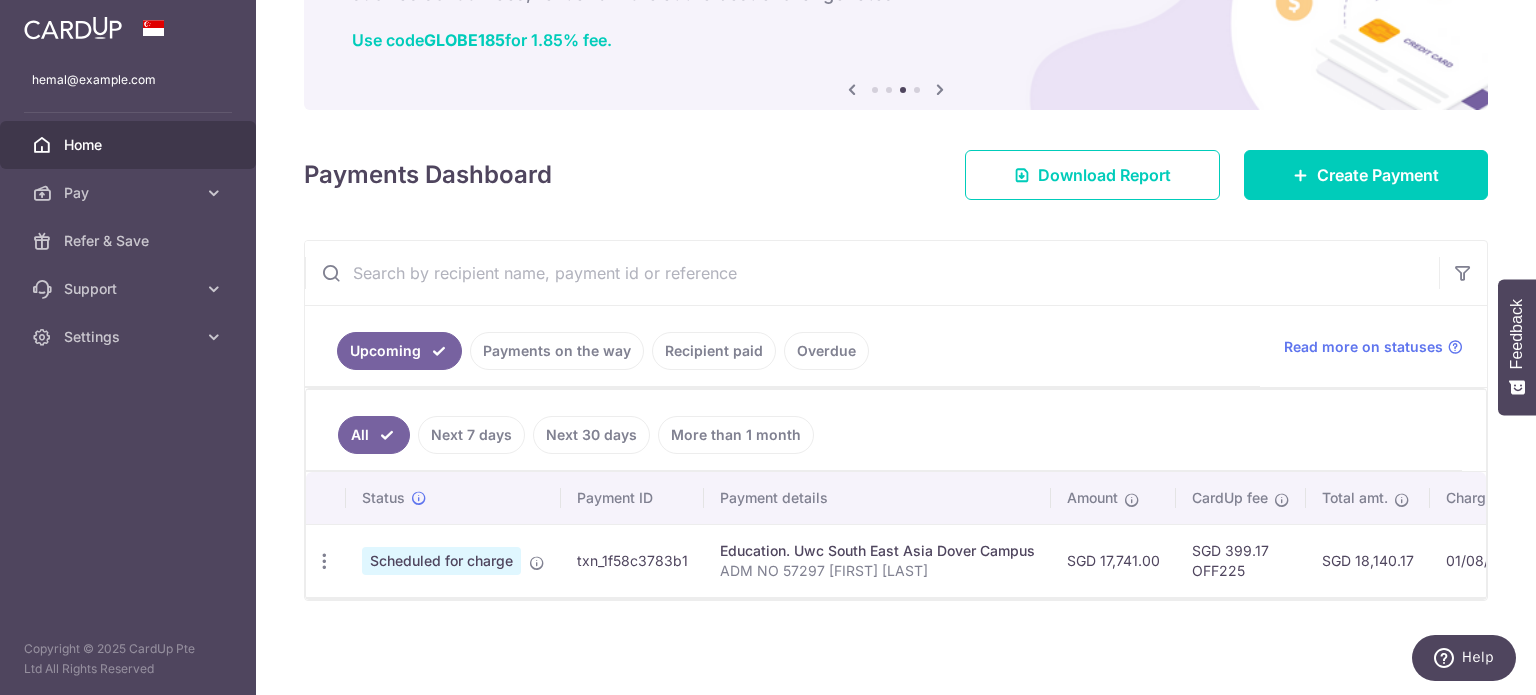 scroll, scrollTop: 0, scrollLeft: 346, axis: horizontal 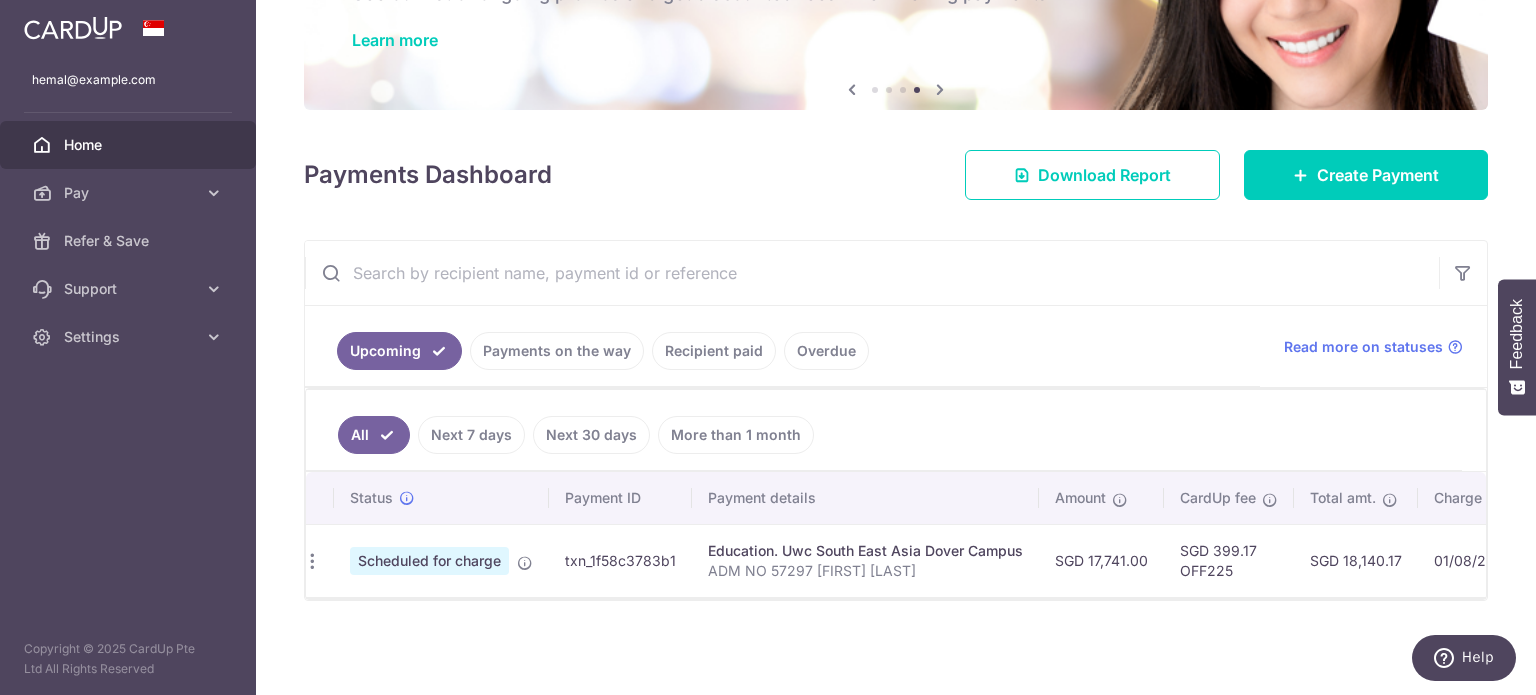click on "Education. Uwc South East Asia Dover Campus" at bounding box center [865, 551] 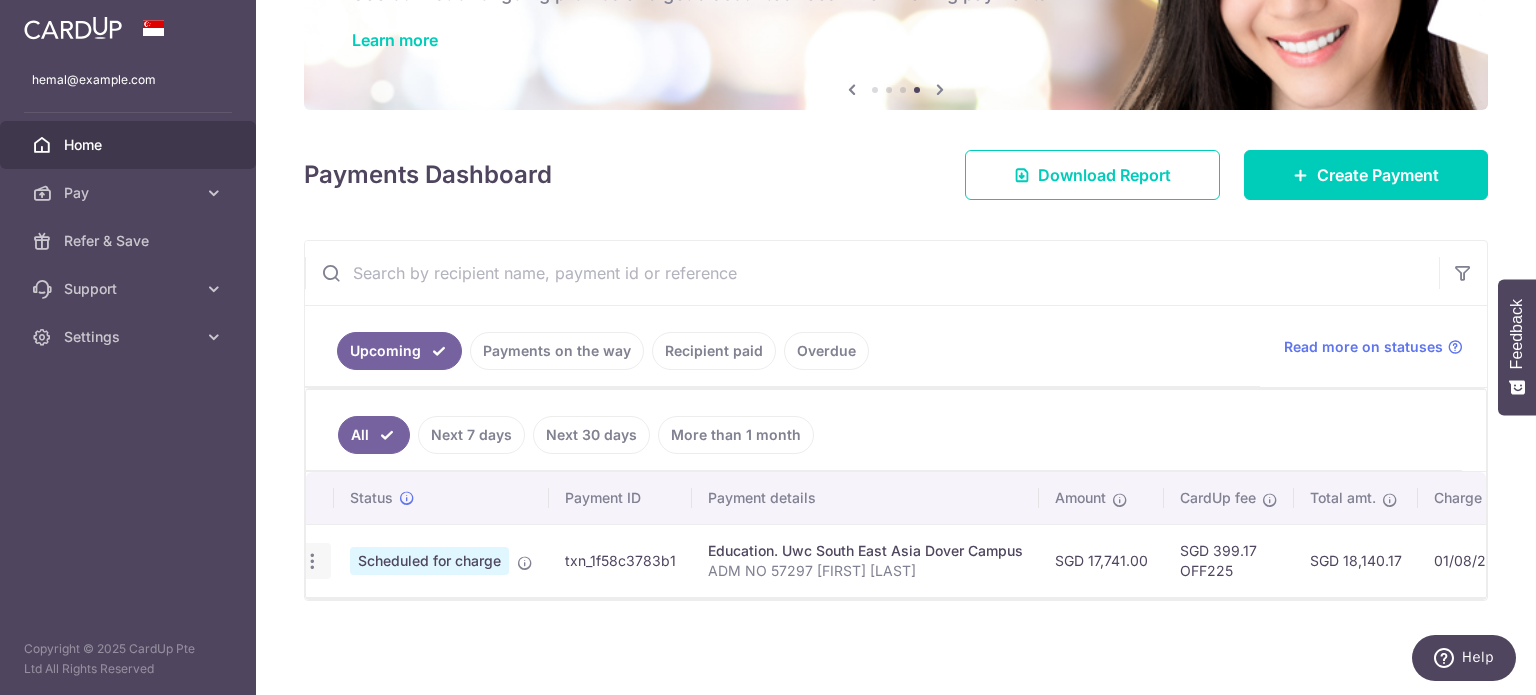 click at bounding box center [312, 561] 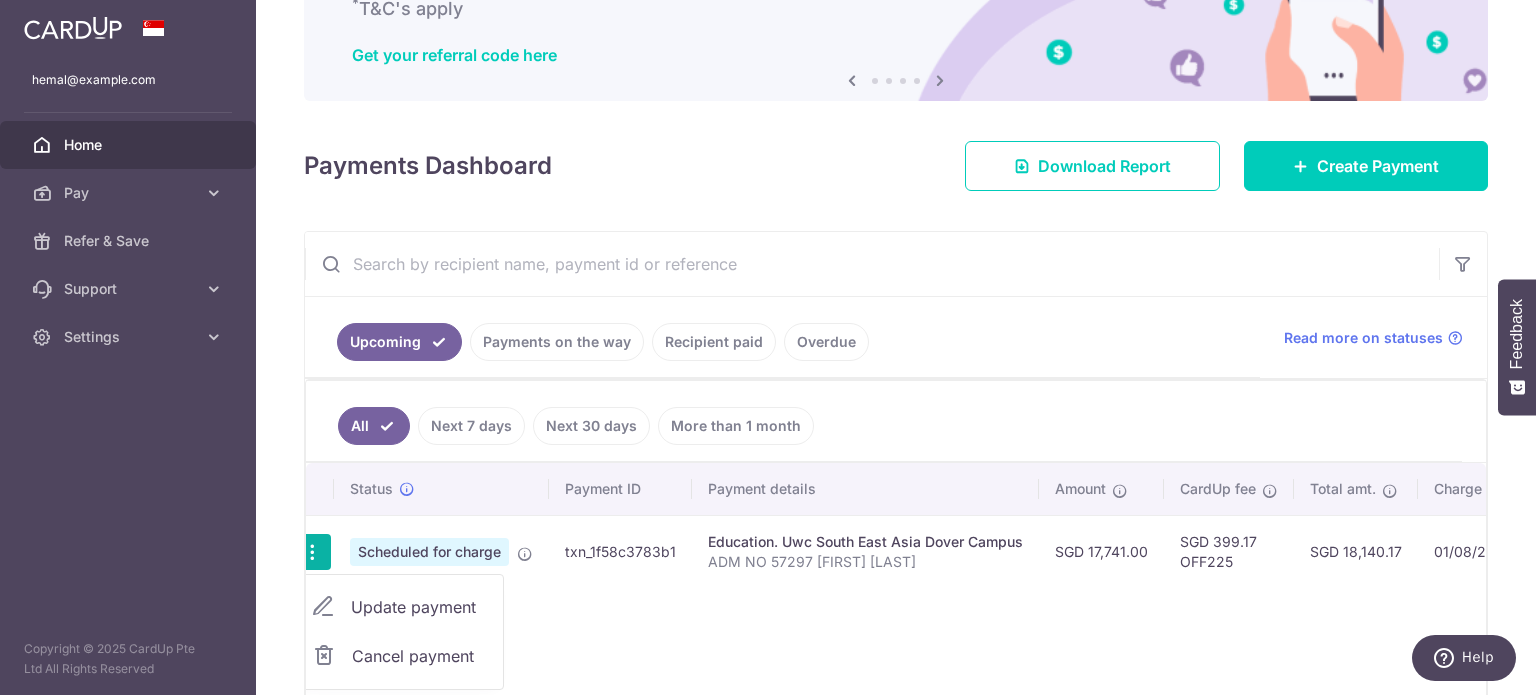 scroll, scrollTop: 271, scrollLeft: 0, axis: vertical 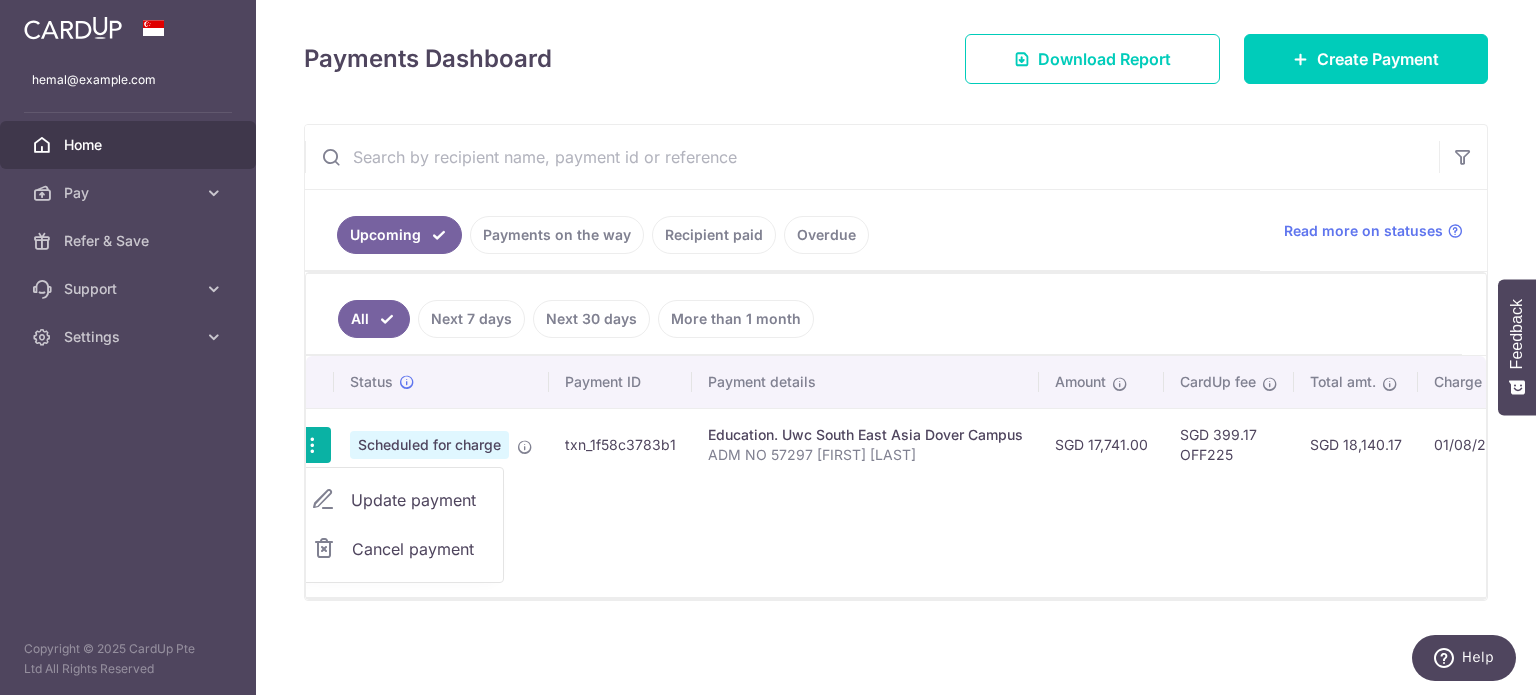 click on "Update payment" at bounding box center [419, 500] 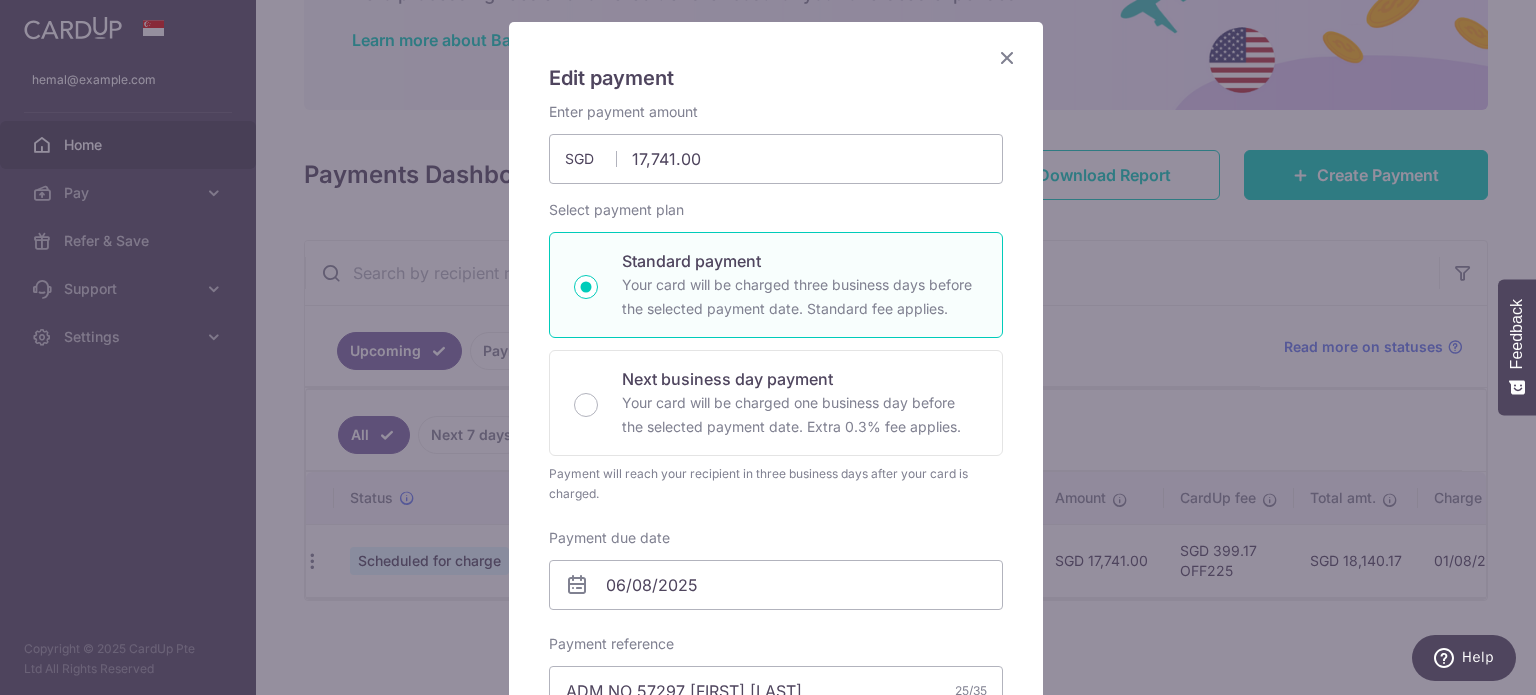 scroll, scrollTop: 155, scrollLeft: 0, axis: vertical 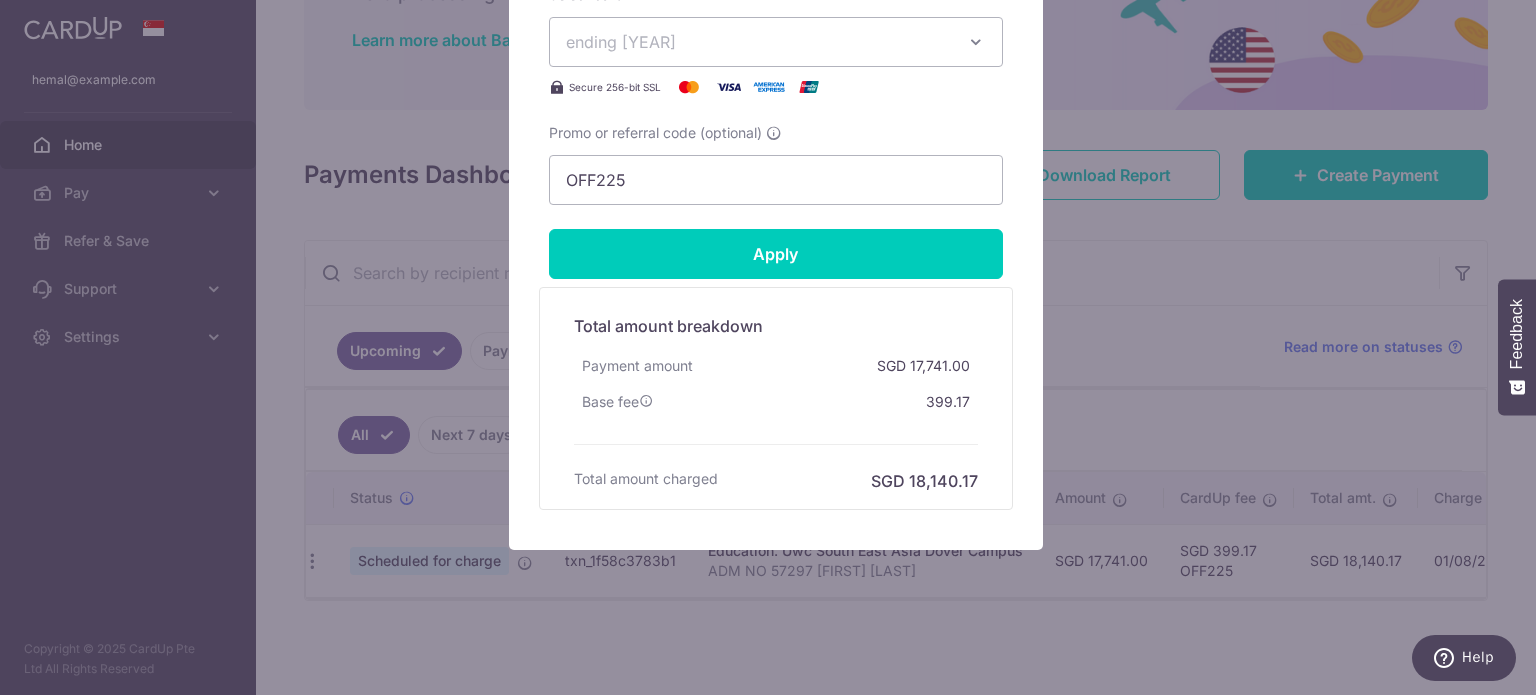 click on "Edit payment
By clicking apply,  you will make changes to all   payments to  Uwc South East Asia Dover Campus  scheduled from
.
By clicking below, you confirm you are editing this payment to  Uwc South East Asia Dover Campus  on
06/08/2025 .
SGD" at bounding box center [768, 347] 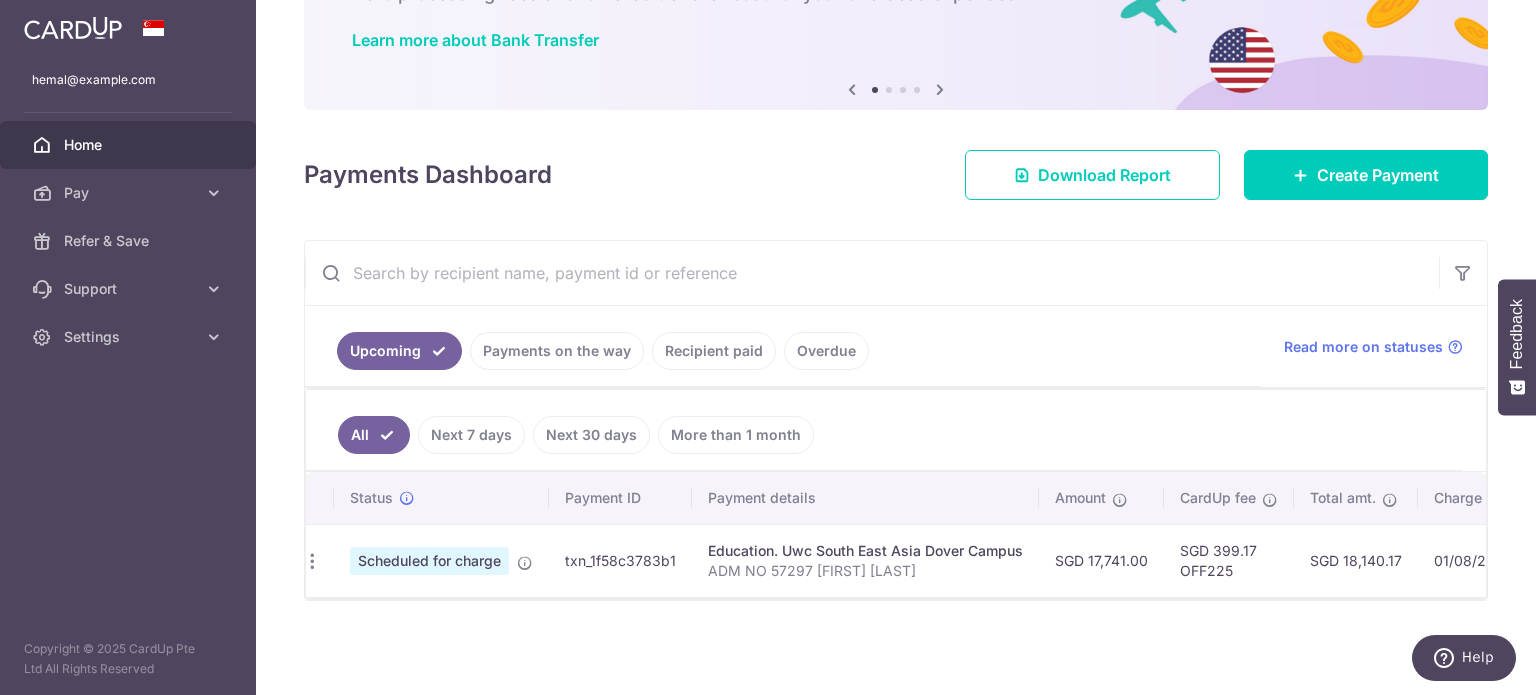 scroll, scrollTop: 0, scrollLeft: 349, axis: horizontal 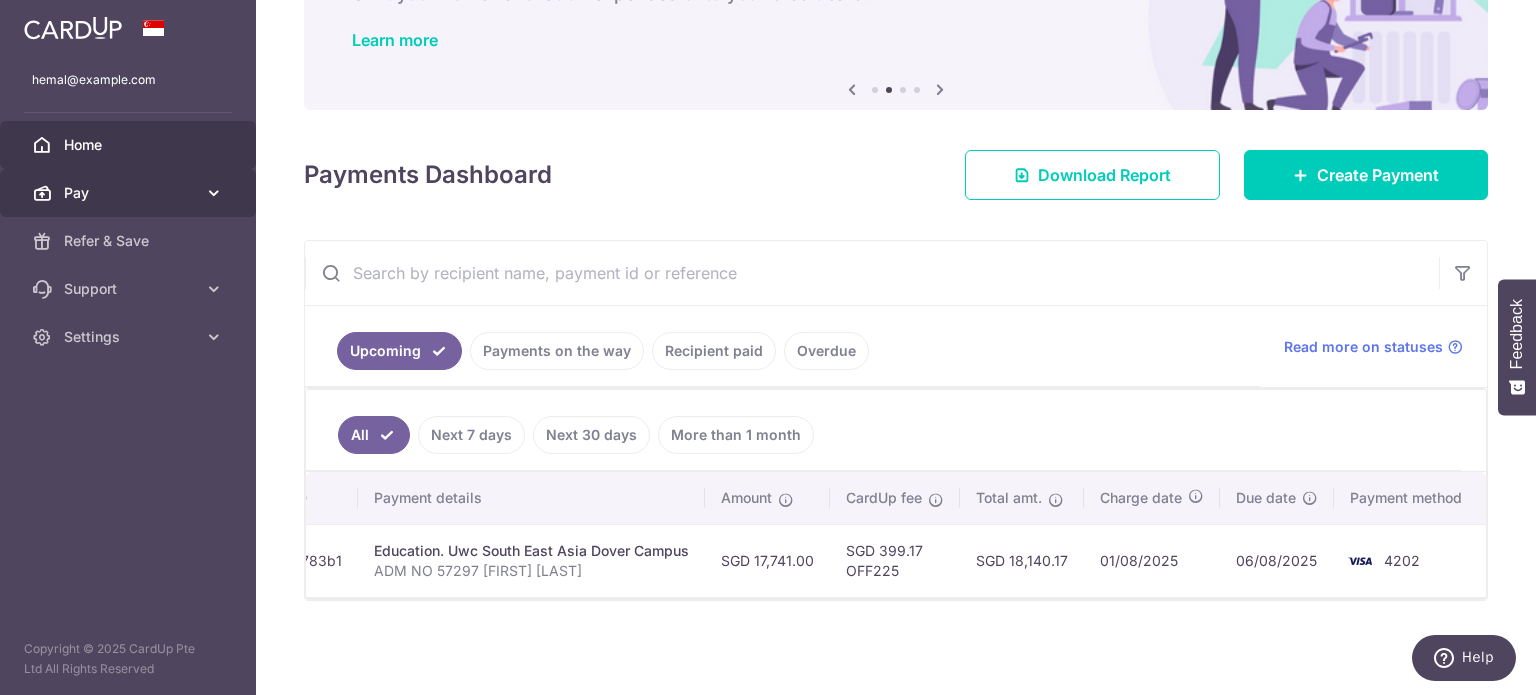 click on "Pay" at bounding box center [130, 193] 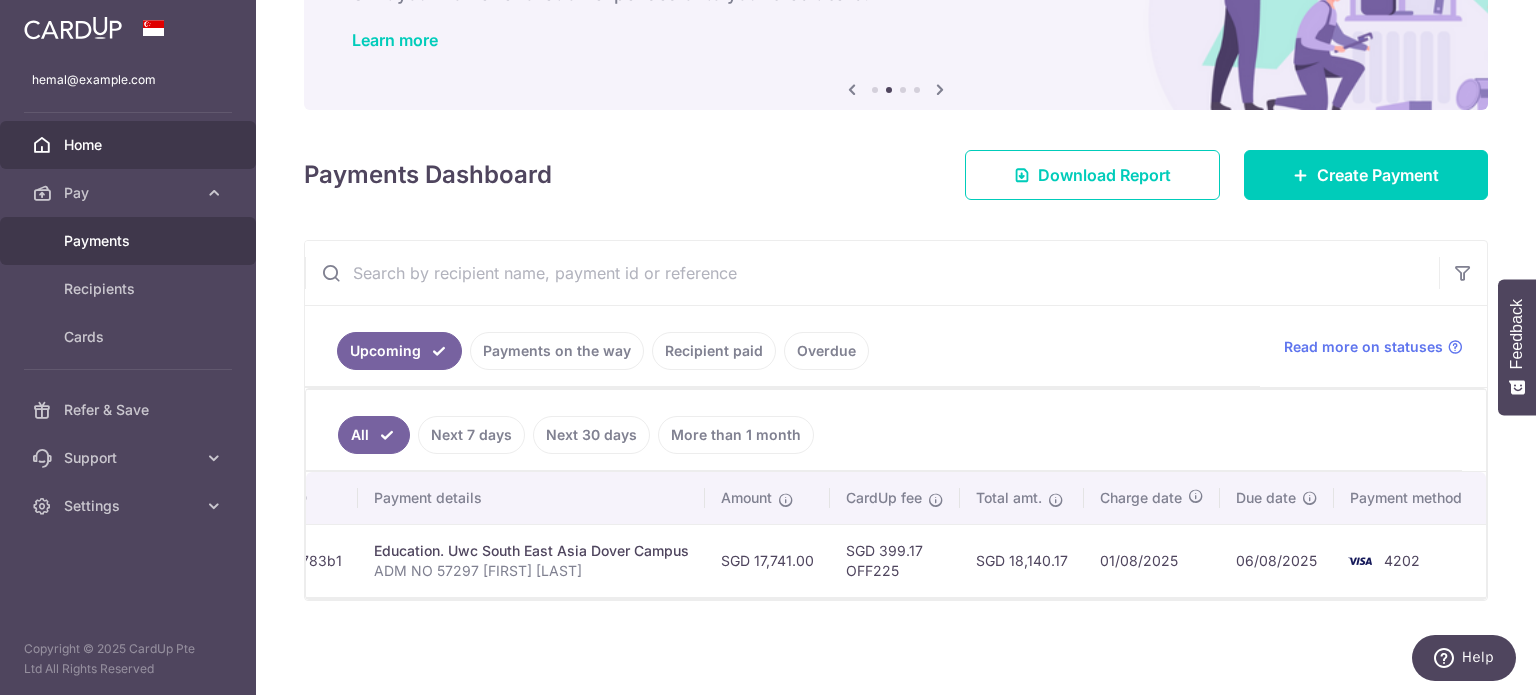 click on "Payments" at bounding box center (130, 241) 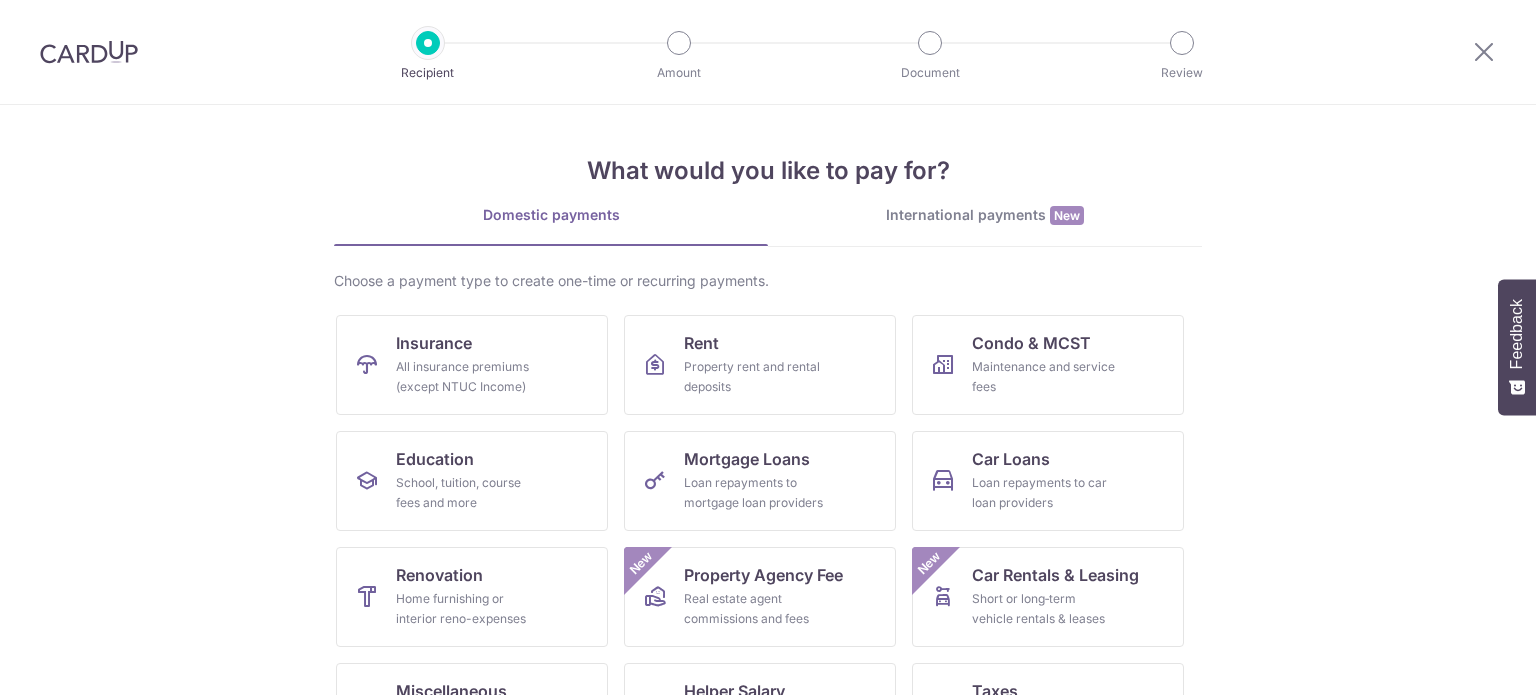scroll, scrollTop: 0, scrollLeft: 0, axis: both 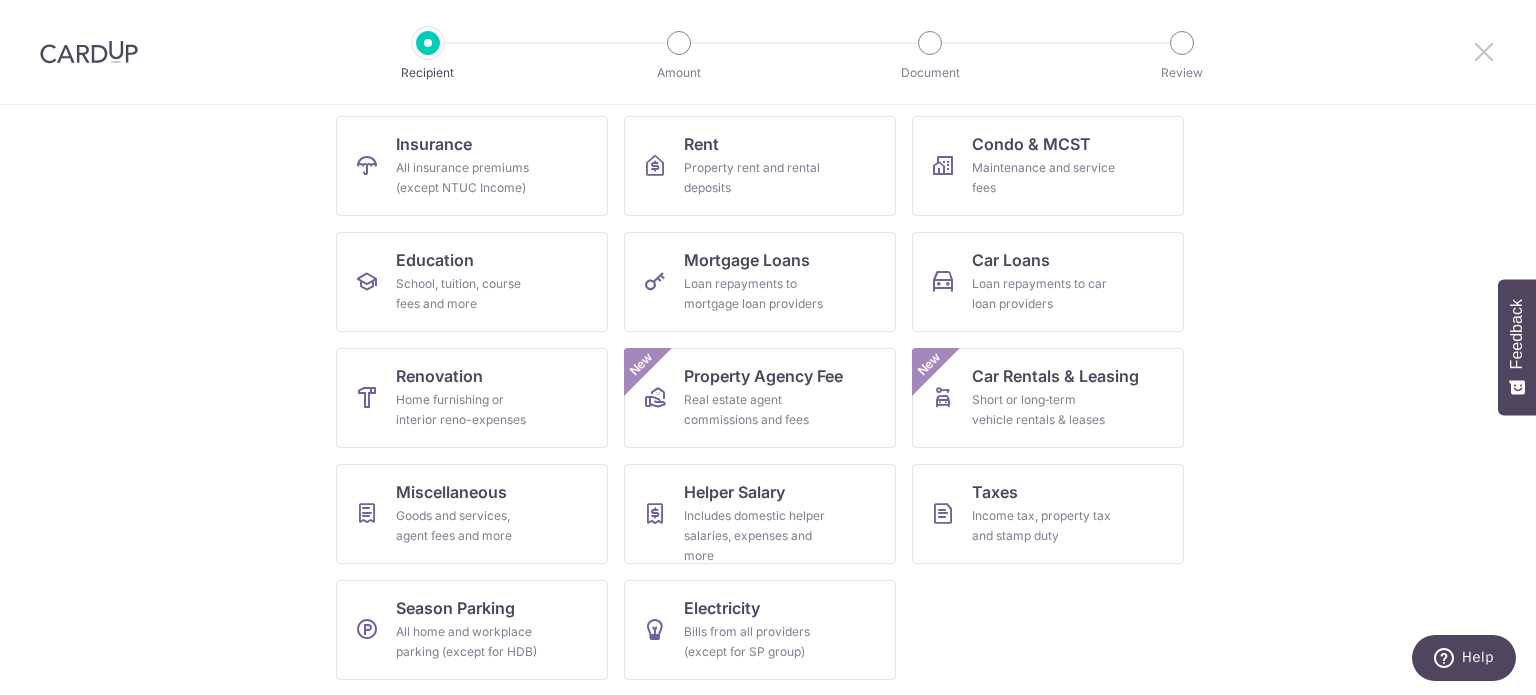 click at bounding box center (1484, 51) 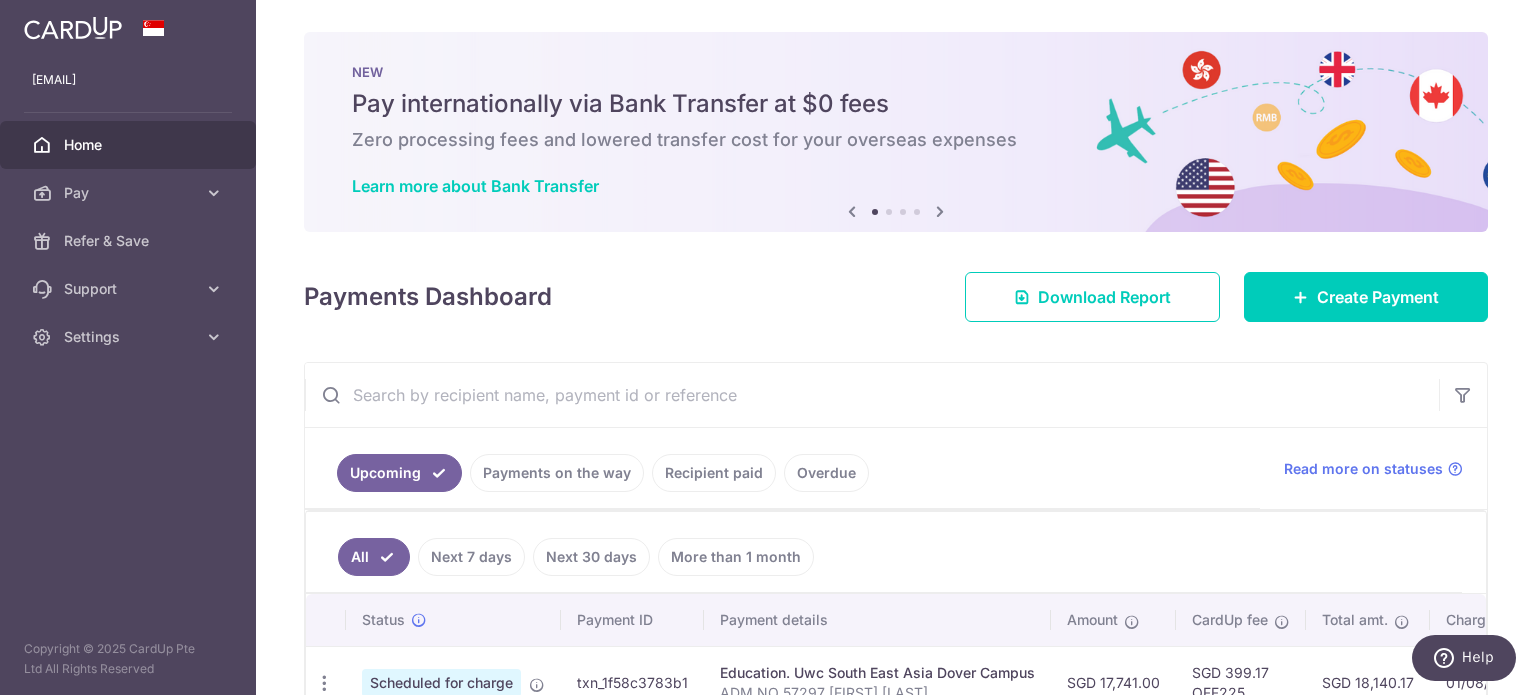 scroll, scrollTop: 130, scrollLeft: 0, axis: vertical 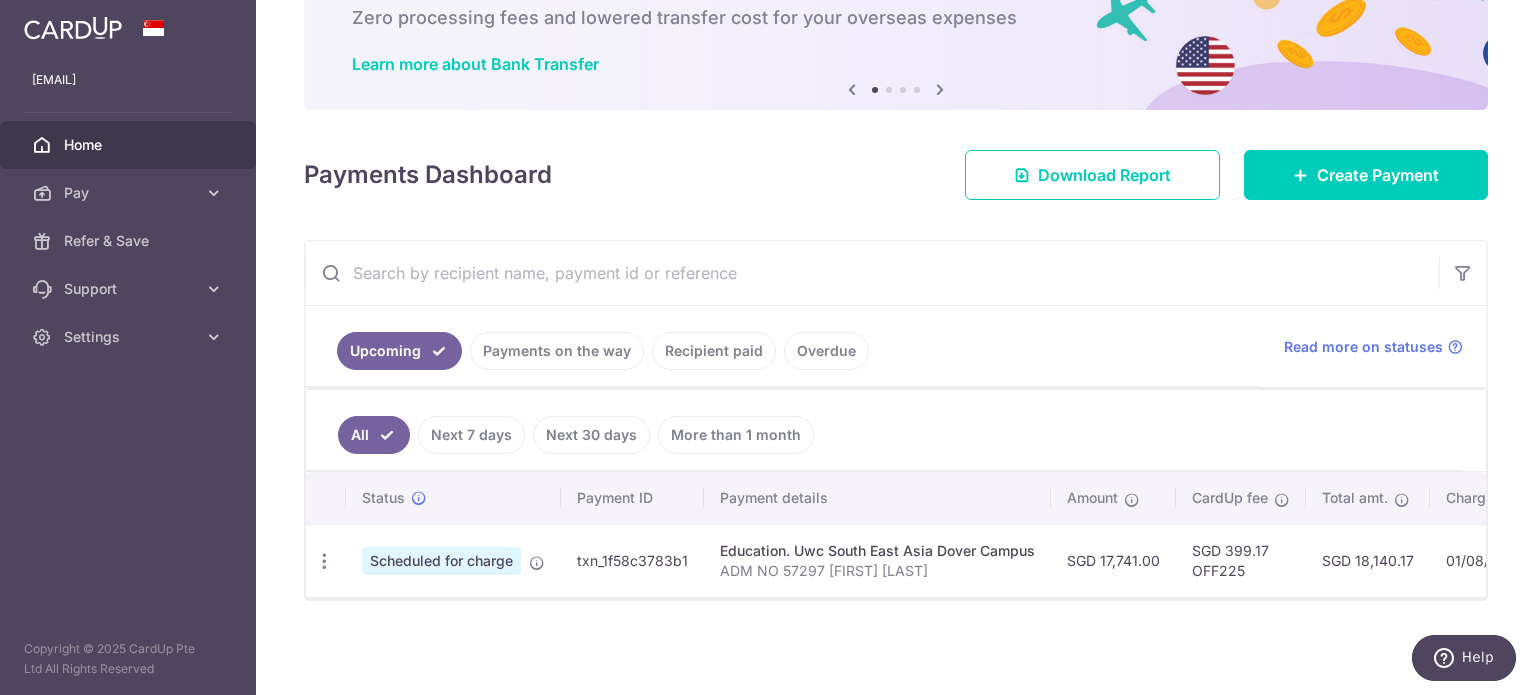 click on "Recipient paid" at bounding box center (714, 351) 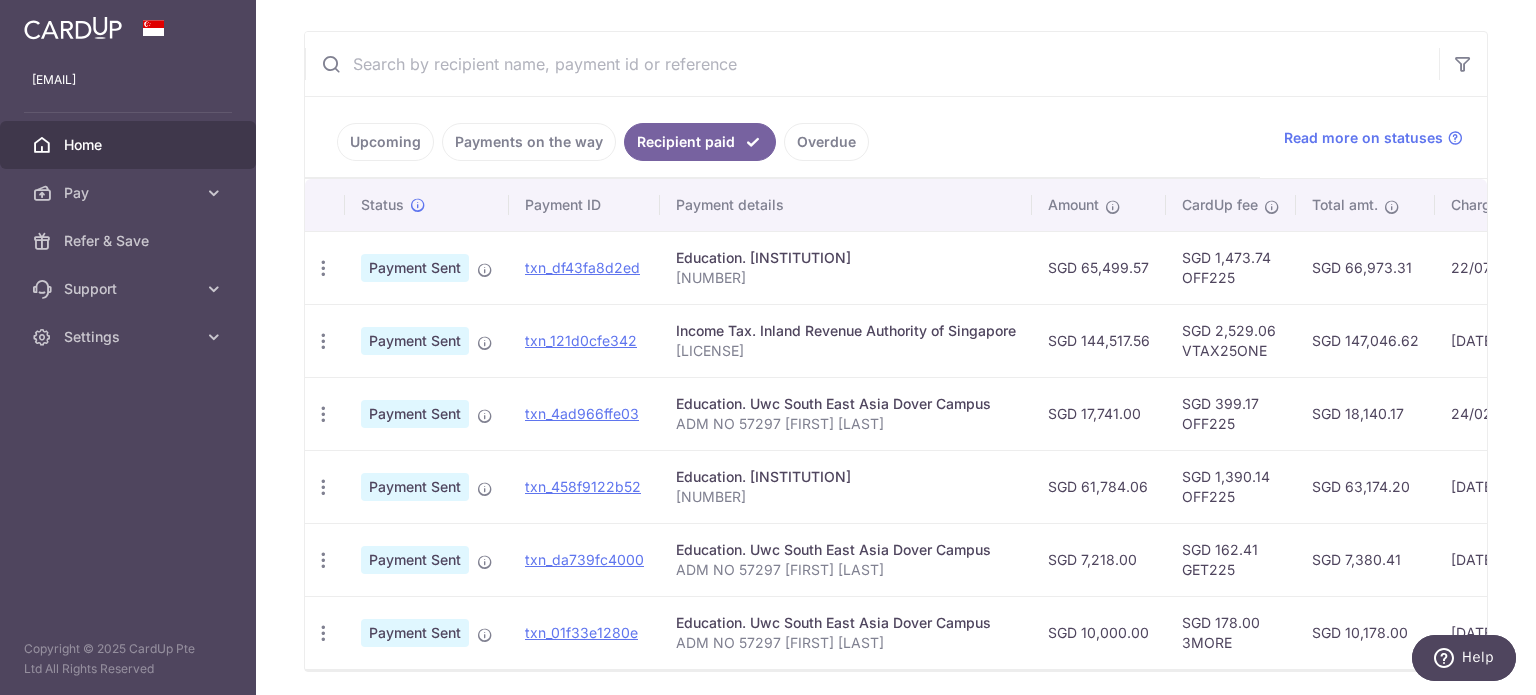 scroll, scrollTop: 411, scrollLeft: 0, axis: vertical 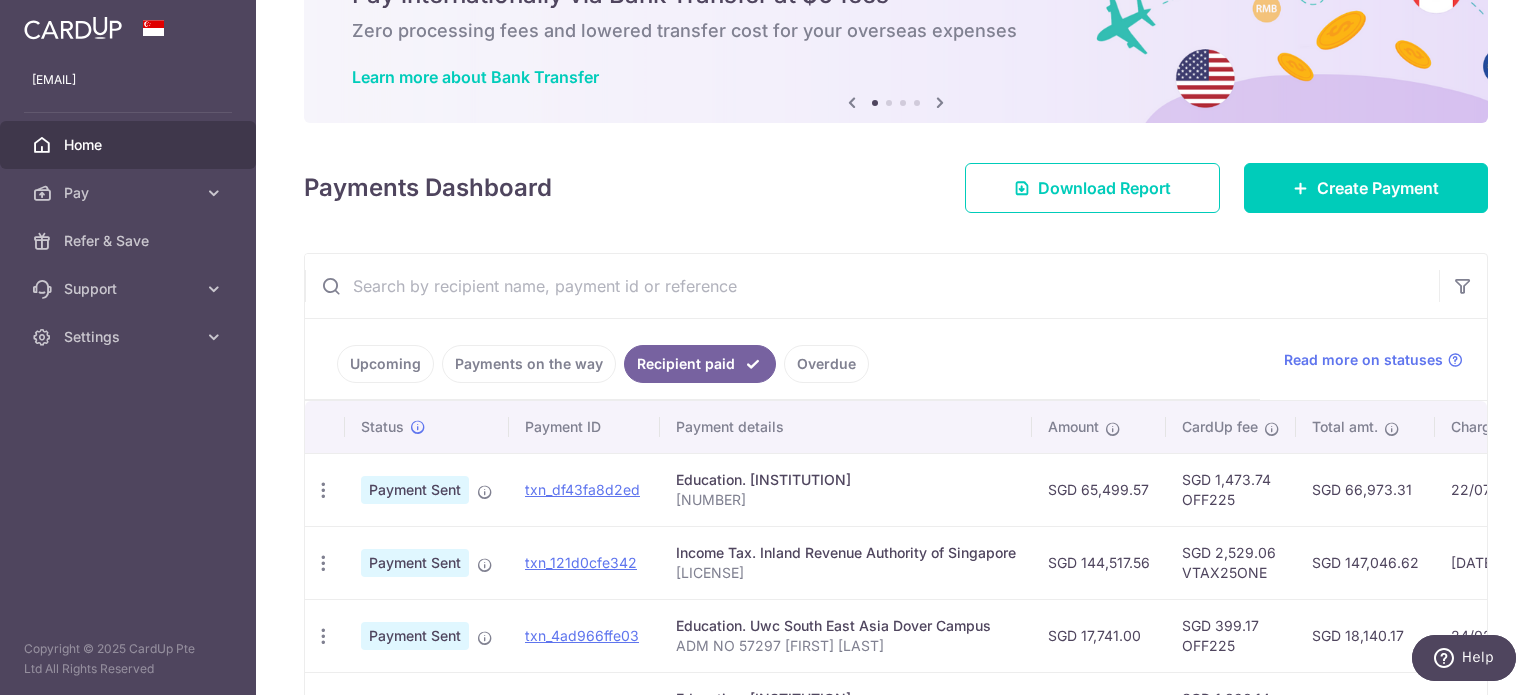click on "Payments on the way" at bounding box center (529, 364) 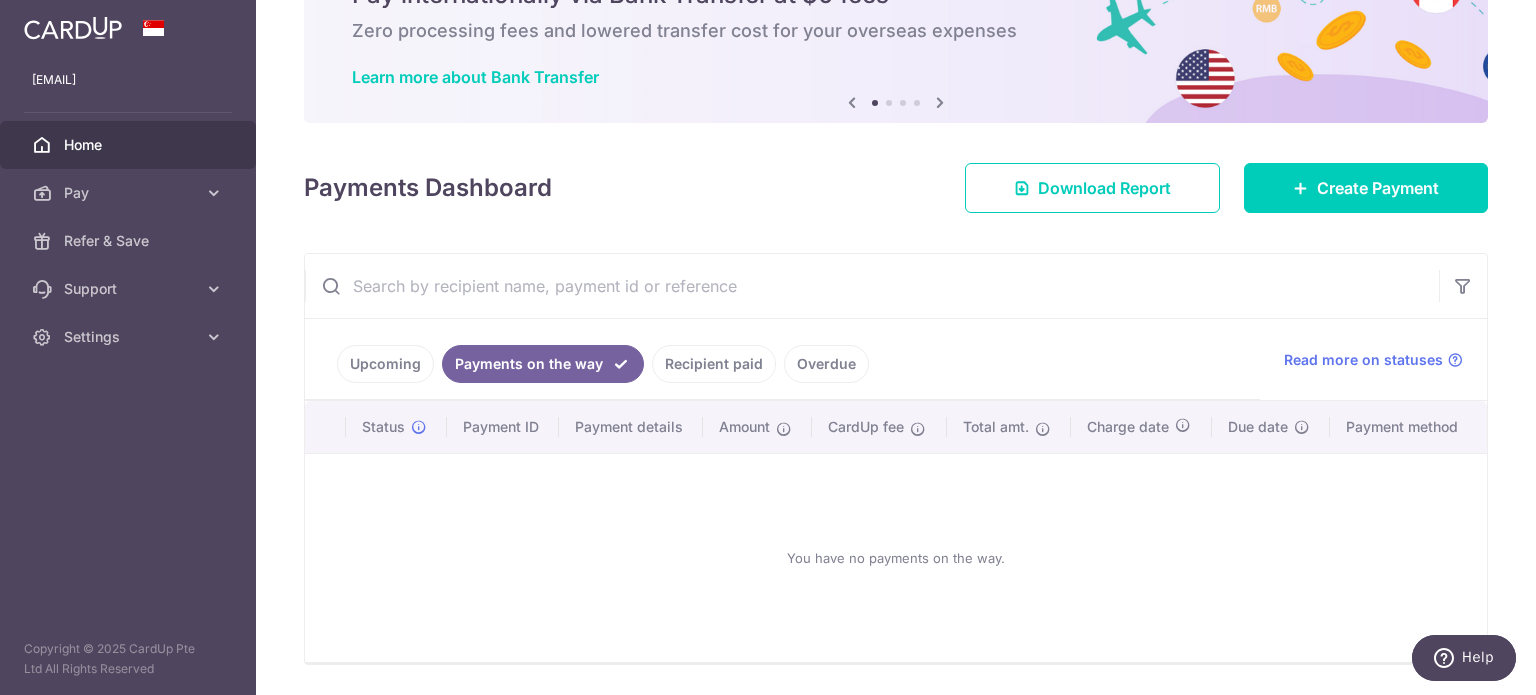 scroll, scrollTop: 110, scrollLeft: 0, axis: vertical 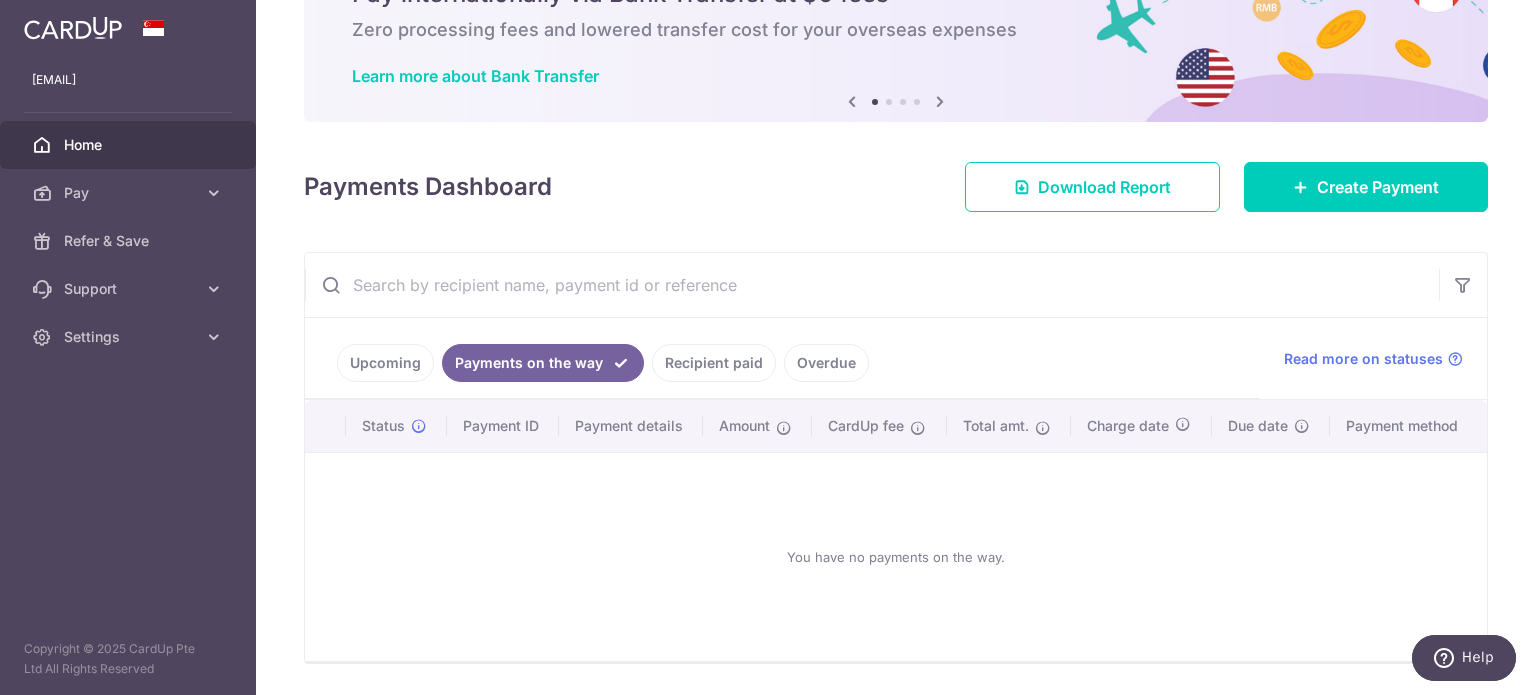 click on "Upcoming" at bounding box center [385, 363] 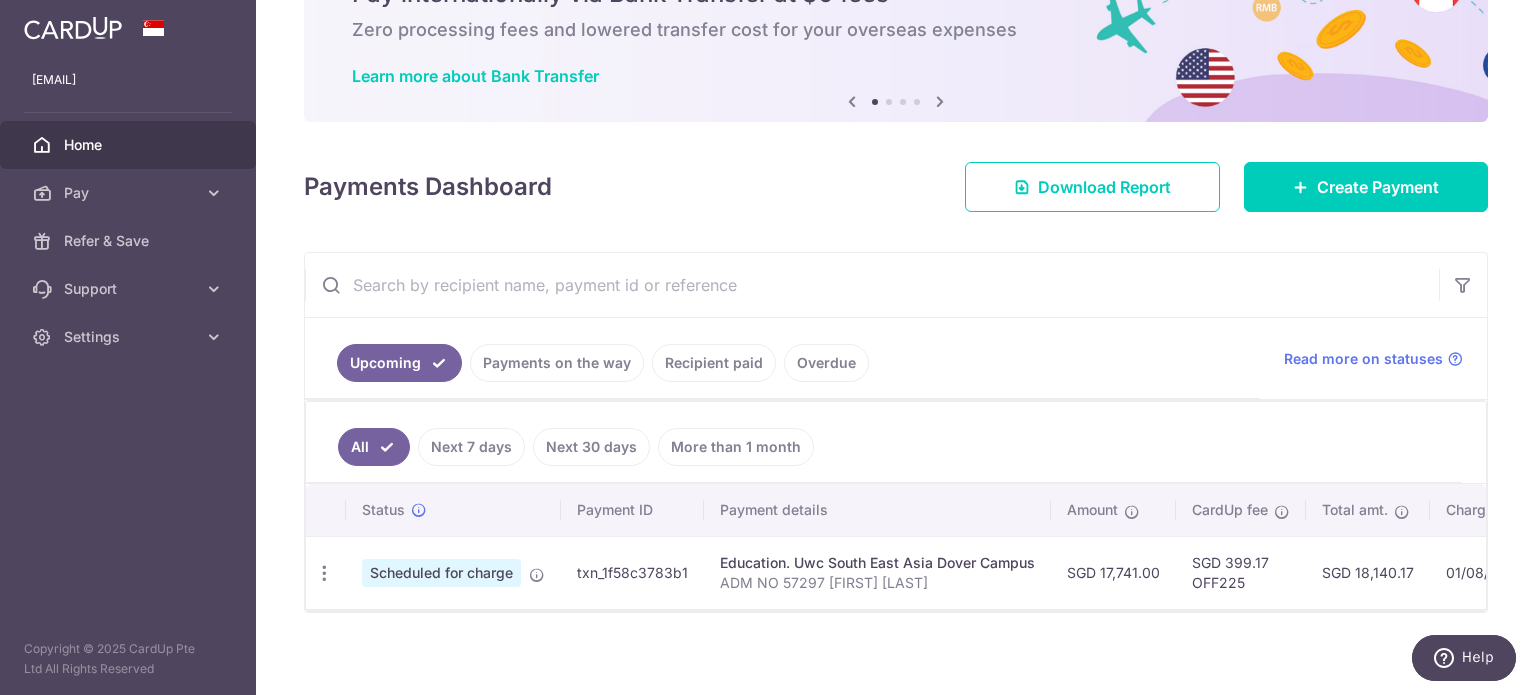 scroll, scrollTop: 111, scrollLeft: 0, axis: vertical 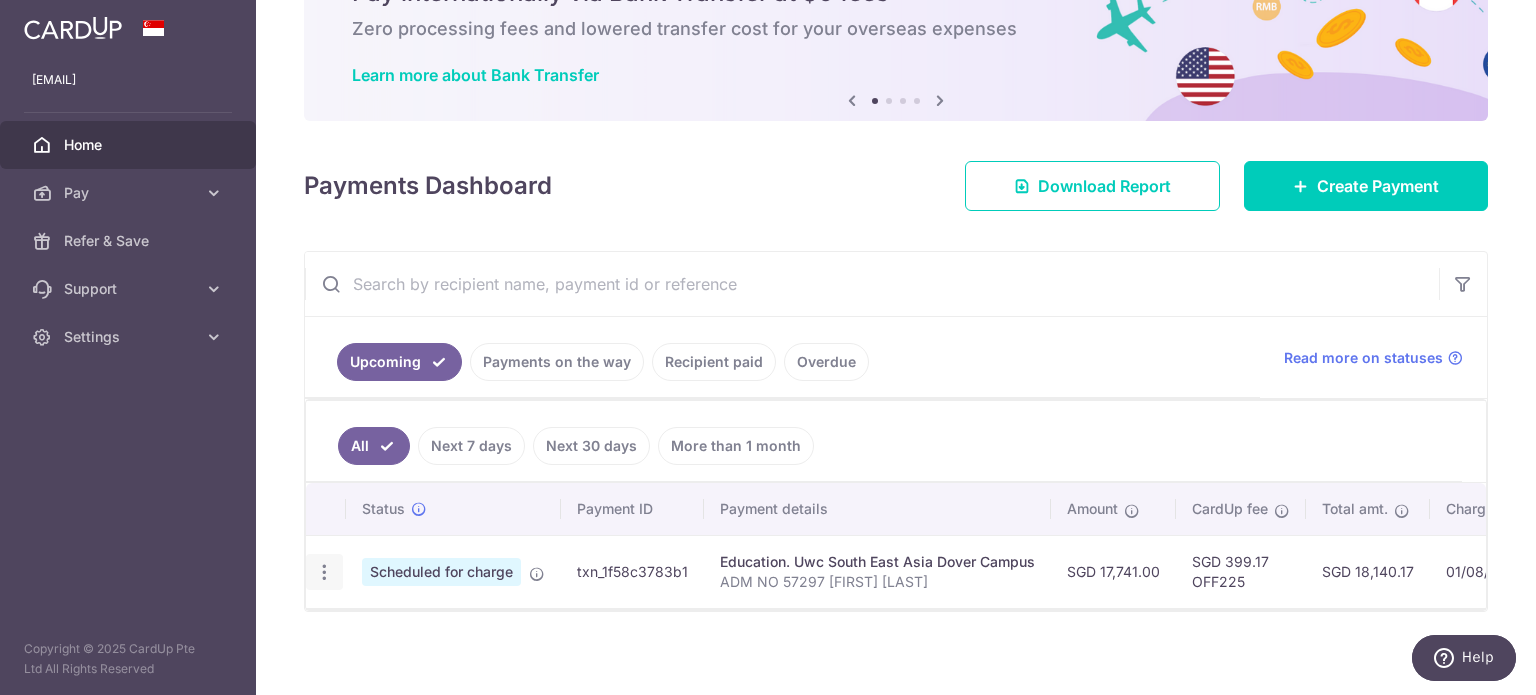 click at bounding box center [324, 572] 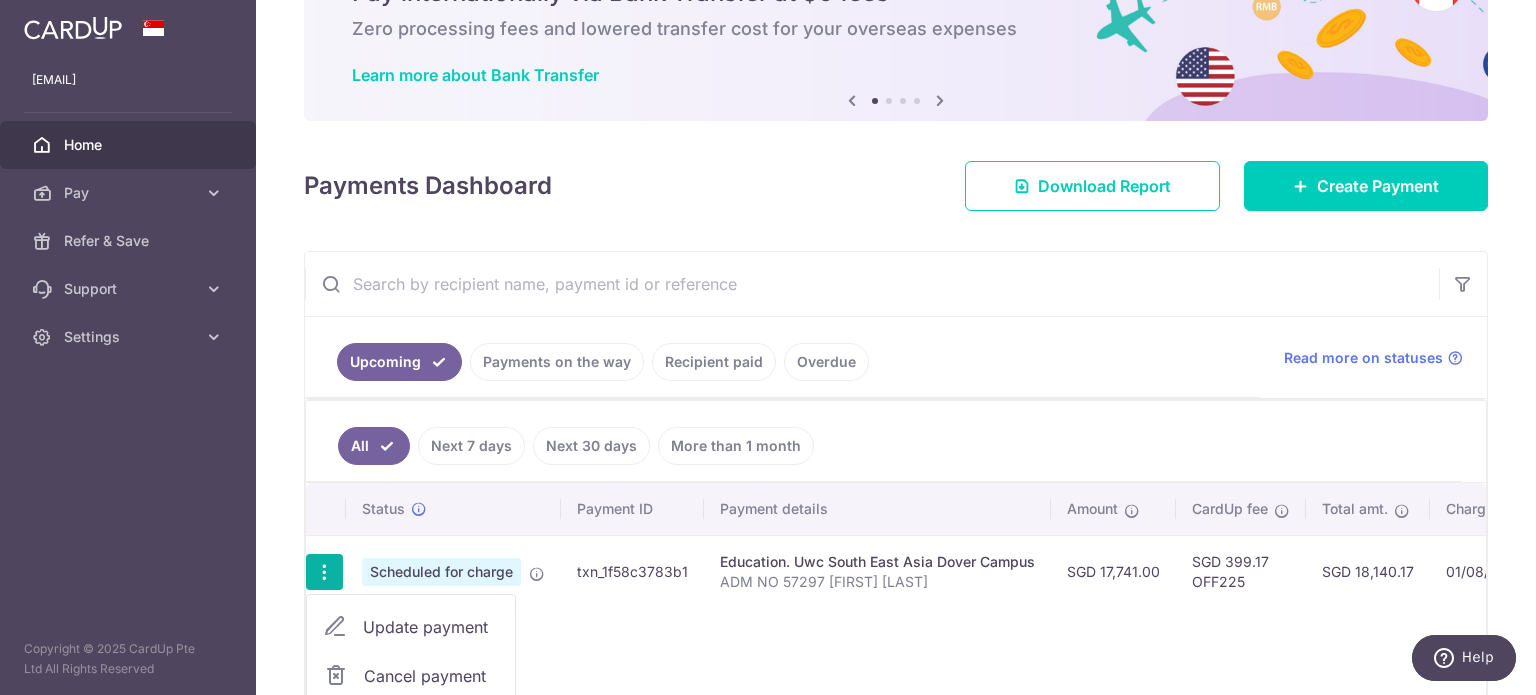 scroll, scrollTop: 247, scrollLeft: 0, axis: vertical 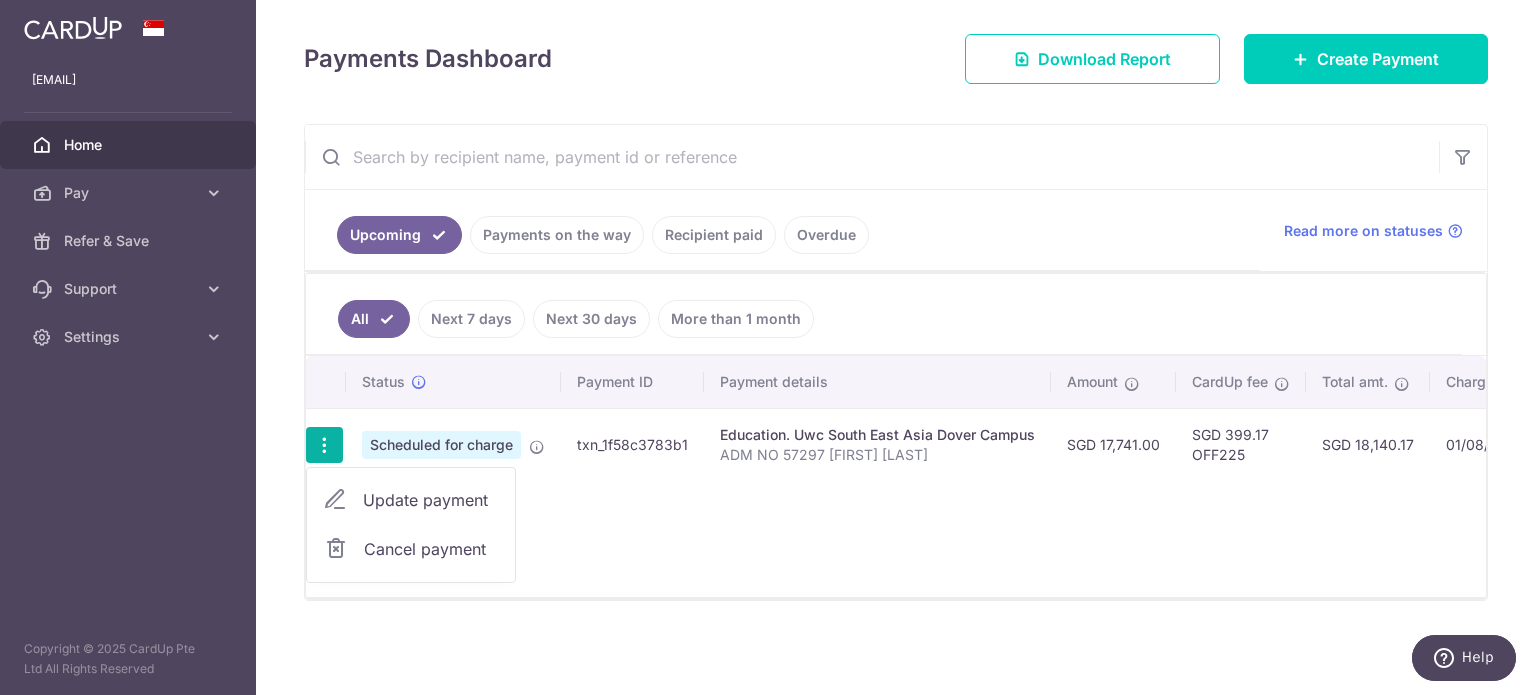 click on "Update payment" at bounding box center [431, 500] 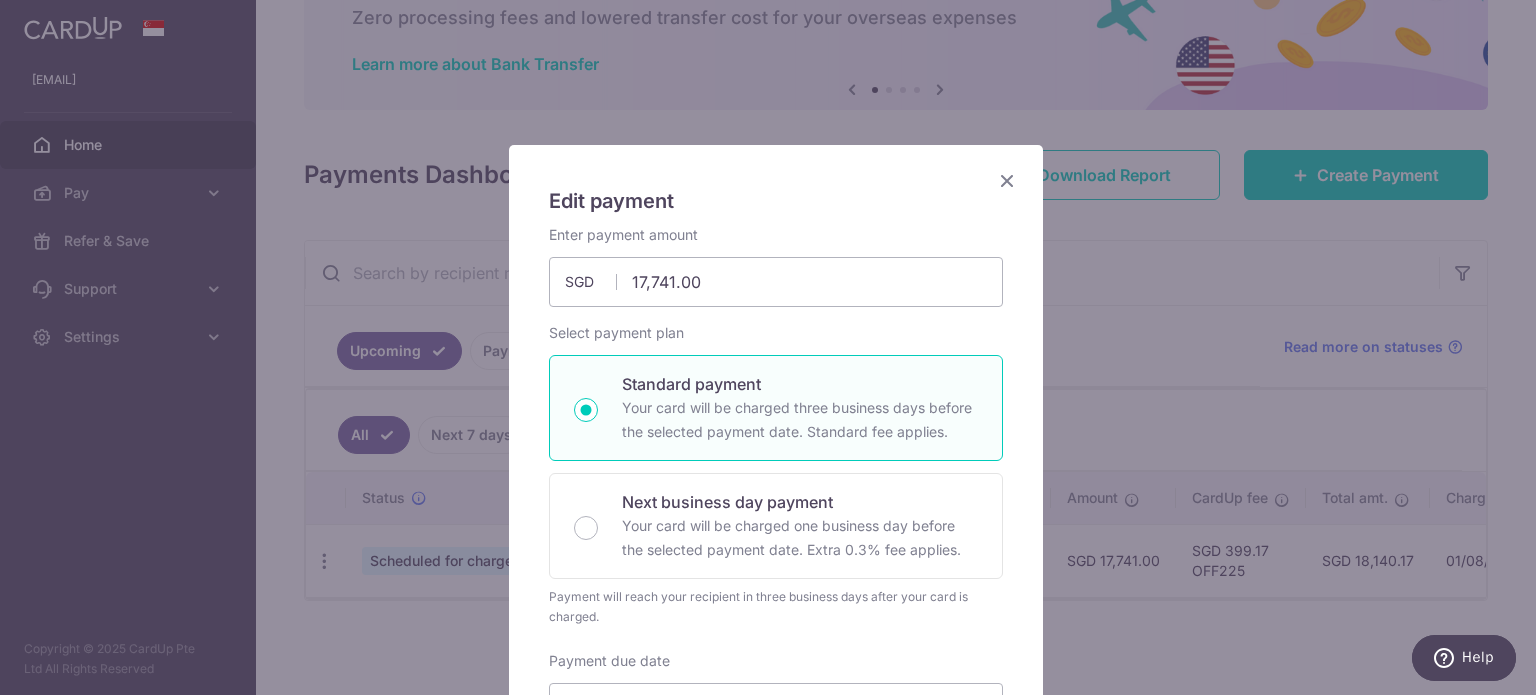 scroll, scrollTop: 131, scrollLeft: 0, axis: vertical 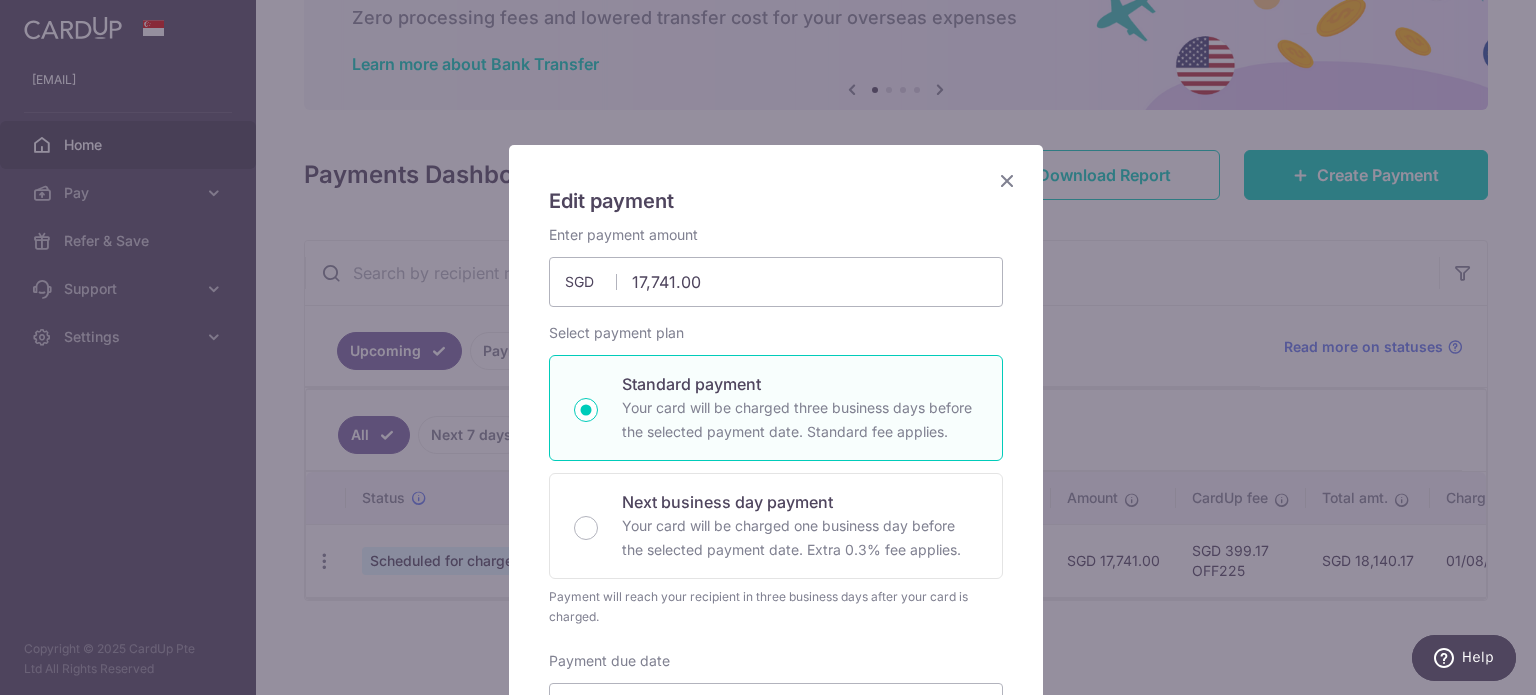 click at bounding box center [1007, 180] 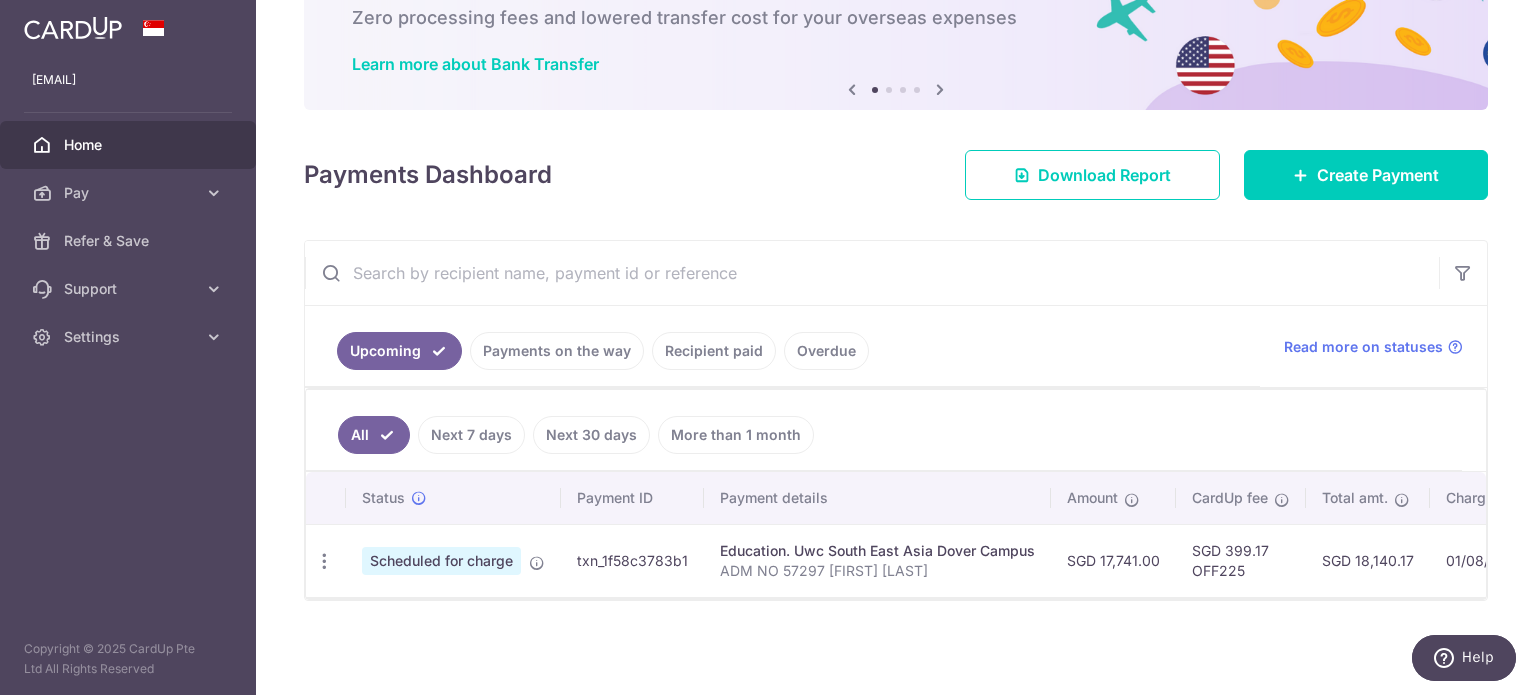 scroll, scrollTop: 0, scrollLeft: 0, axis: both 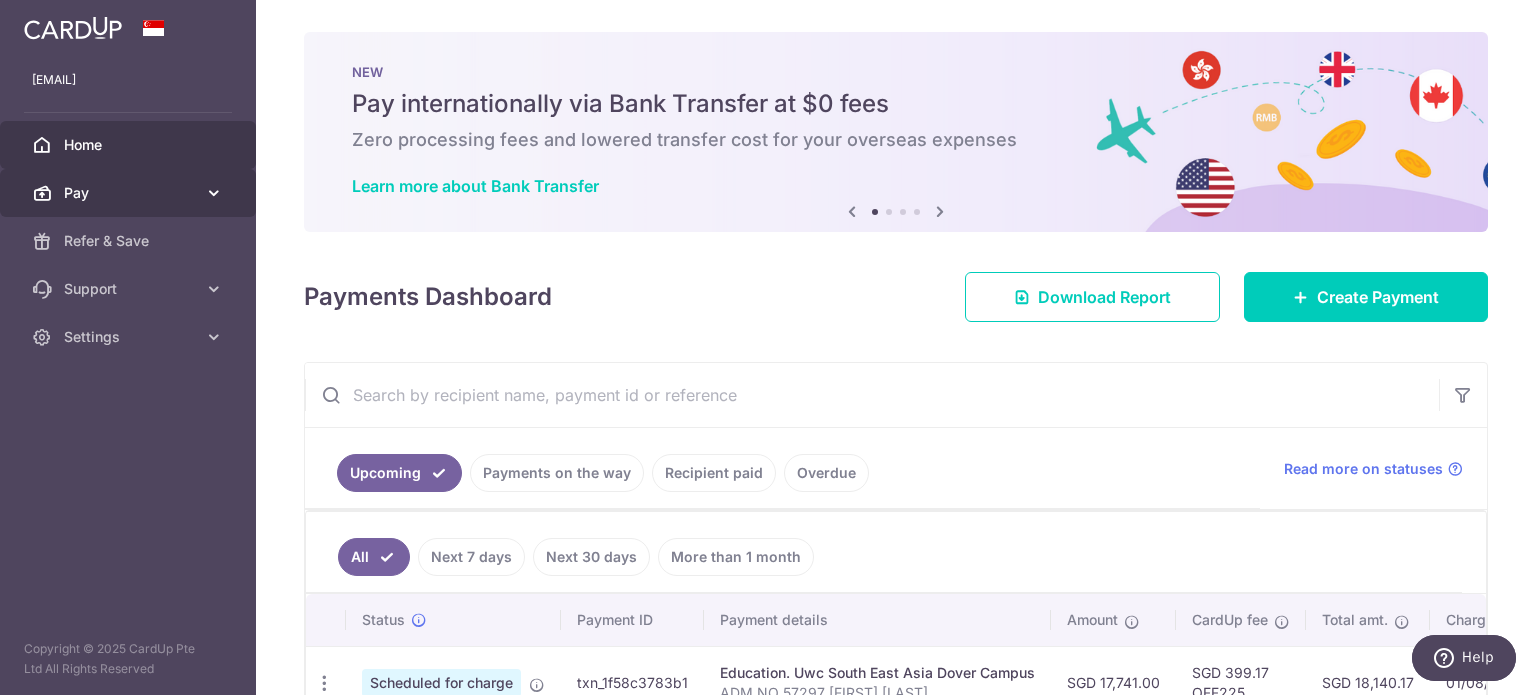 click on "Pay" at bounding box center [128, 193] 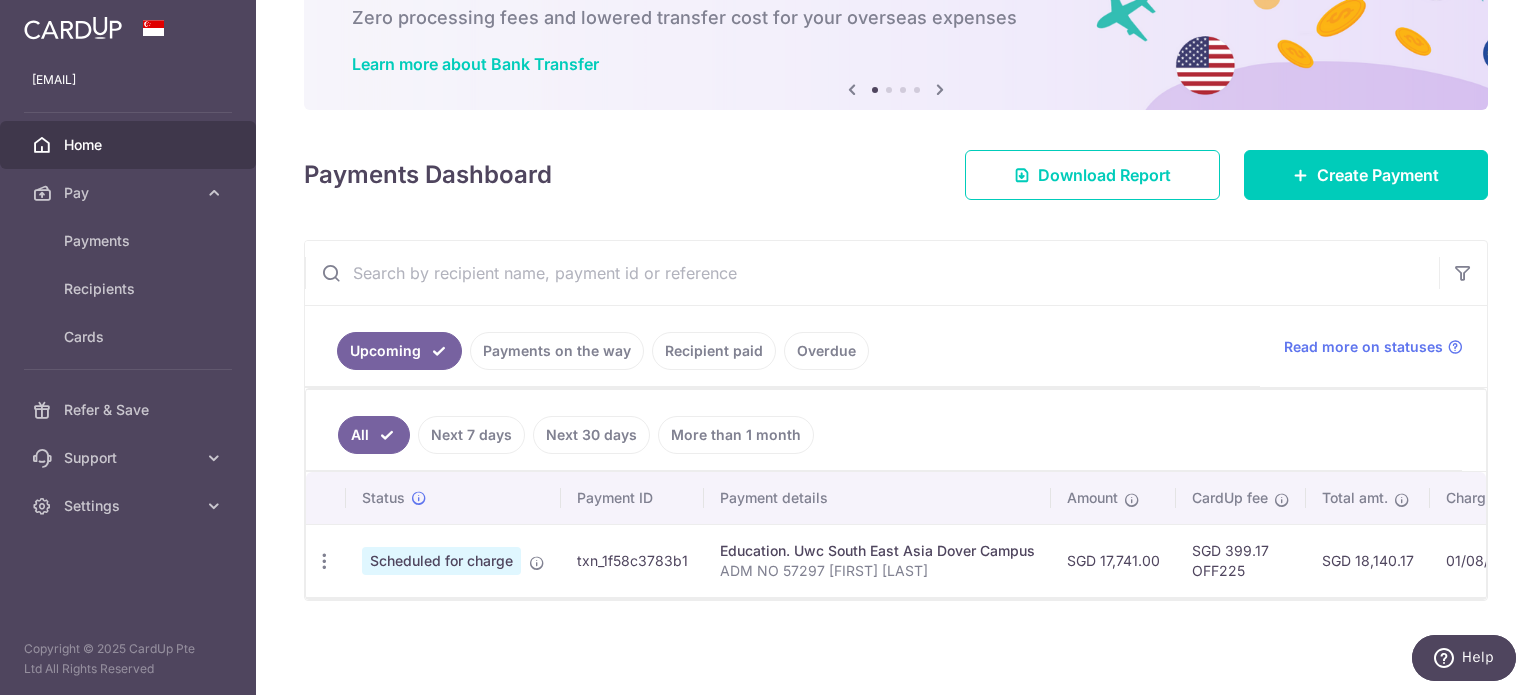 scroll, scrollTop: 131, scrollLeft: 0, axis: vertical 